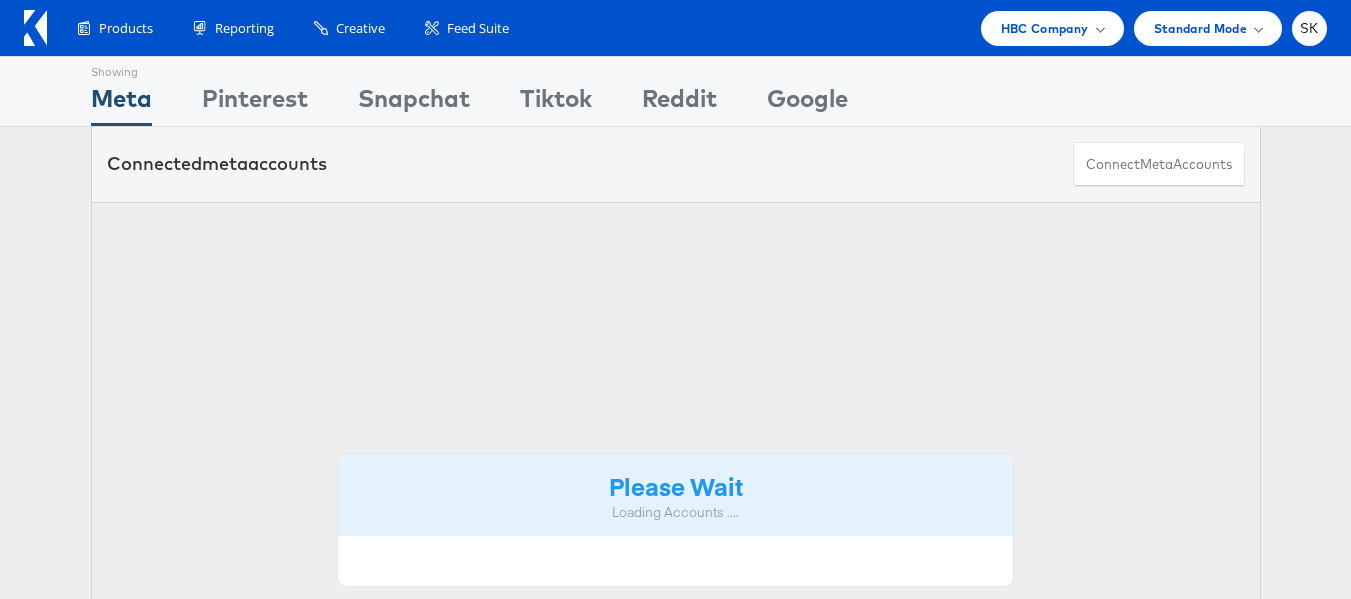 scroll, scrollTop: 0, scrollLeft: 0, axis: both 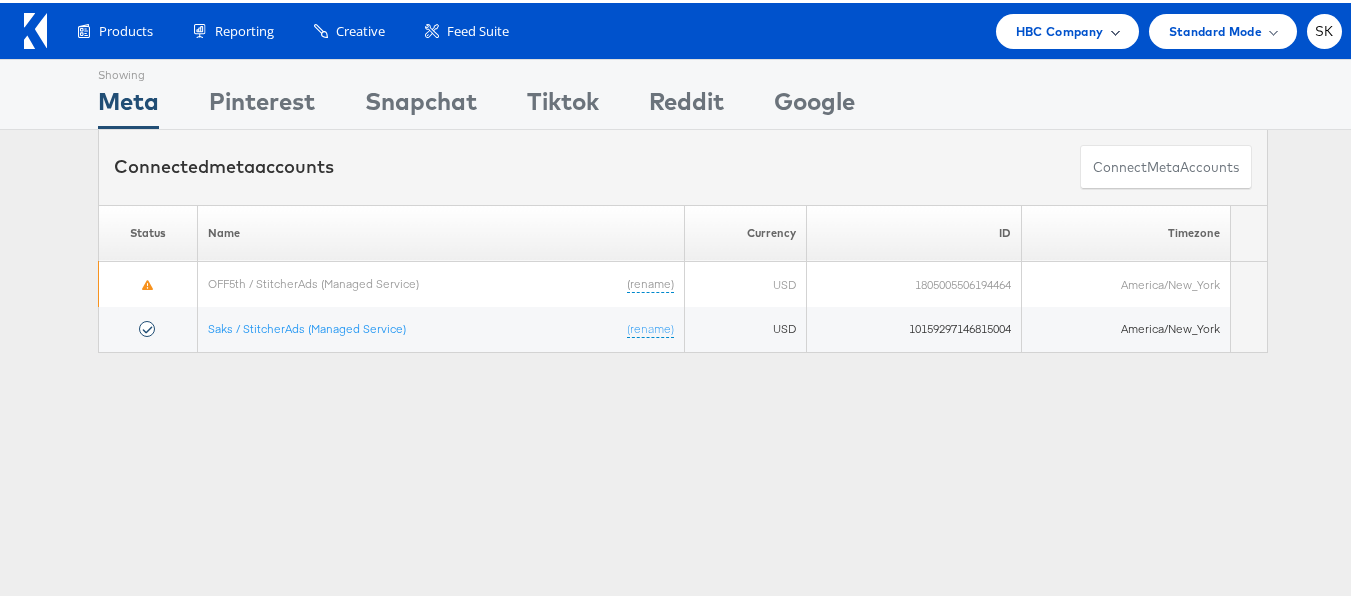 click on "HBC Company" at bounding box center (1060, 28) 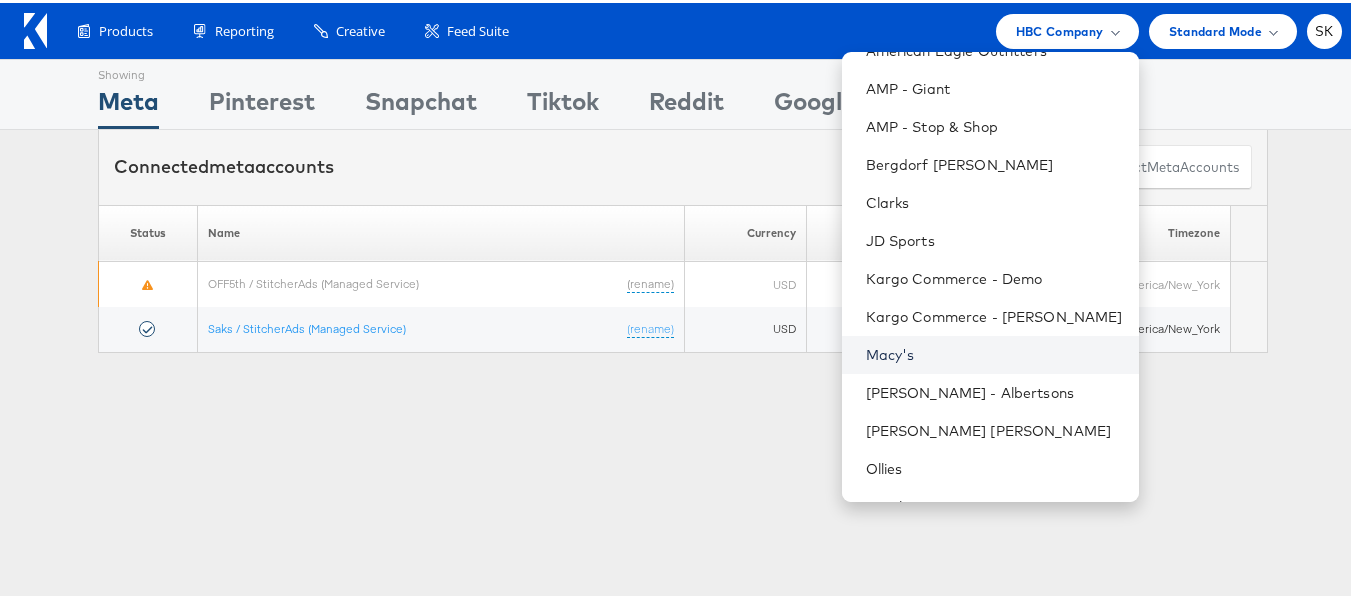 scroll, scrollTop: 248, scrollLeft: 0, axis: vertical 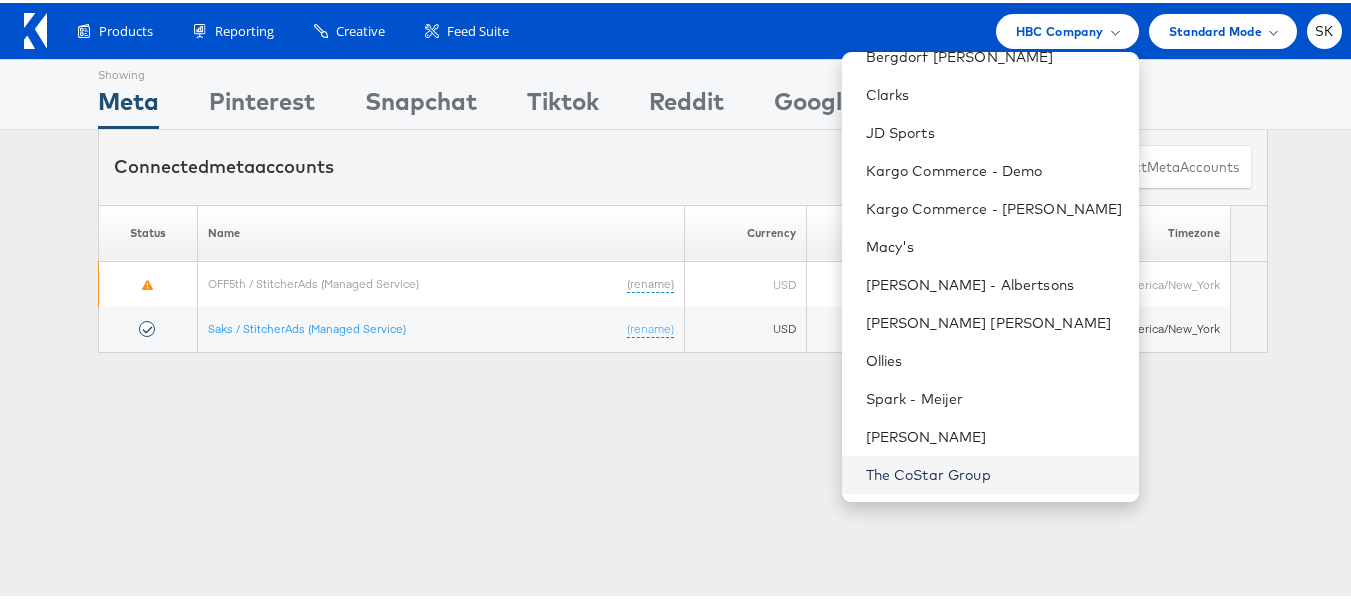 click on "The CoStar Group" at bounding box center (994, 472) 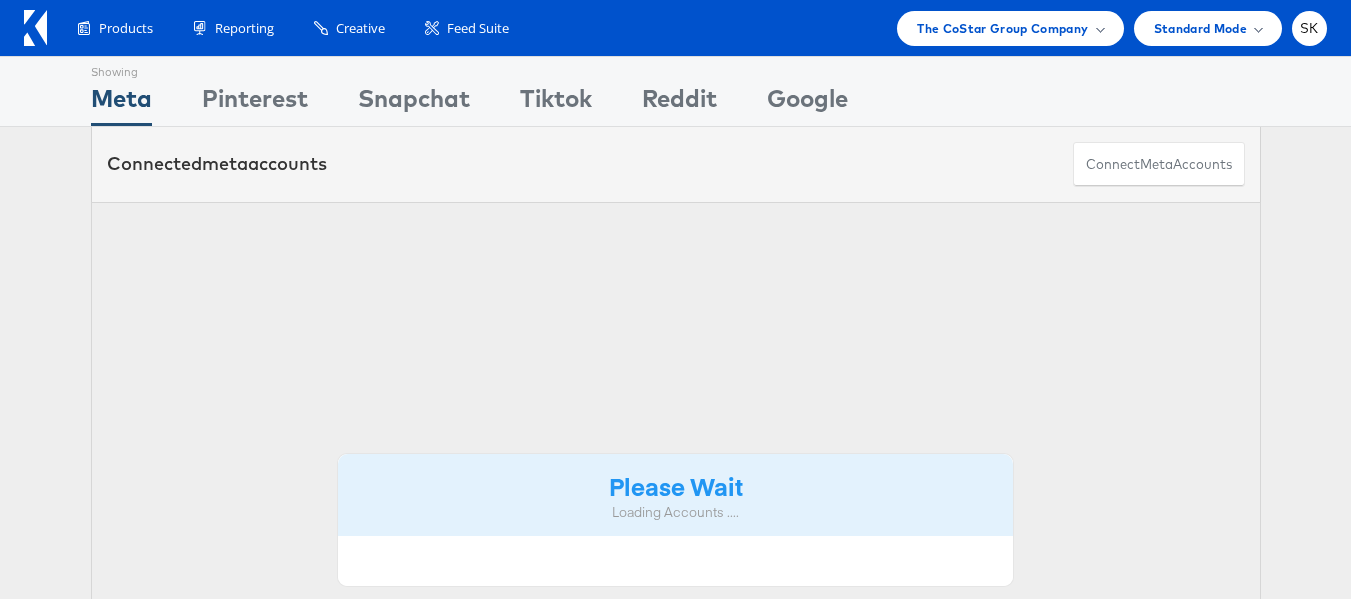 scroll, scrollTop: 0, scrollLeft: 0, axis: both 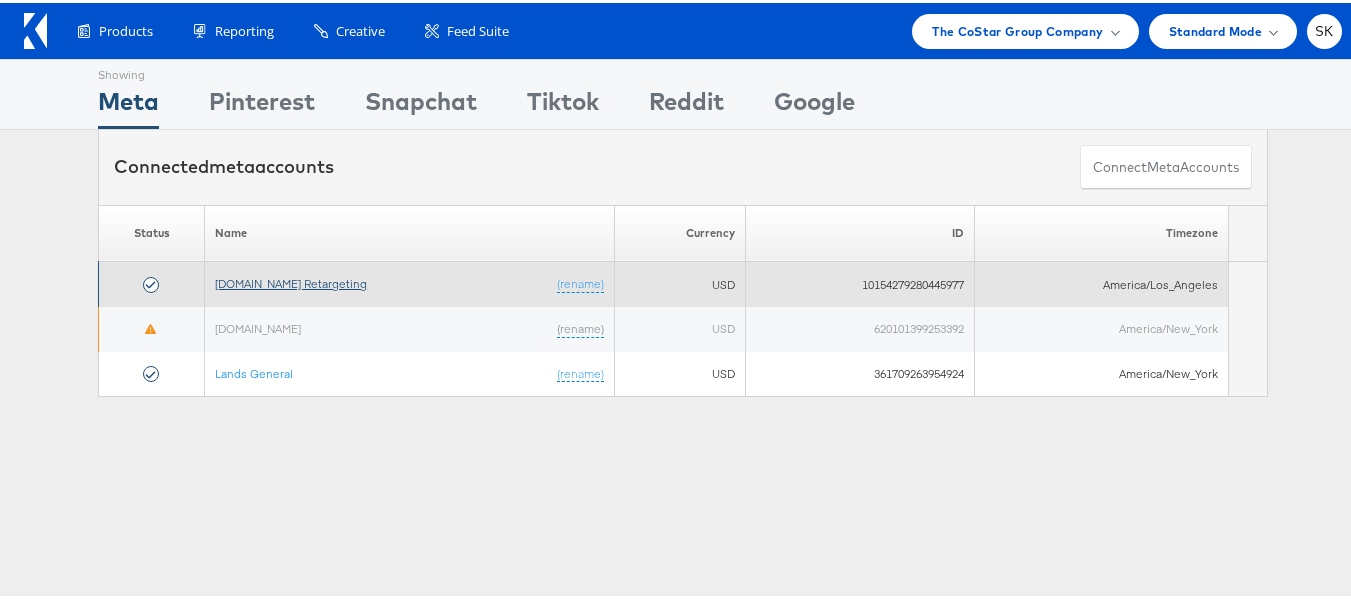 click on "[DOMAIN_NAME] Retargeting" at bounding box center (291, 280) 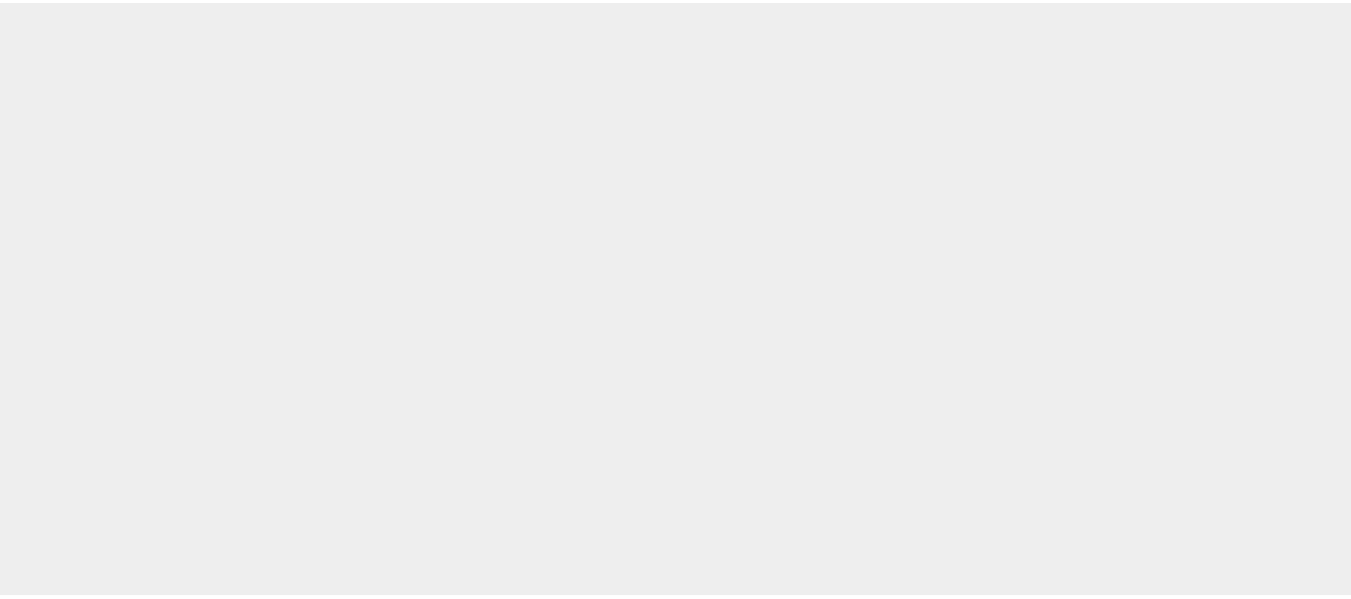 scroll, scrollTop: 0, scrollLeft: 0, axis: both 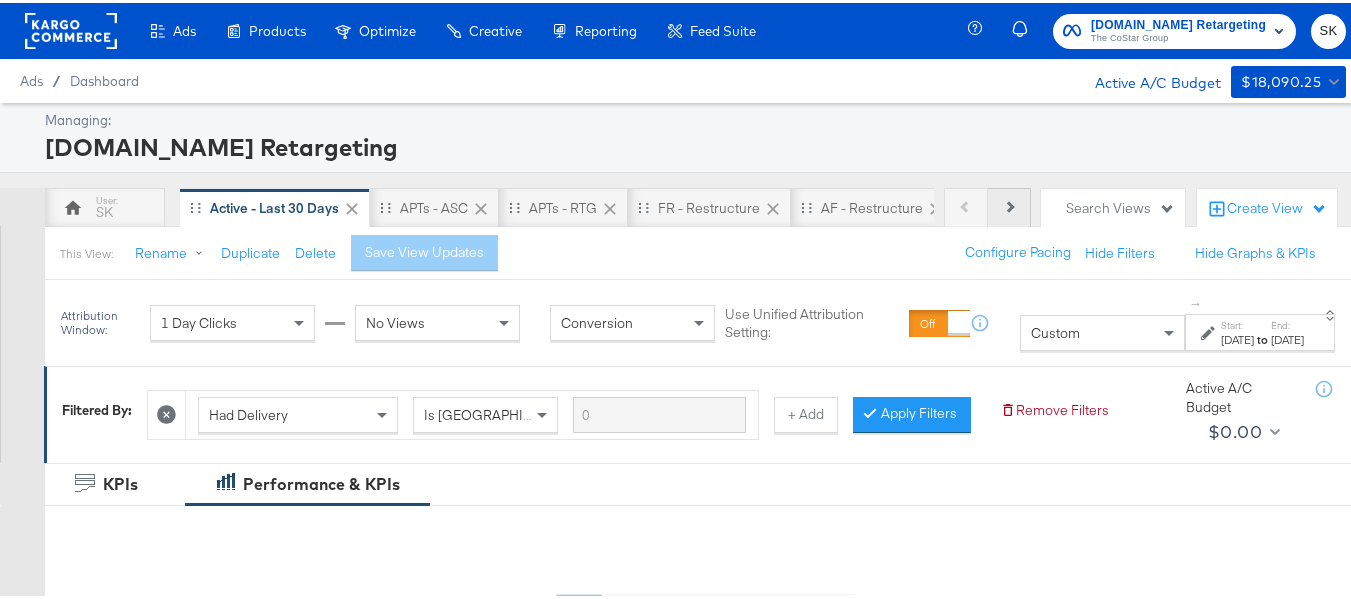 click on "Next" at bounding box center [1009, 205] 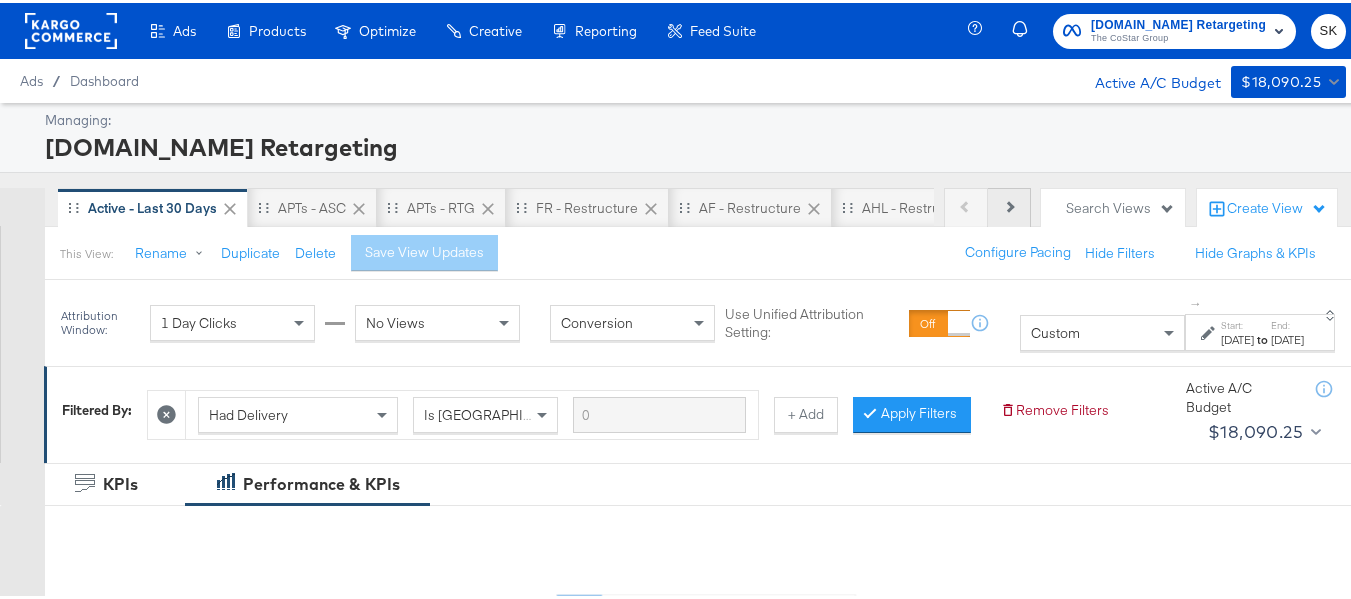 click on "Next" at bounding box center (1009, 205) 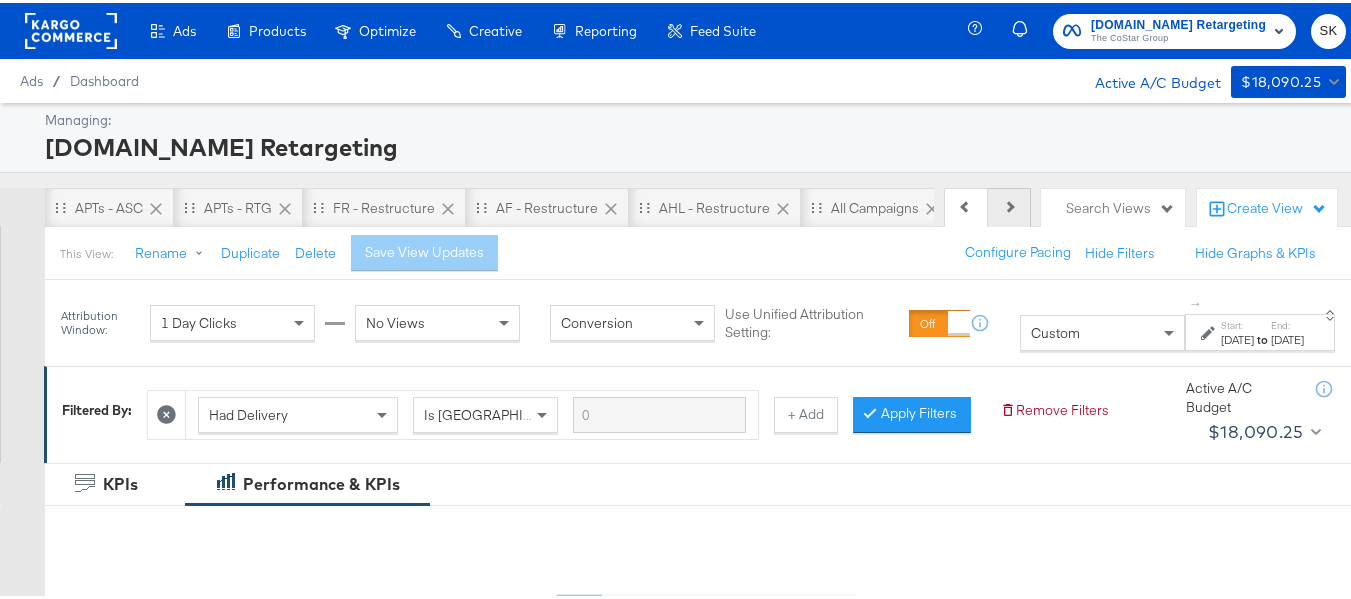 click on "Next" at bounding box center [1009, 205] 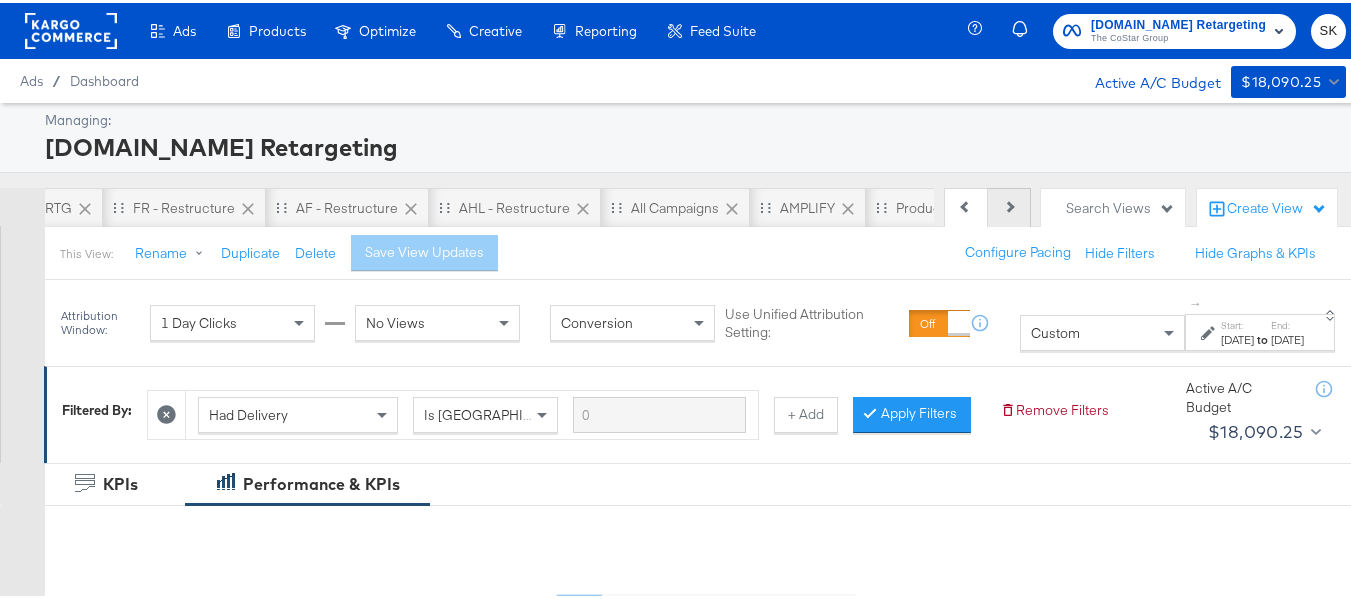click on "Next" at bounding box center [1009, 205] 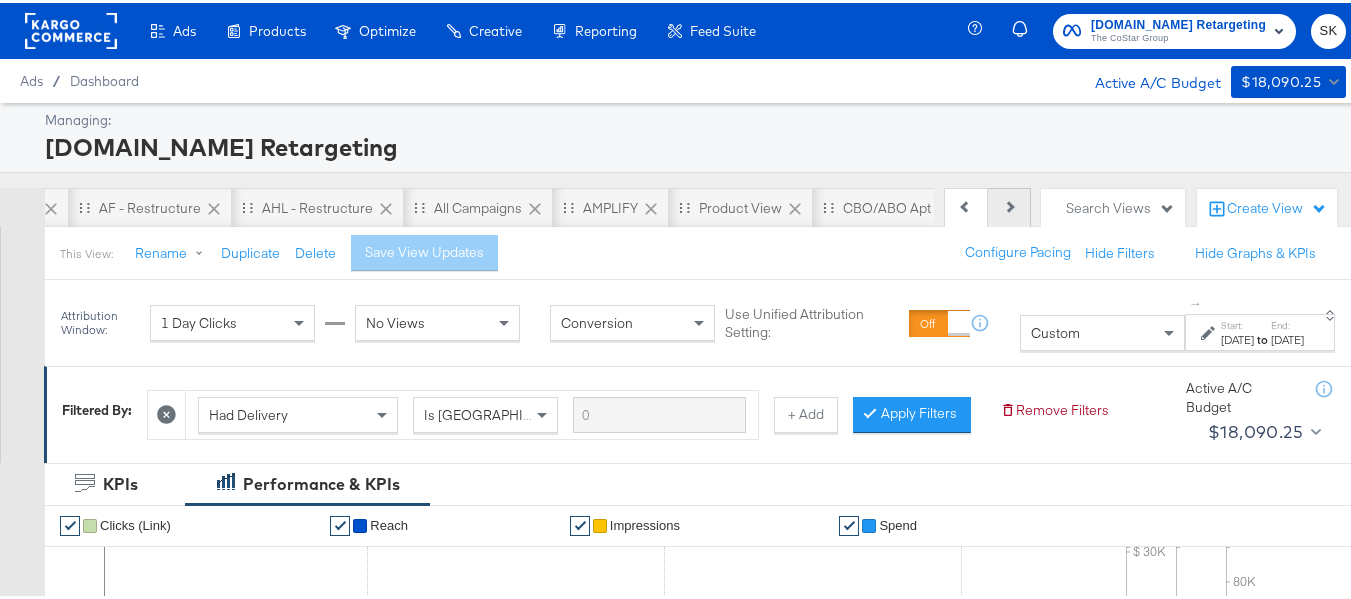 click on "Next" at bounding box center (1009, 205) 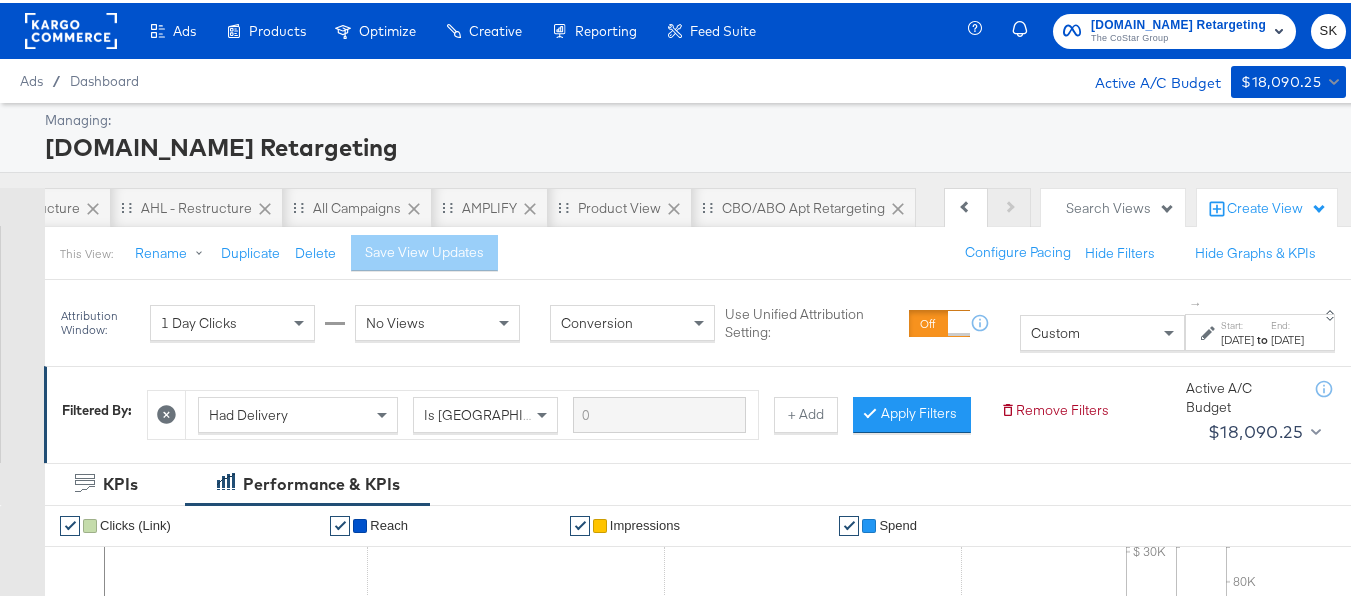 scroll, scrollTop: 0, scrollLeft: 898, axis: horizontal 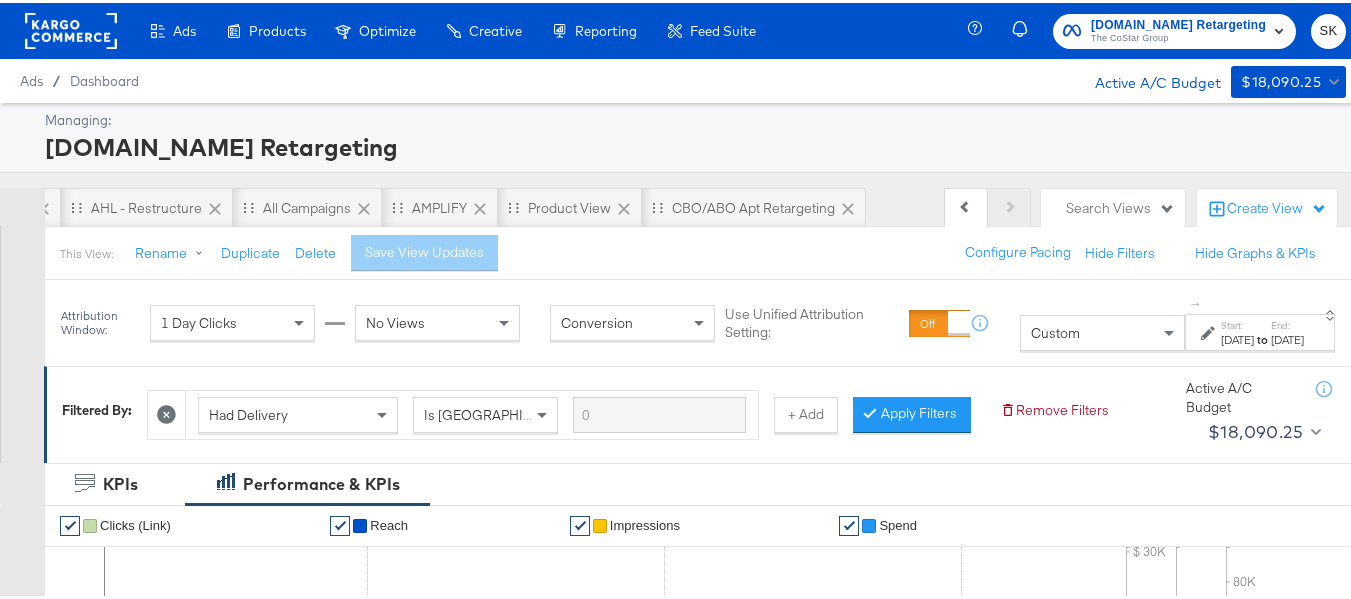 click on "Previous Next" at bounding box center [987, 205] 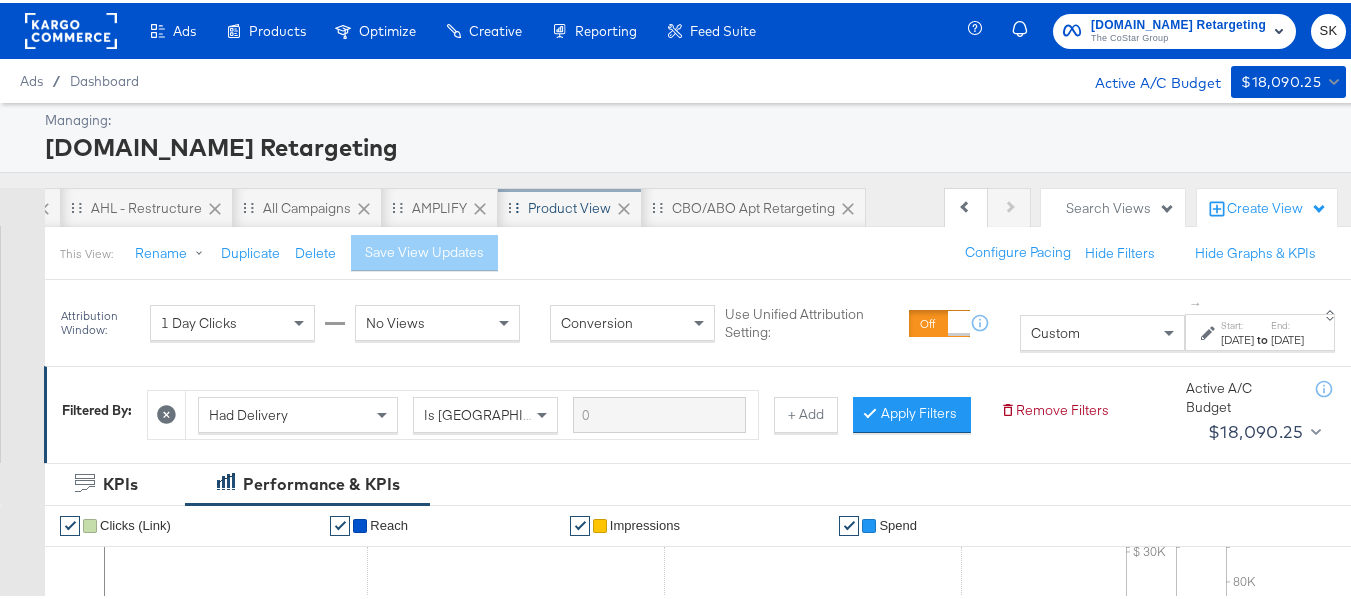 click on "Product View" at bounding box center [570, 205] 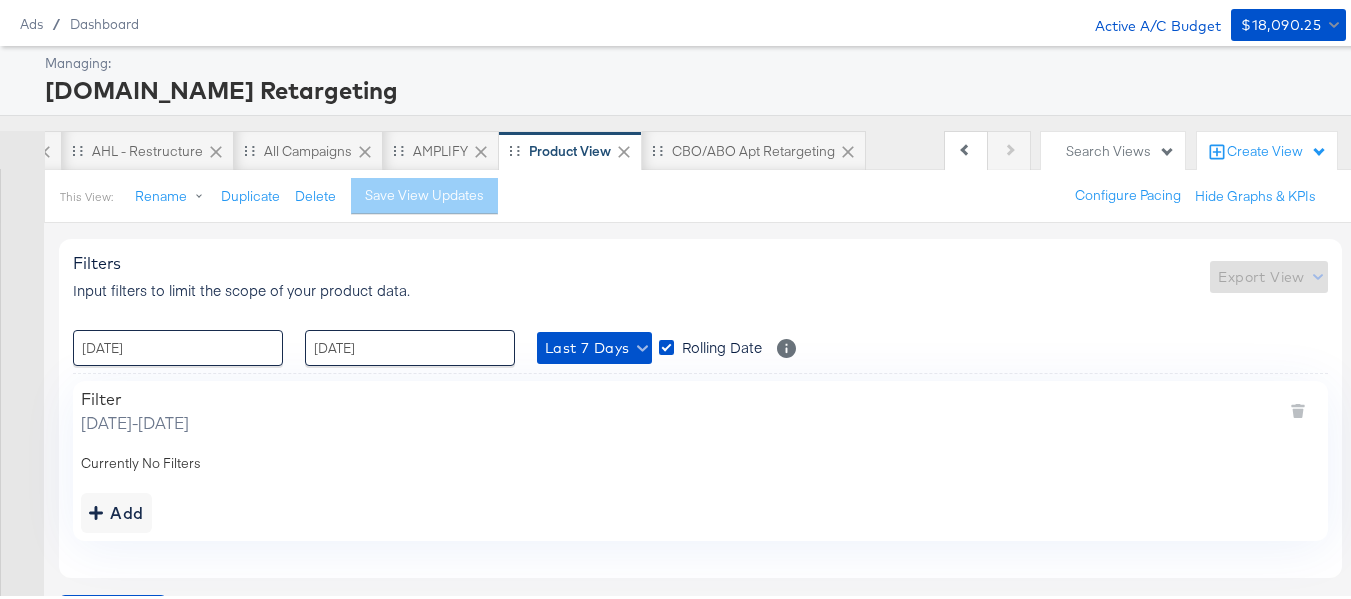 scroll, scrollTop: 106, scrollLeft: 0, axis: vertical 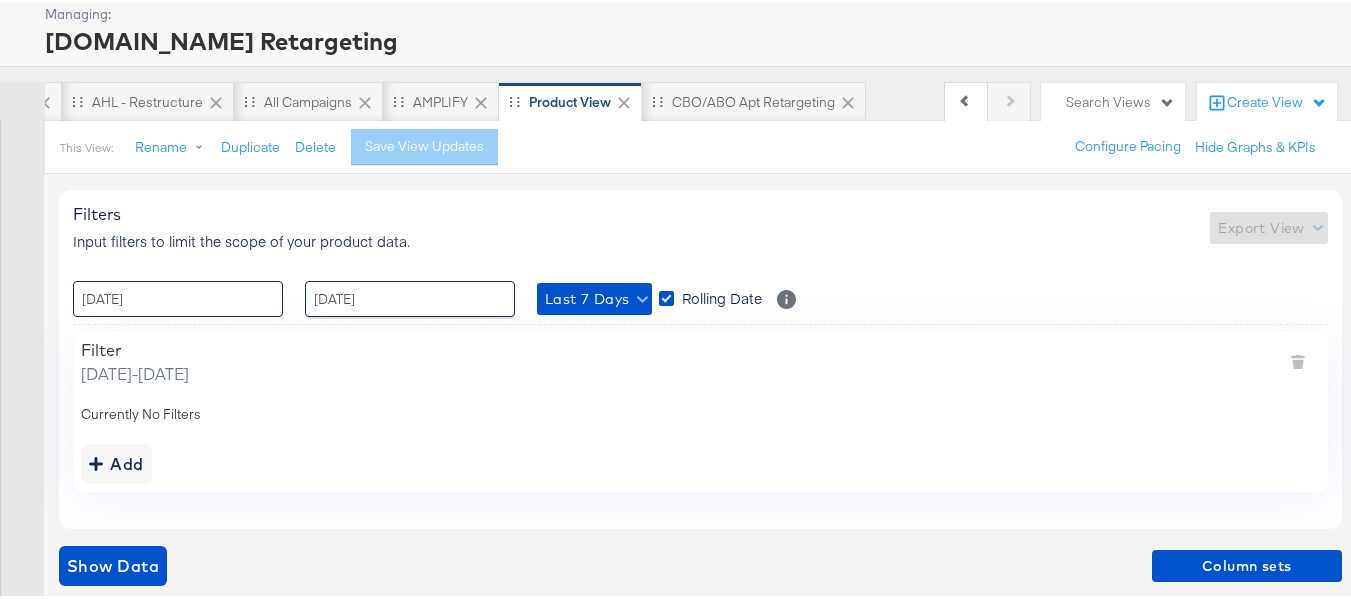 click on "07 / July / 2025" at bounding box center (178, 296) 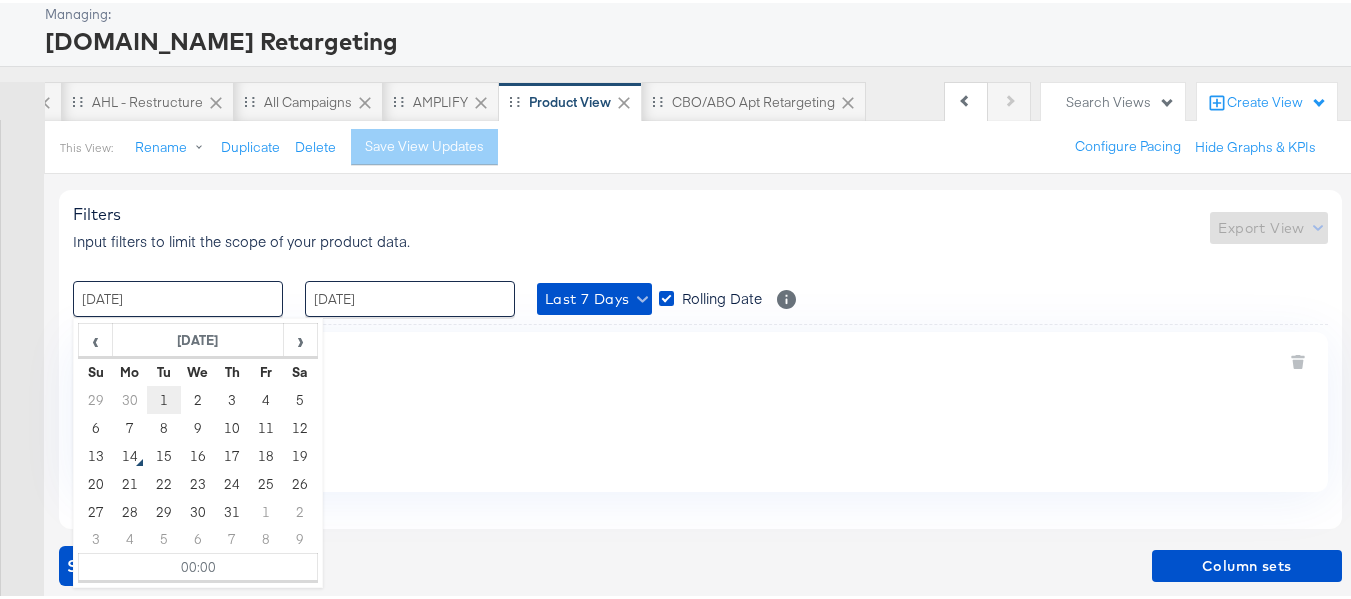 click on "1" at bounding box center (164, 397) 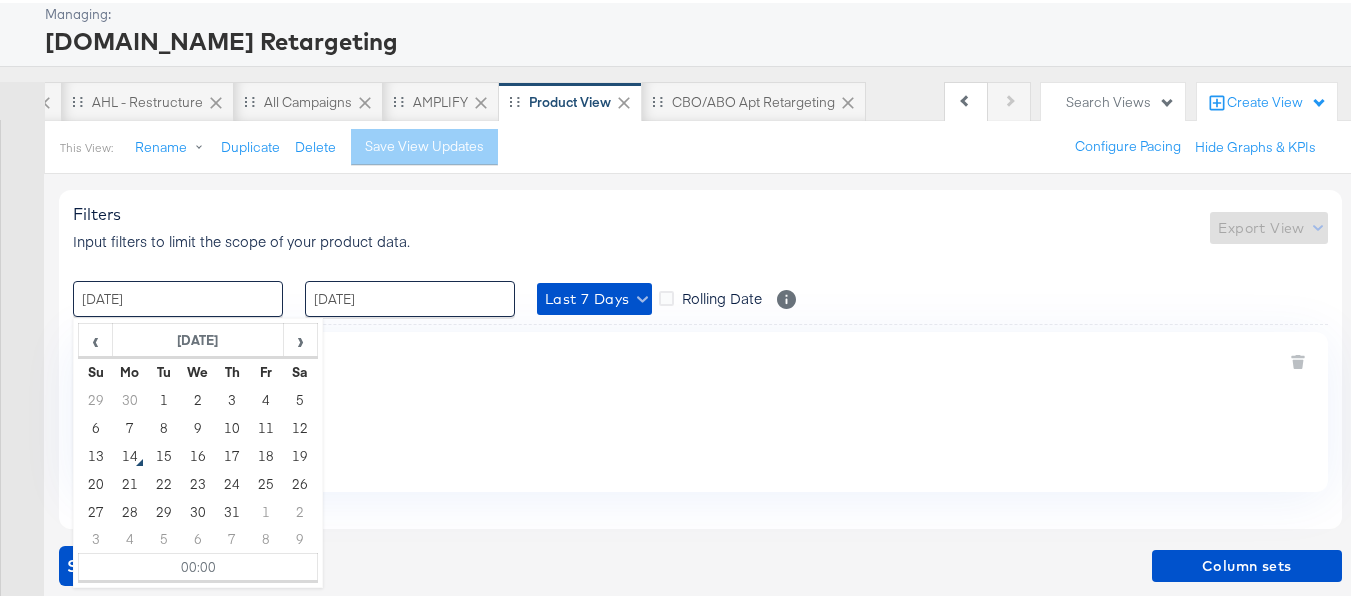 type on "01 / July / 2025 00:00" 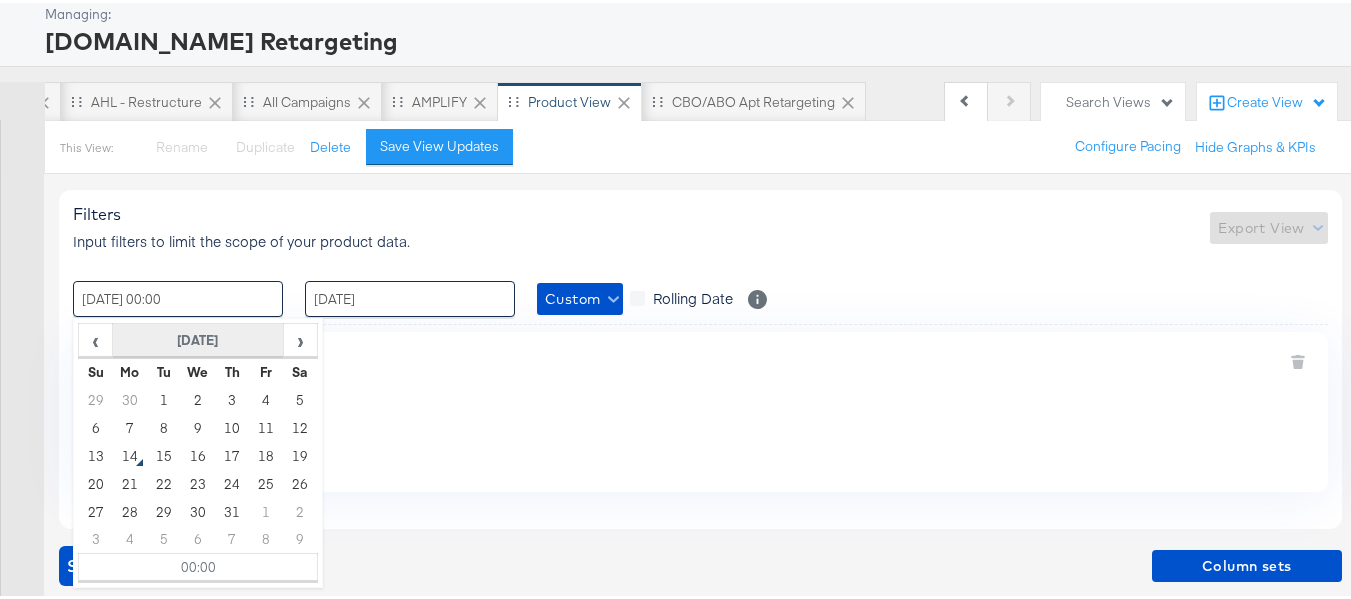 scroll, scrollTop: 0, scrollLeft: 897, axis: horizontal 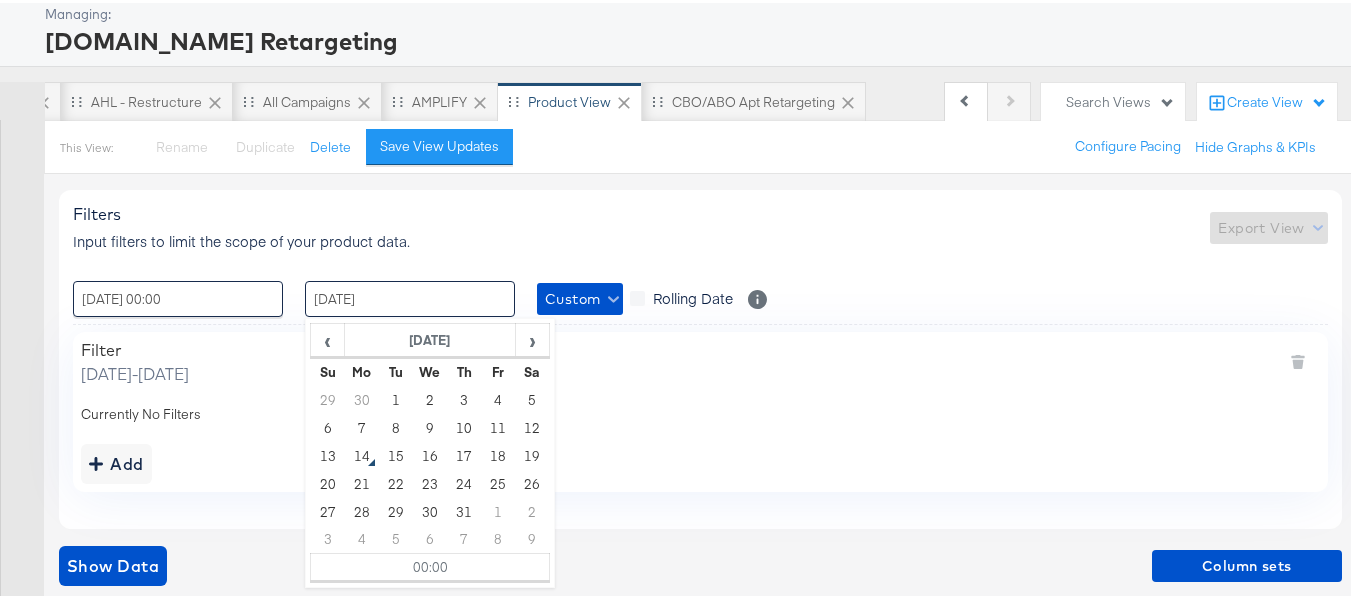 click on "13 / July / 2025" at bounding box center (410, 296) 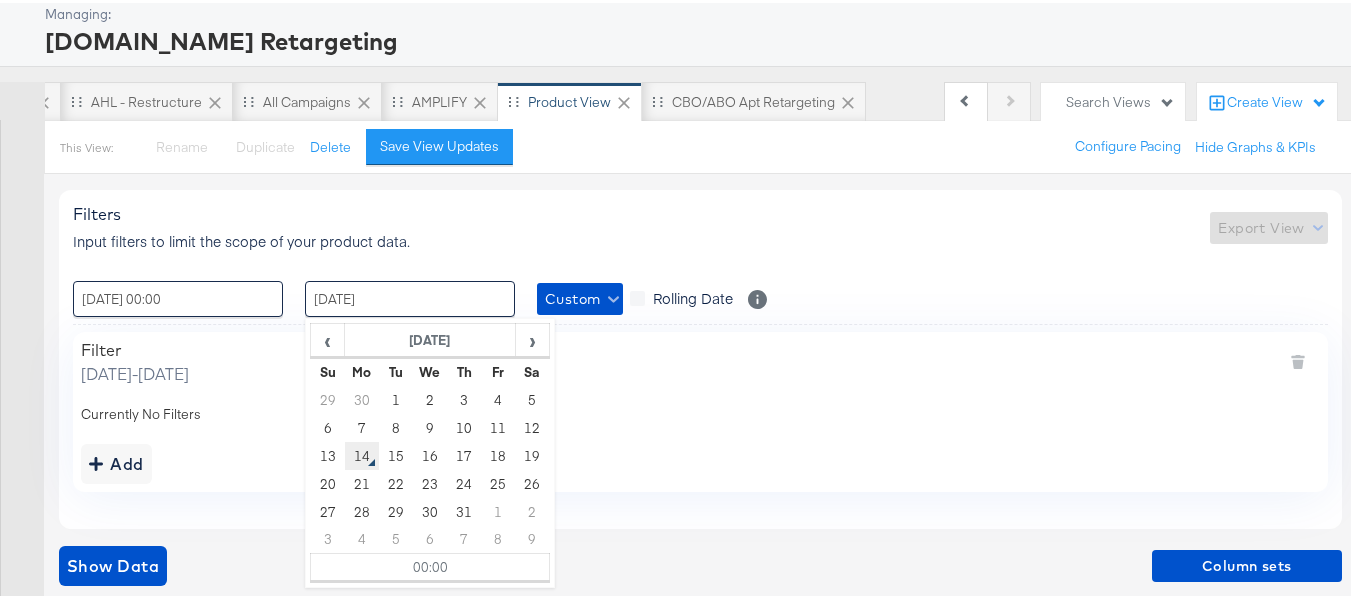 click on "14" at bounding box center [362, 453] 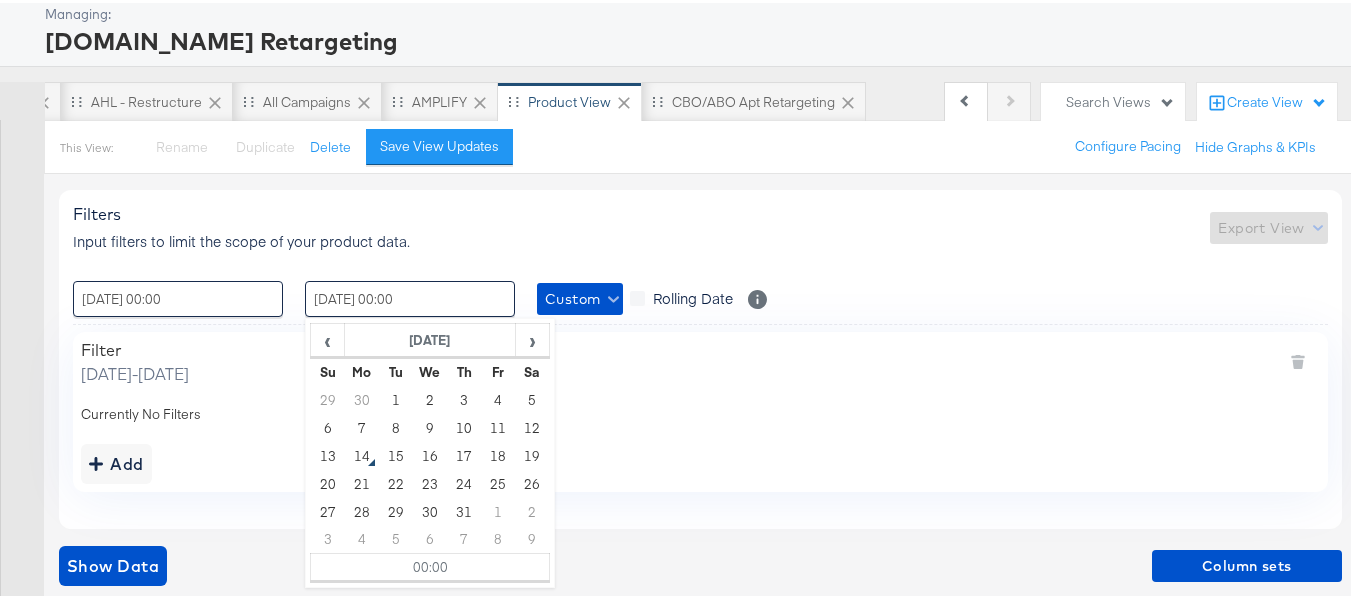 click on "Filter Tuesday, July 1 2025  -  Monday, July 14 2025 Currently No Filters Add" at bounding box center [700, 408] 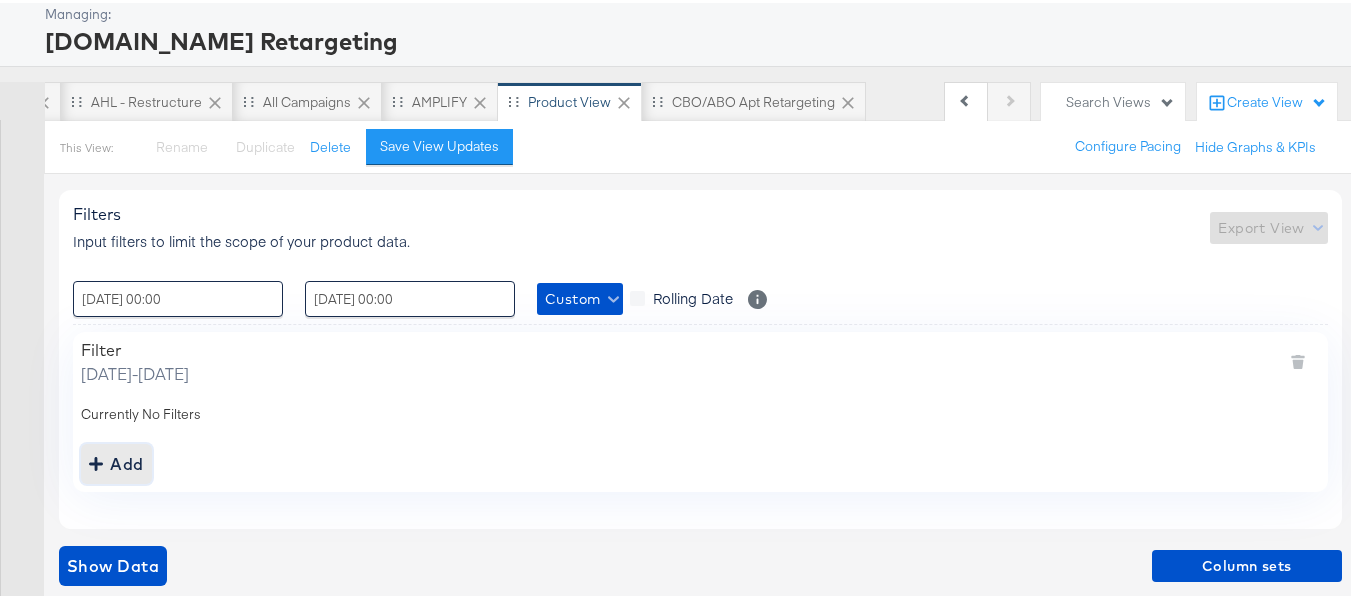 click on "Add" at bounding box center (116, 461) 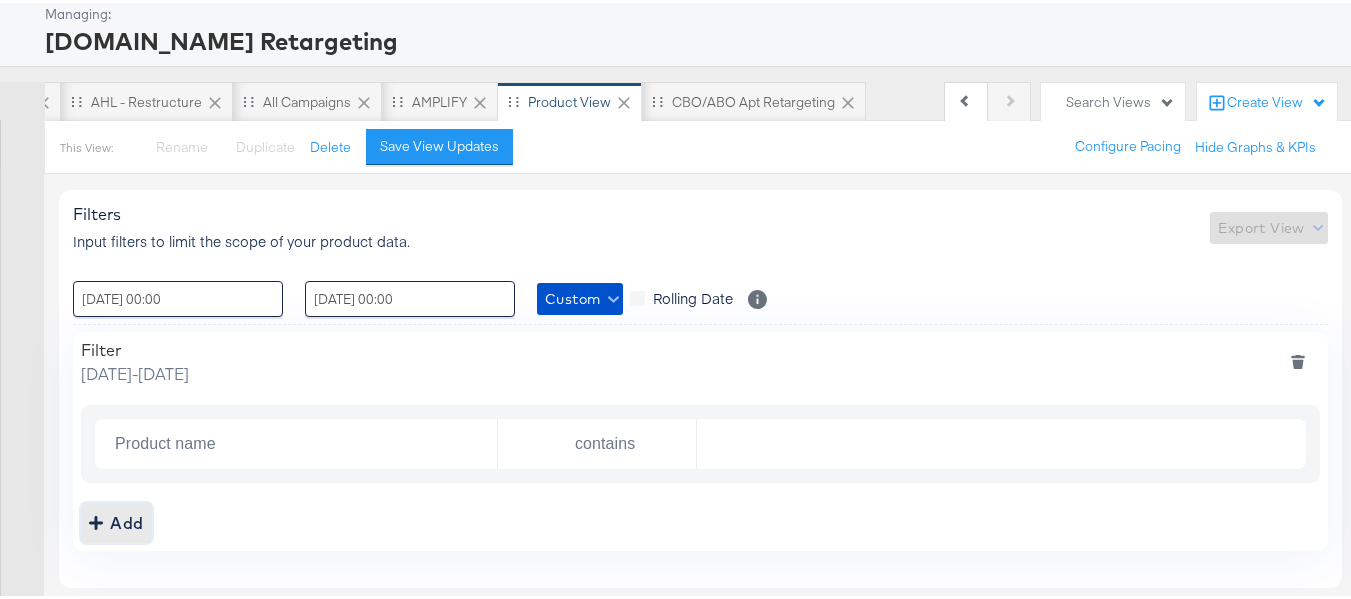 scroll, scrollTop: 184, scrollLeft: 0, axis: vertical 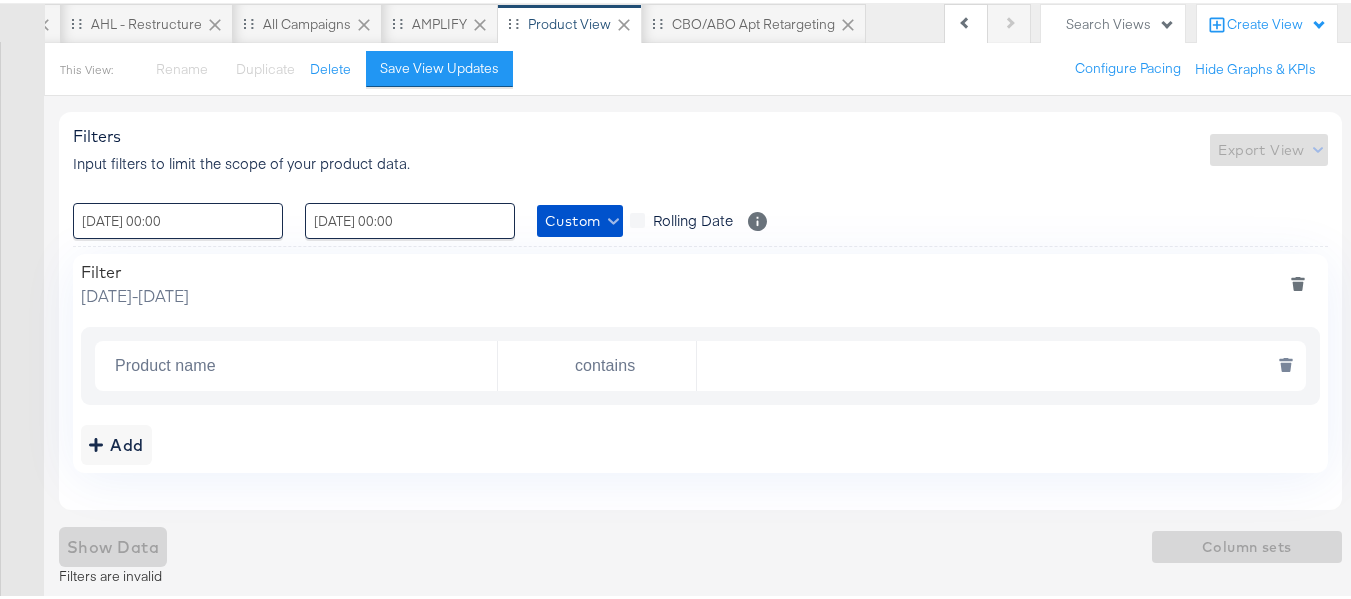 click on "Product name" at bounding box center [302, 363] 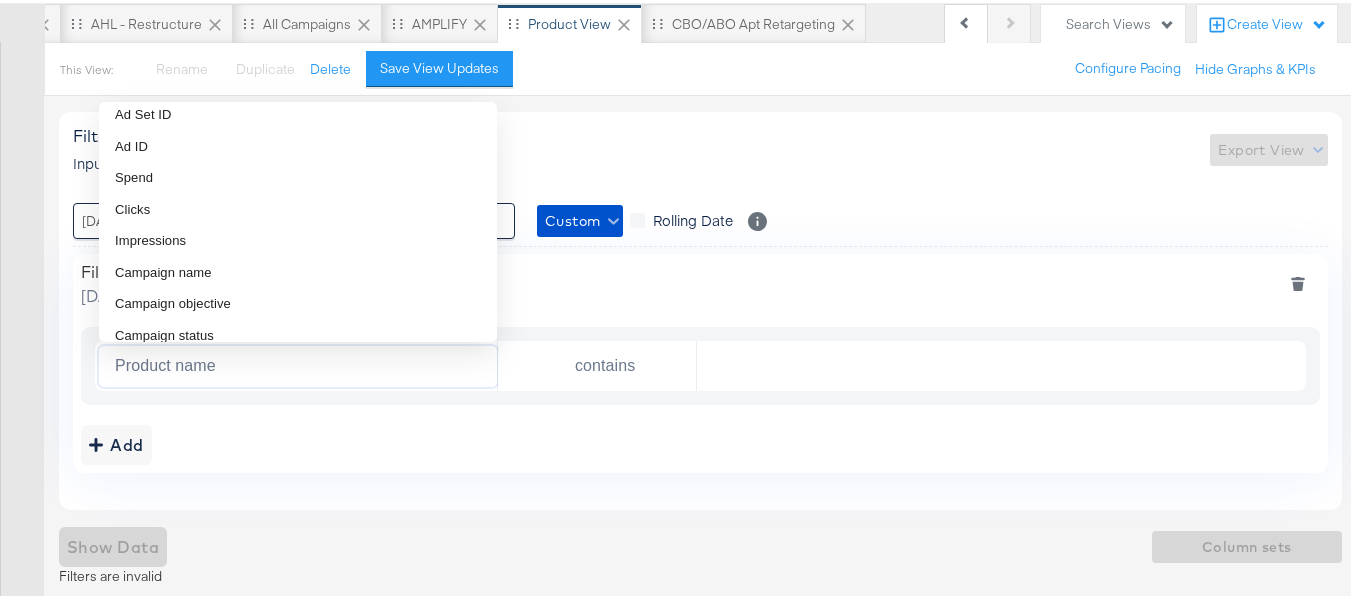 scroll, scrollTop: 200, scrollLeft: 0, axis: vertical 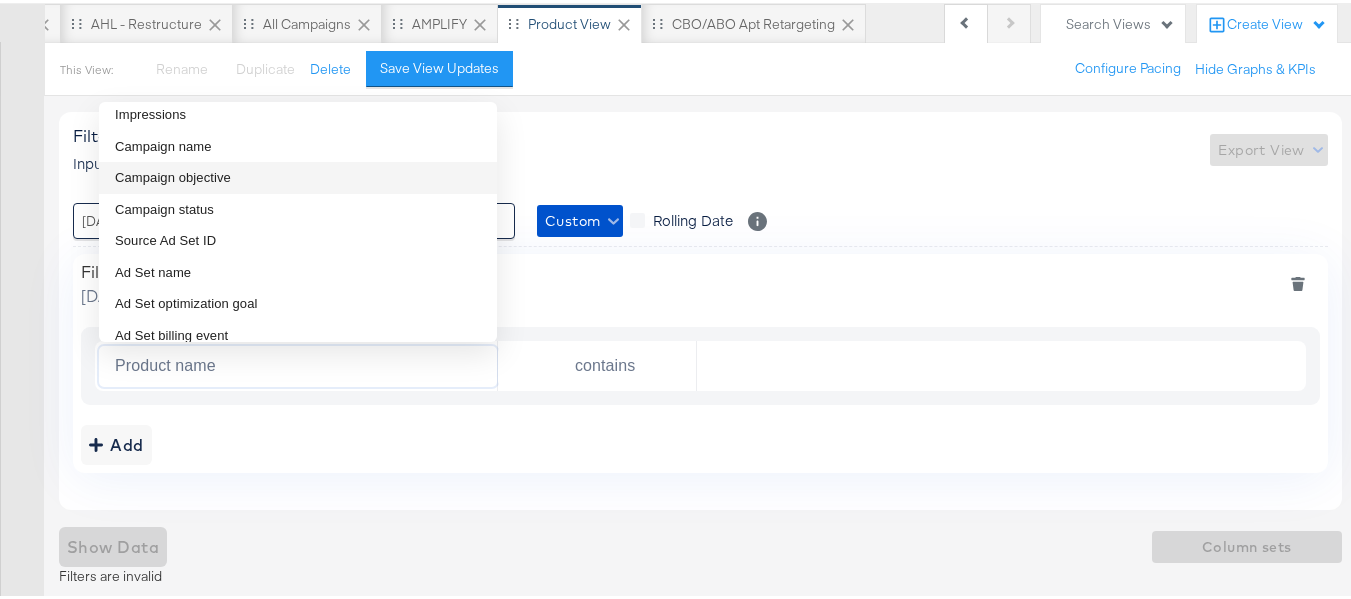 click on "Campaign name" at bounding box center [298, 144] 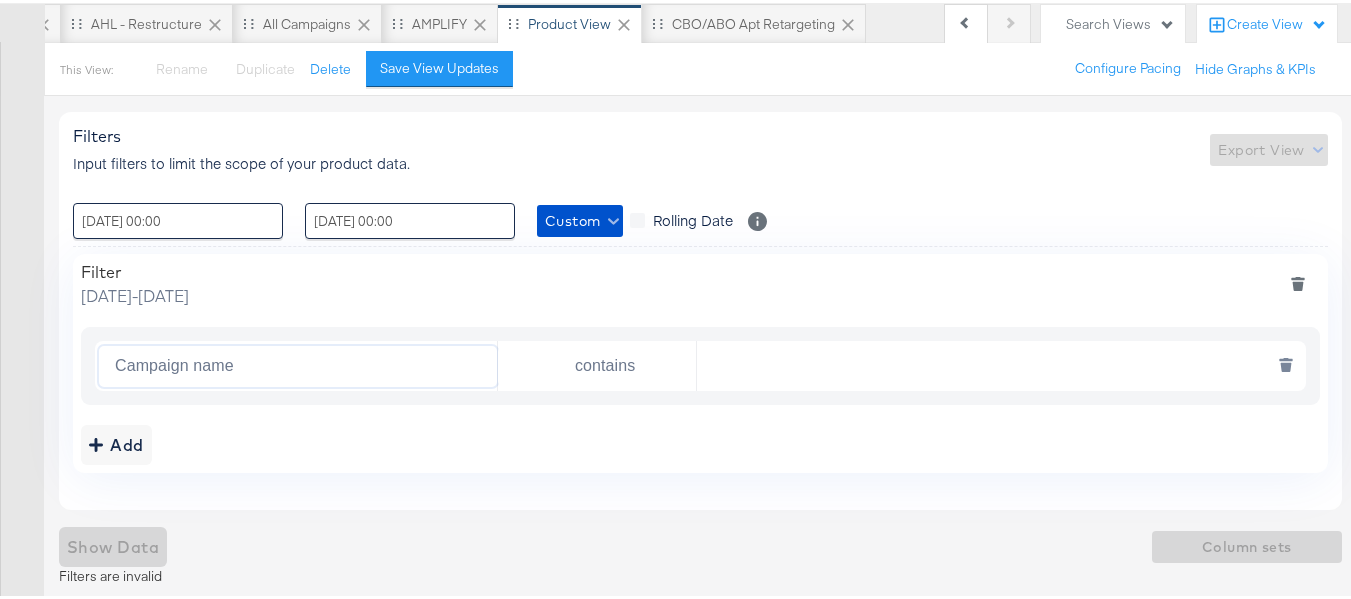 click at bounding box center [996, 363] 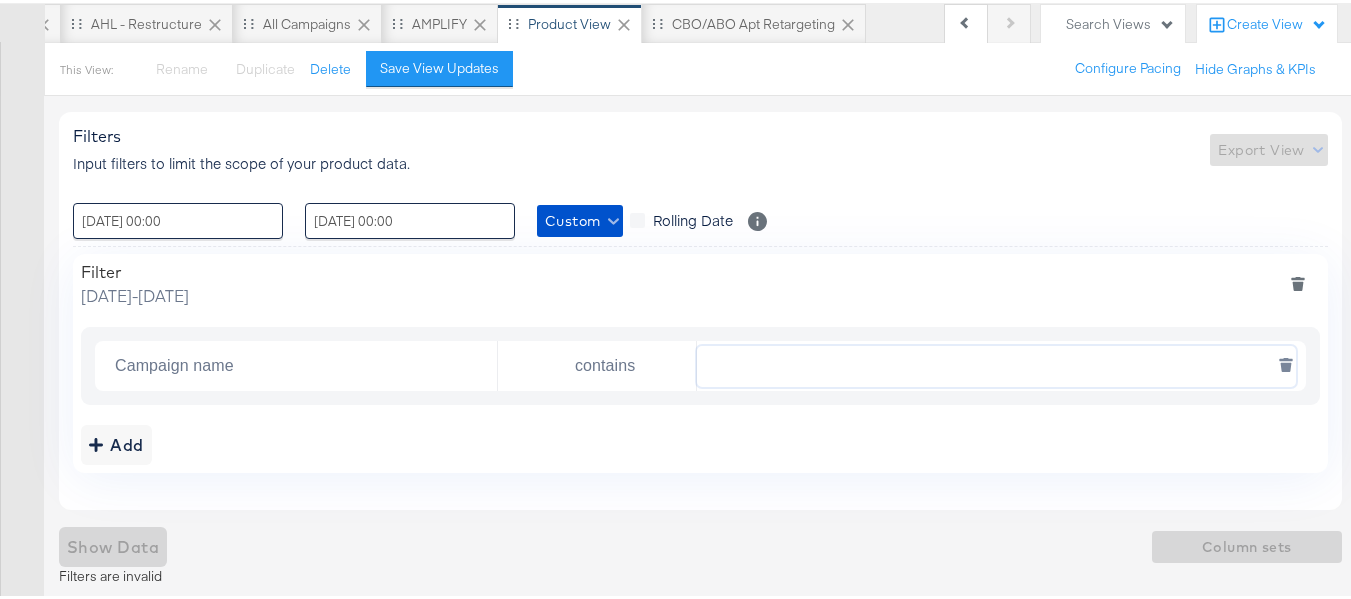 paste on "AHL24" 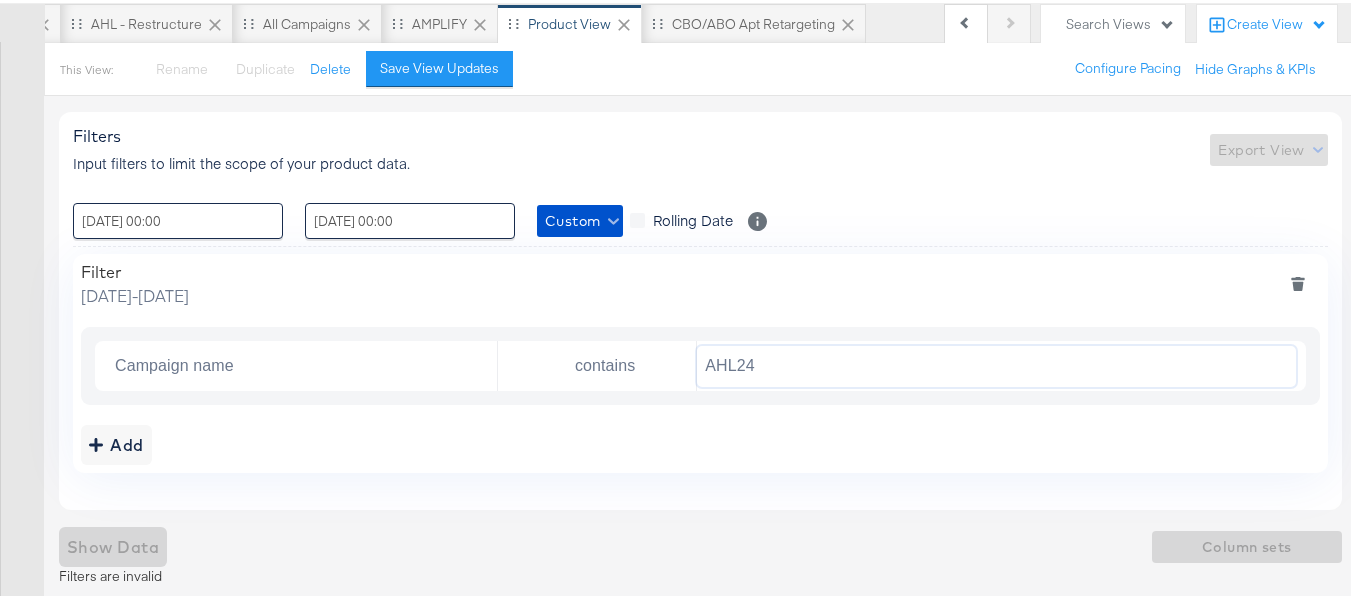 scroll, scrollTop: 165, scrollLeft: 0, axis: vertical 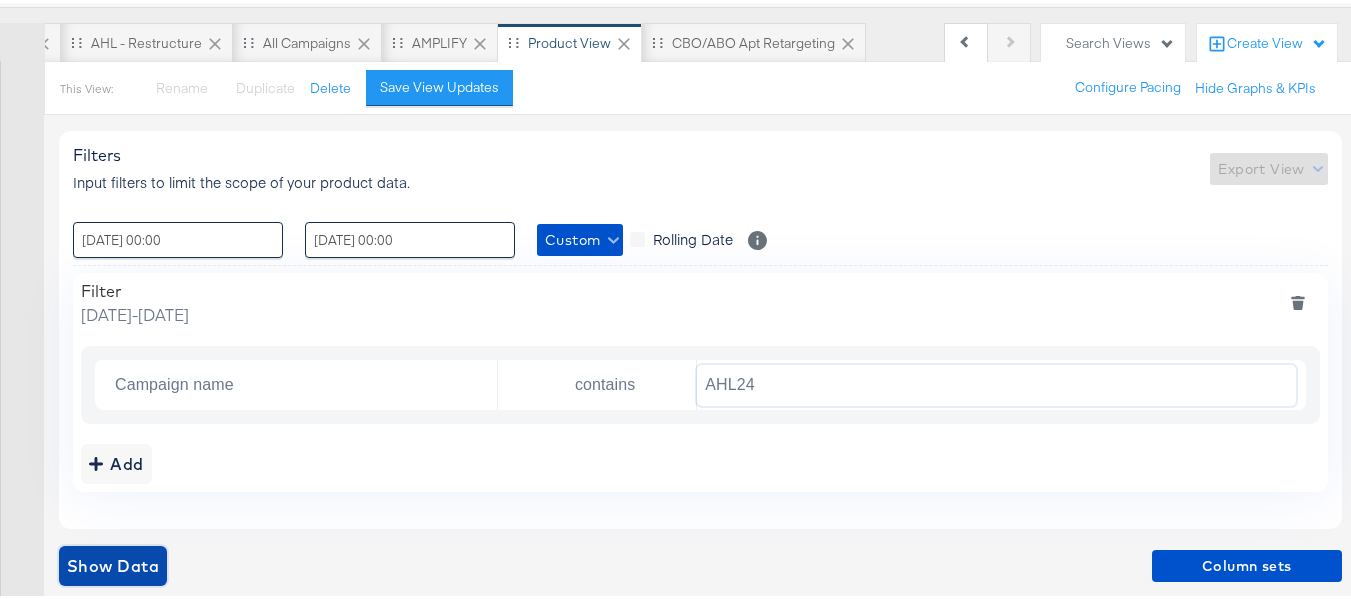 click on "Show Data" at bounding box center (113, 563) 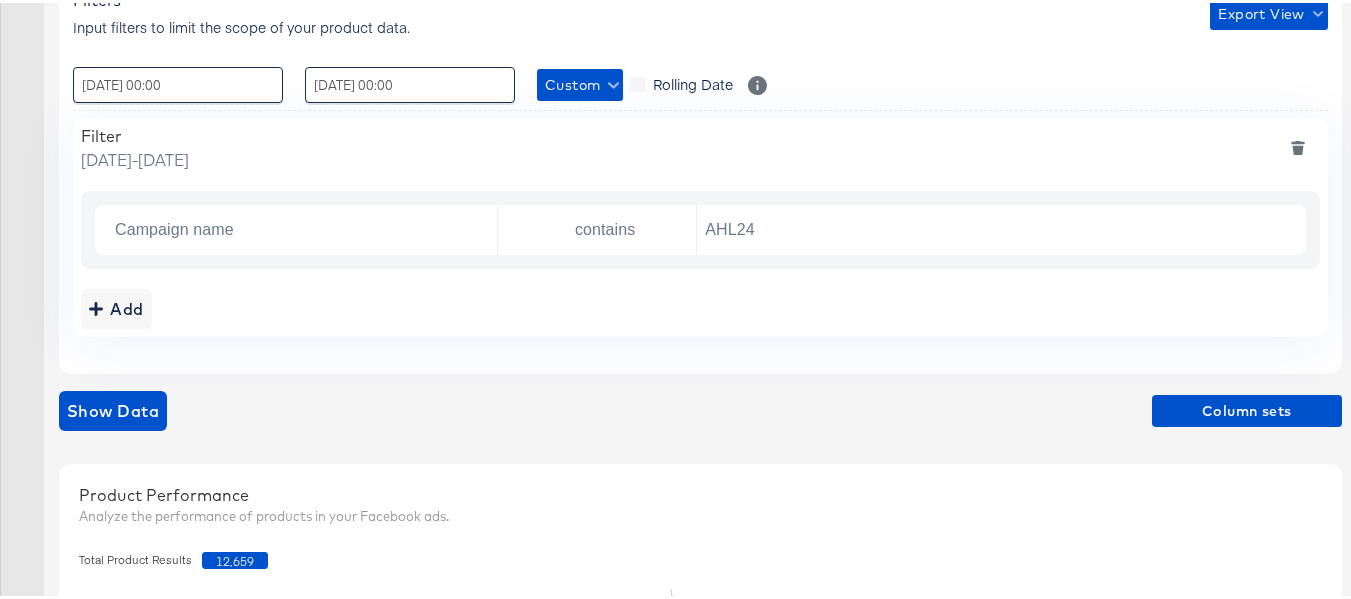 scroll, scrollTop: 465, scrollLeft: 0, axis: vertical 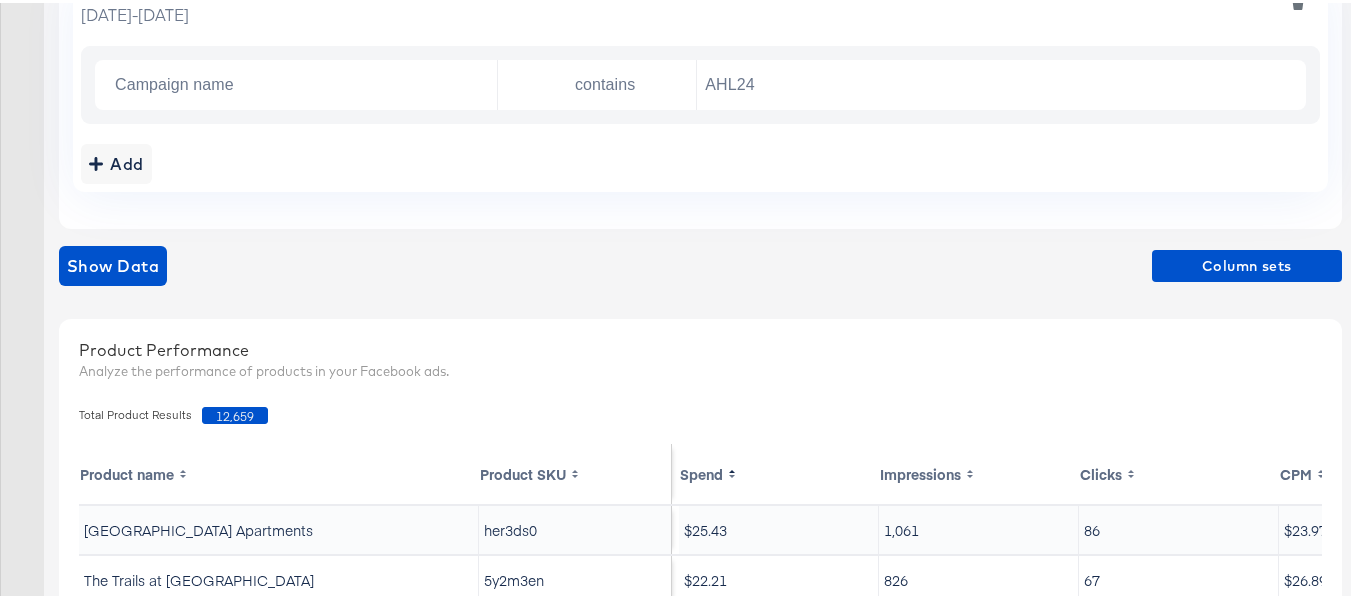 click on "12,659" at bounding box center [235, 412] 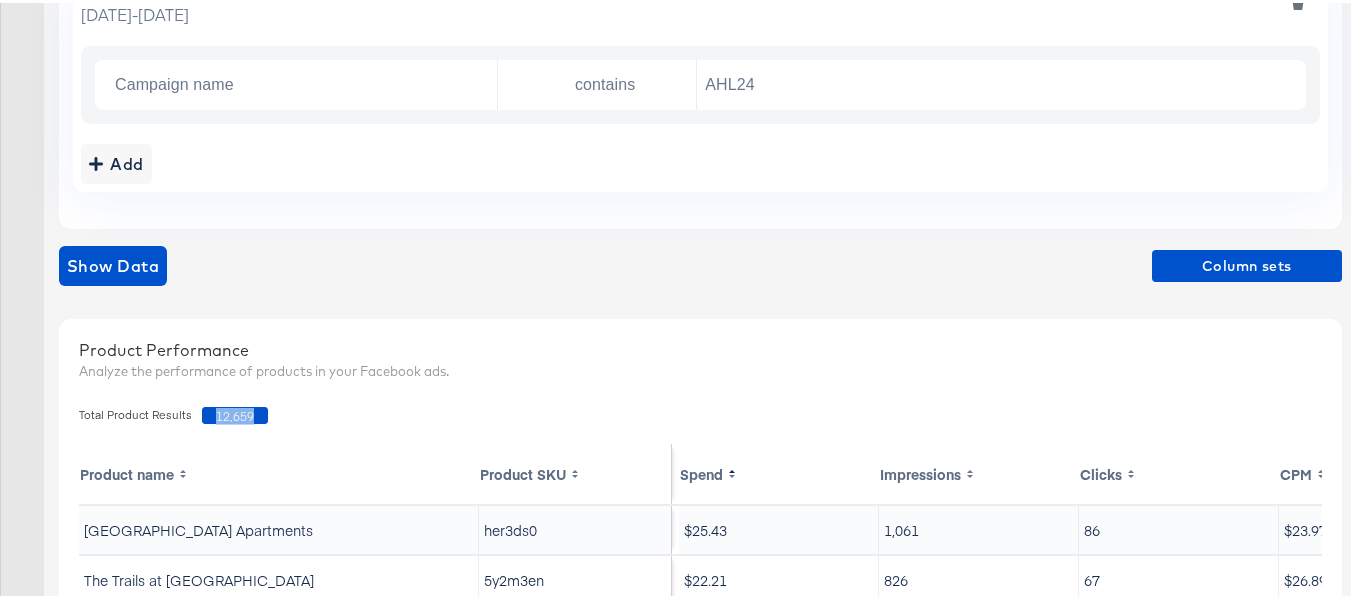 click on "12,659" at bounding box center [235, 412] 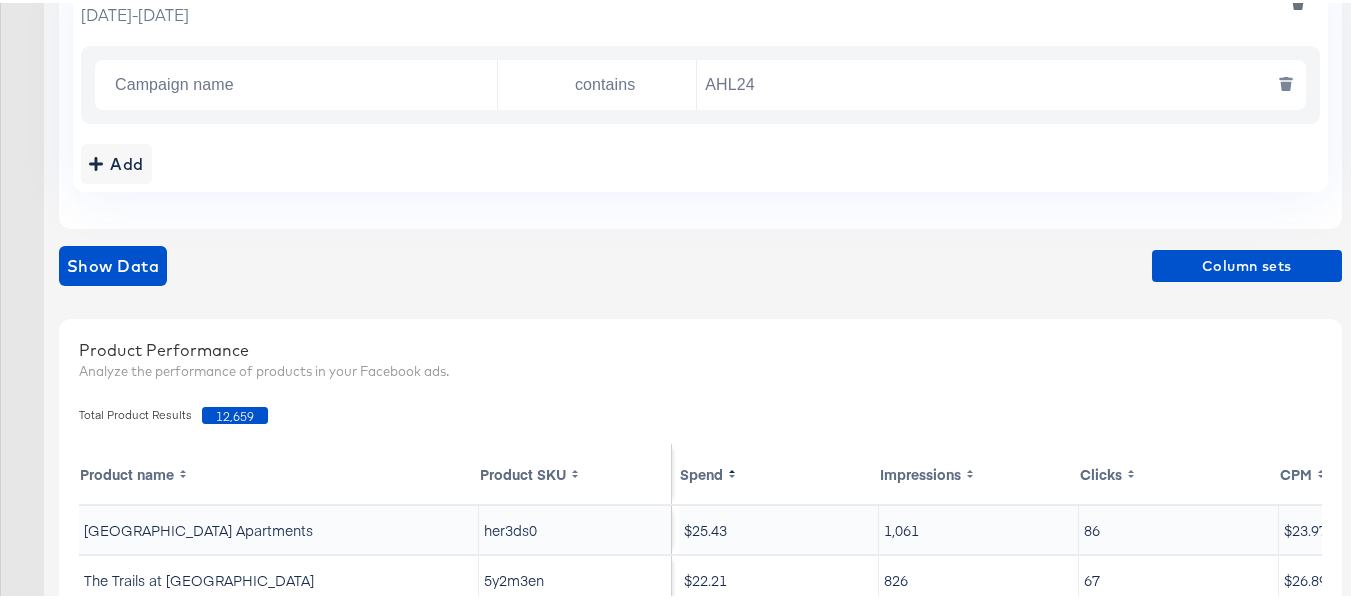 click on "AHL24" at bounding box center [996, 82] 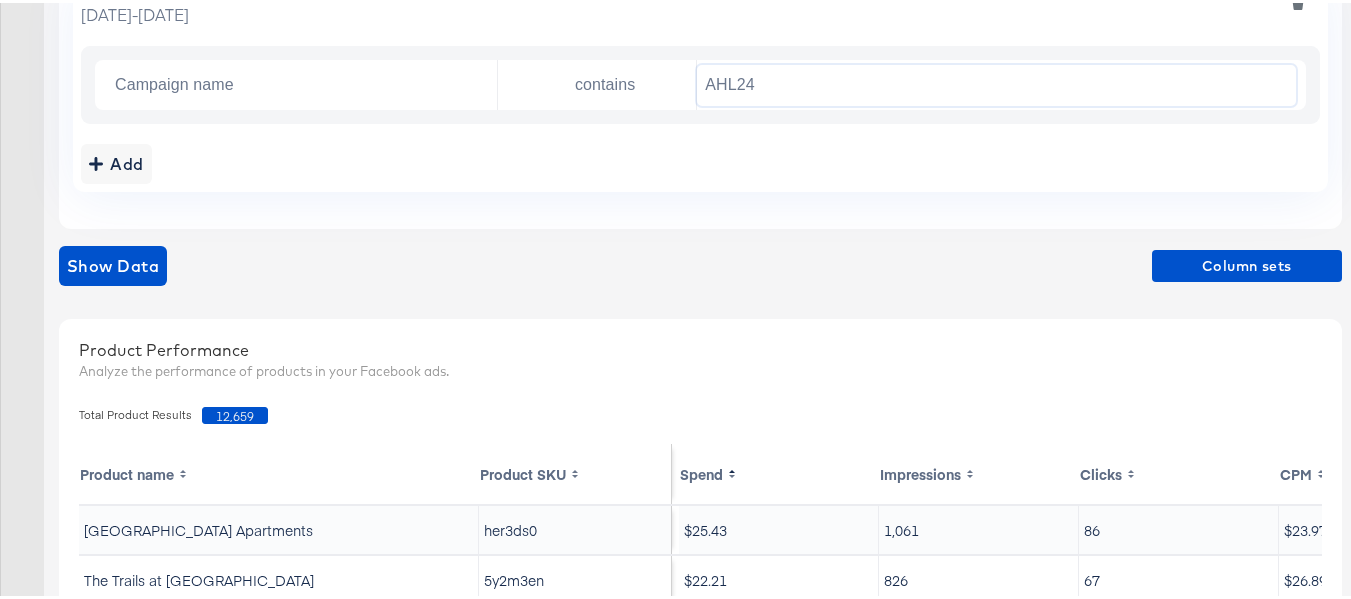 paste on "F" 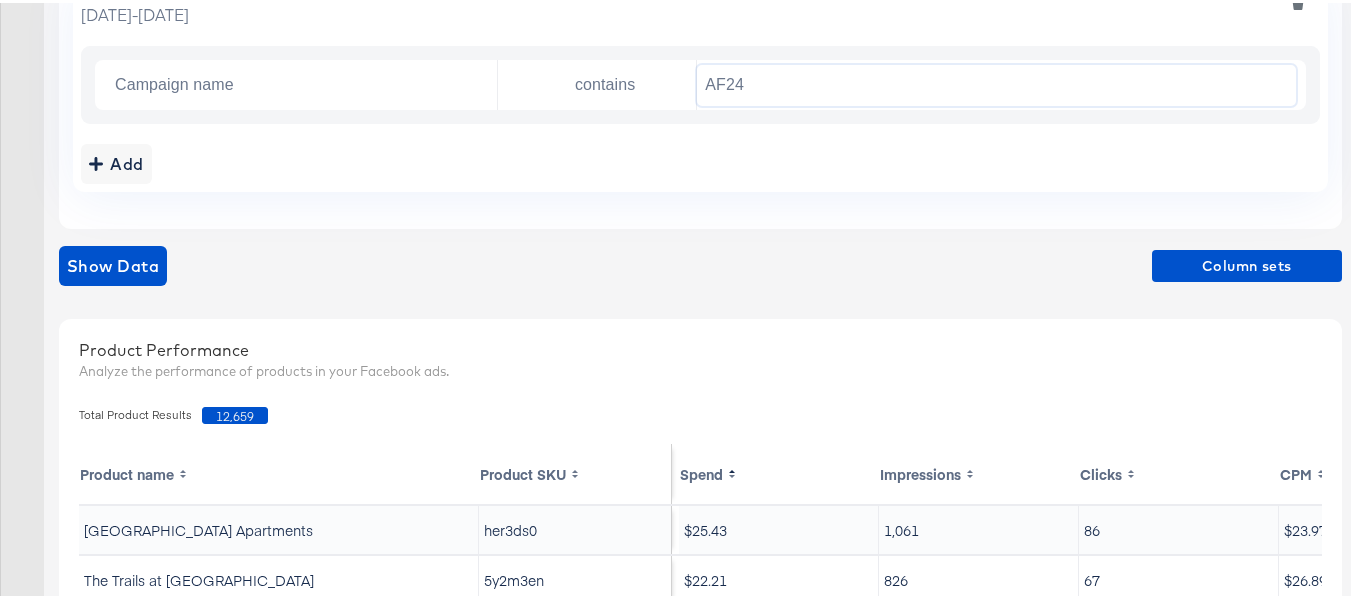 click on "Add" at bounding box center [700, 161] 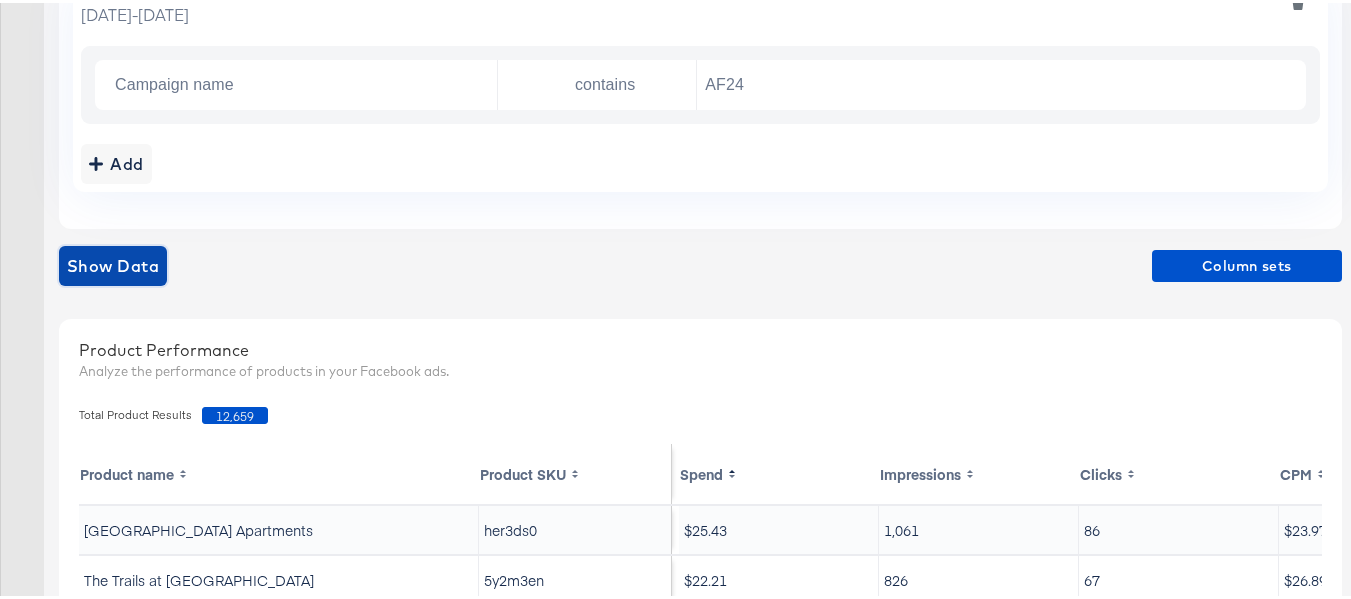 click on "Show Data" at bounding box center [113, 263] 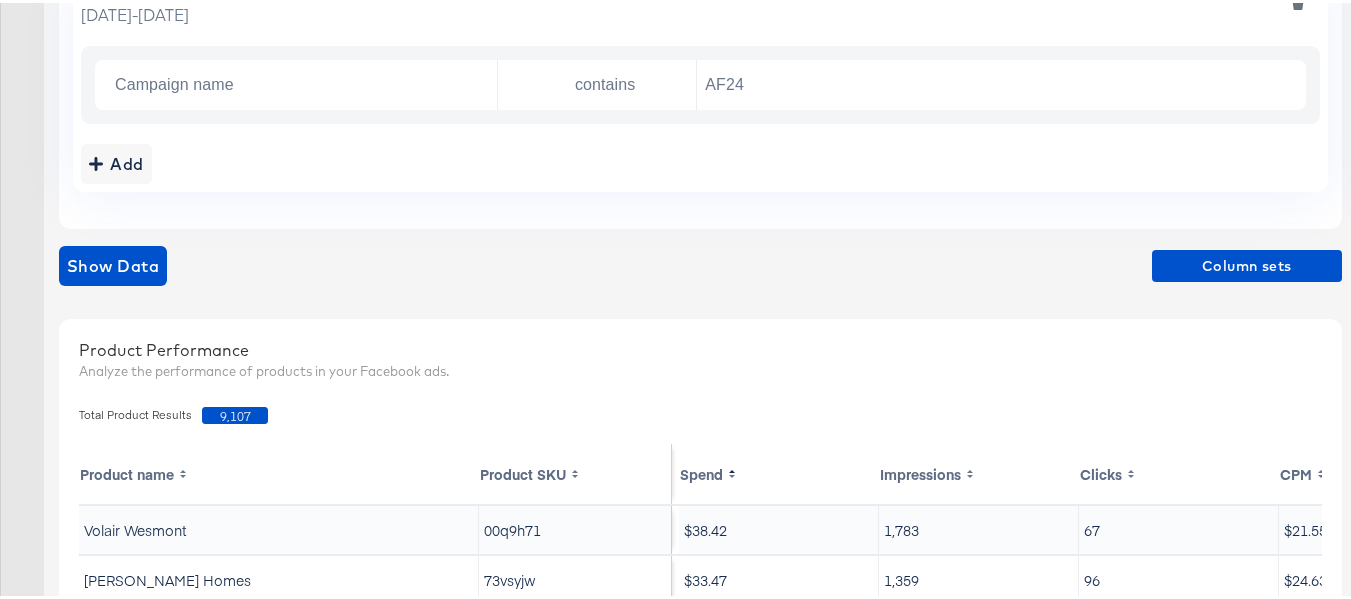 click on "9,107" at bounding box center [235, 412] 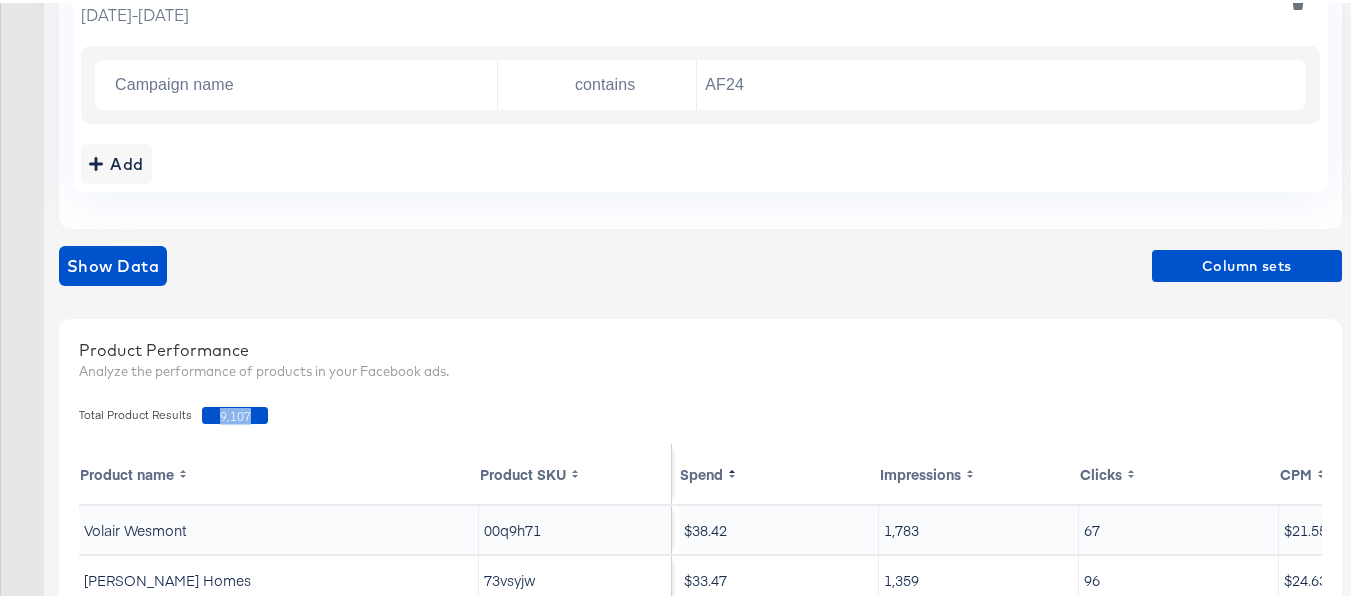 click on "9,107" at bounding box center [235, 412] 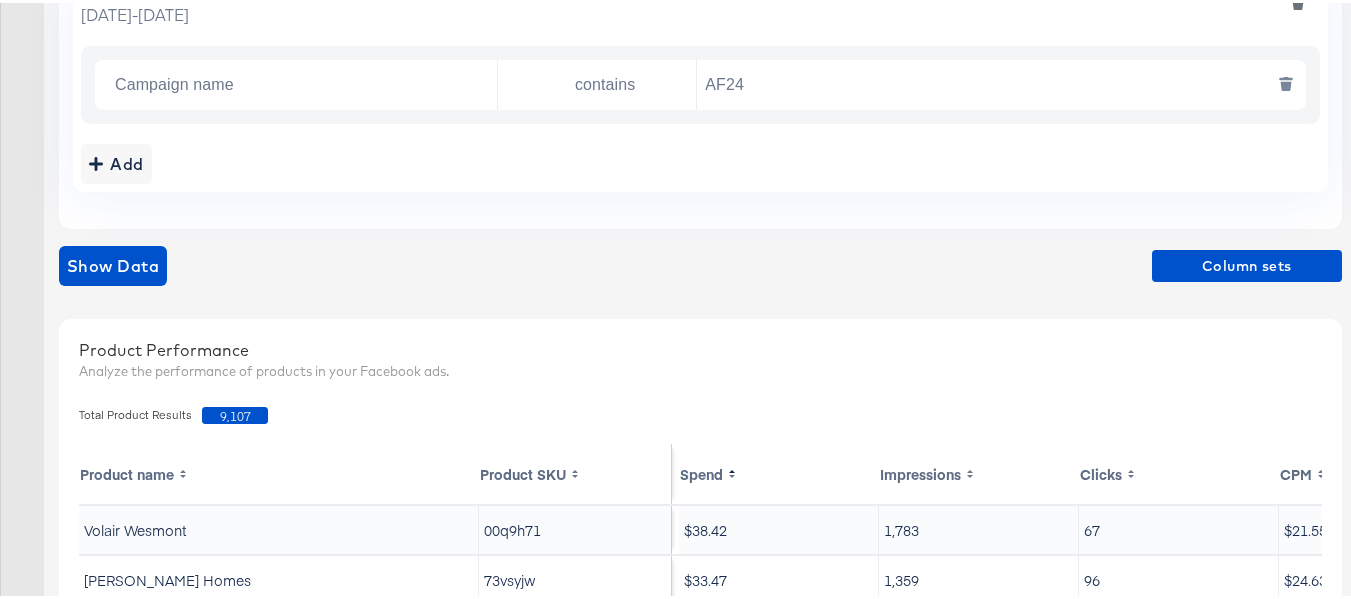 click on "AF24" at bounding box center (996, 82) 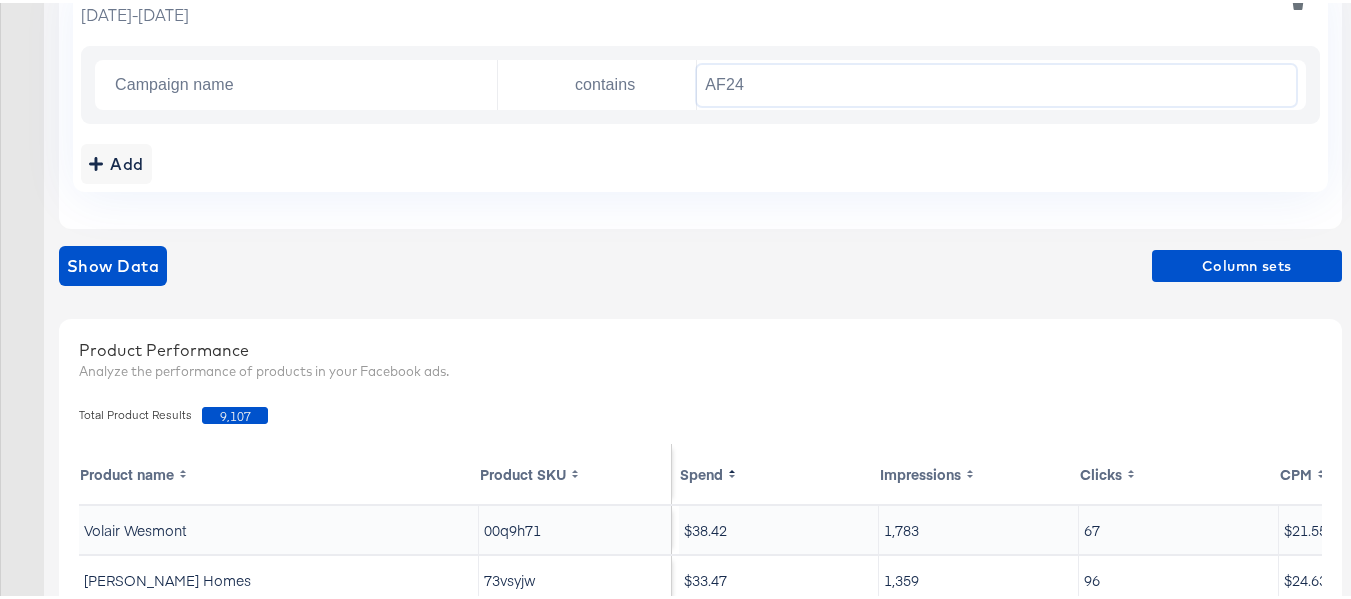 paste on "FR" 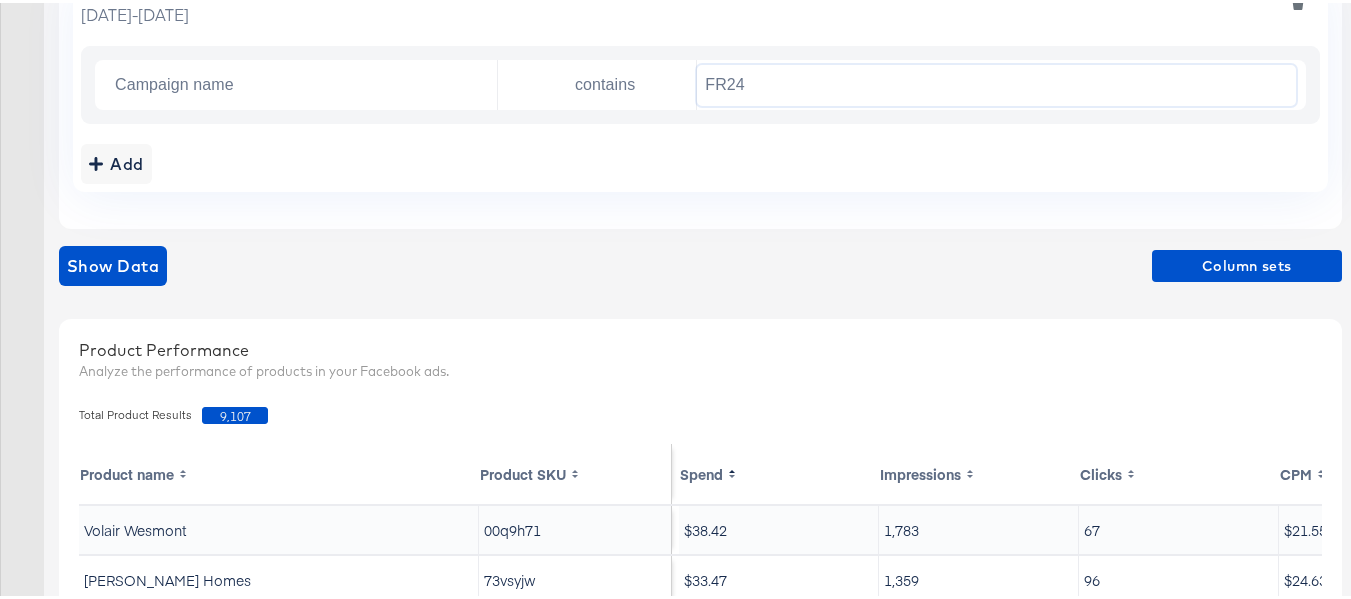 drag, startPoint x: 816, startPoint y: 154, endPoint x: 177, endPoint y: 375, distance: 676.1376 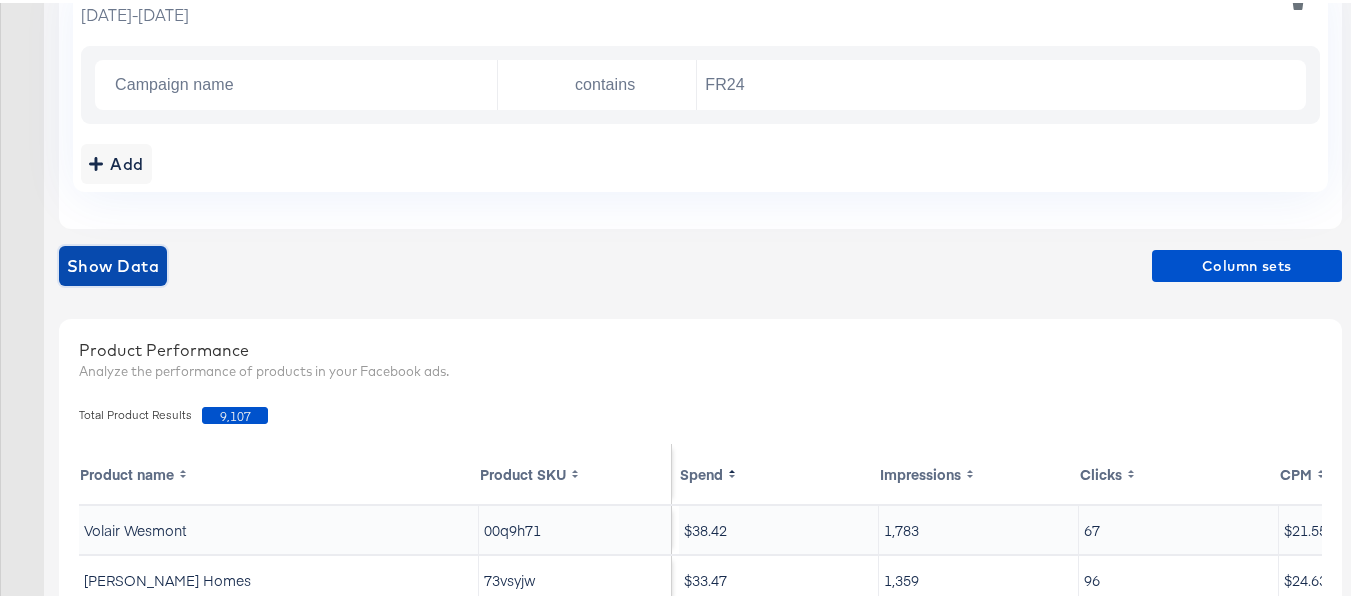 click on "Show Data" at bounding box center (113, 263) 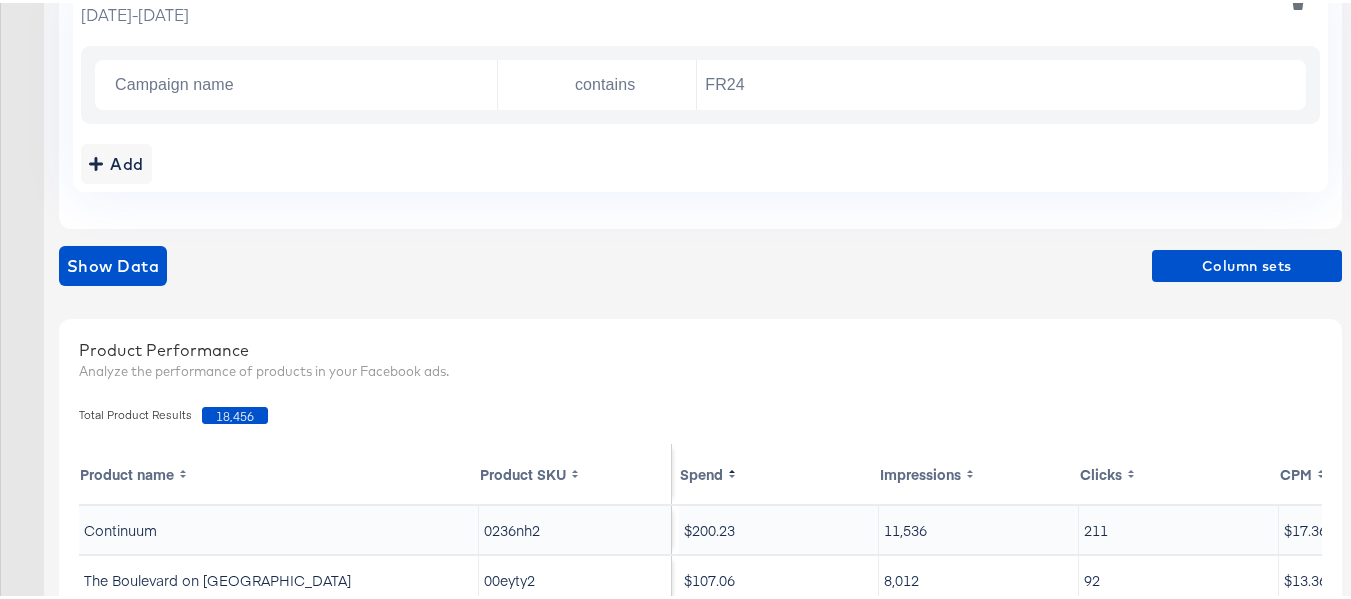 click on "18,456" at bounding box center [235, 412] 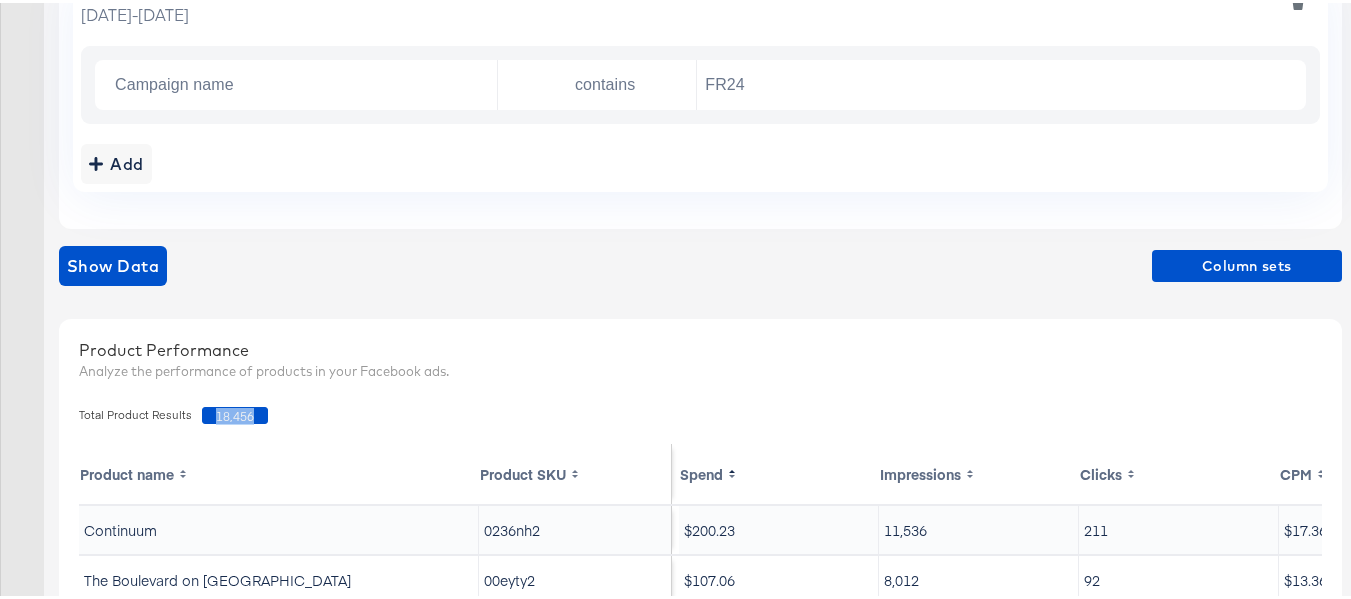 click on "18,456" at bounding box center (235, 412) 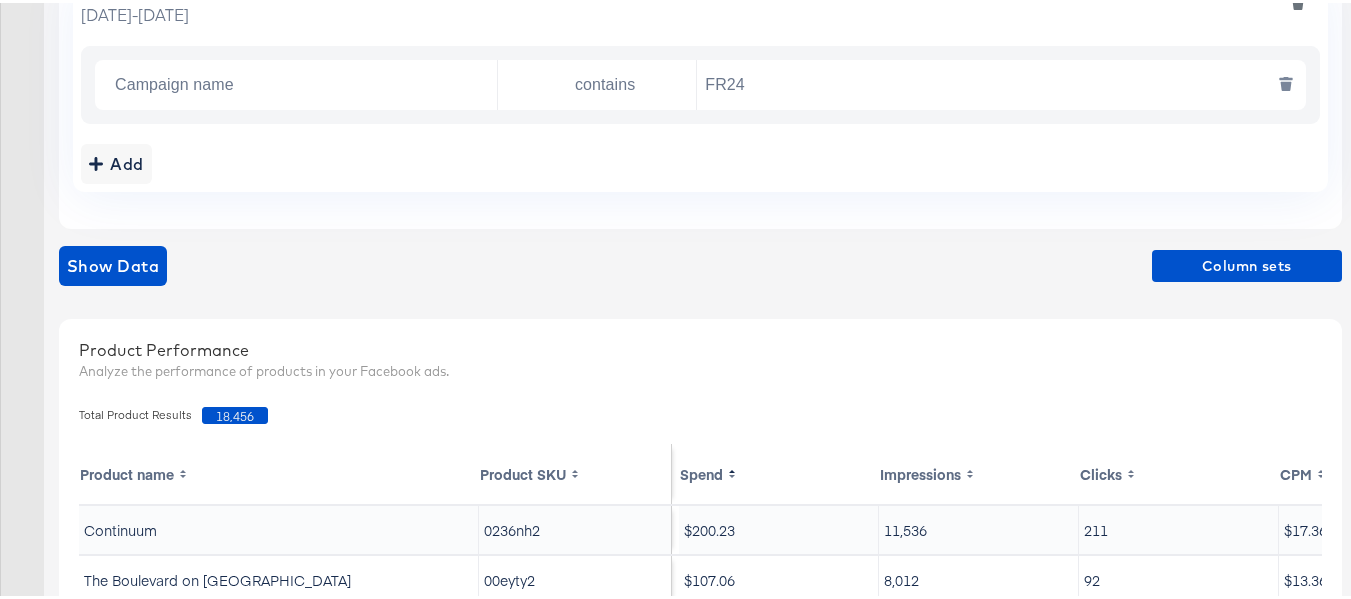 click on "FR24" at bounding box center [996, 82] 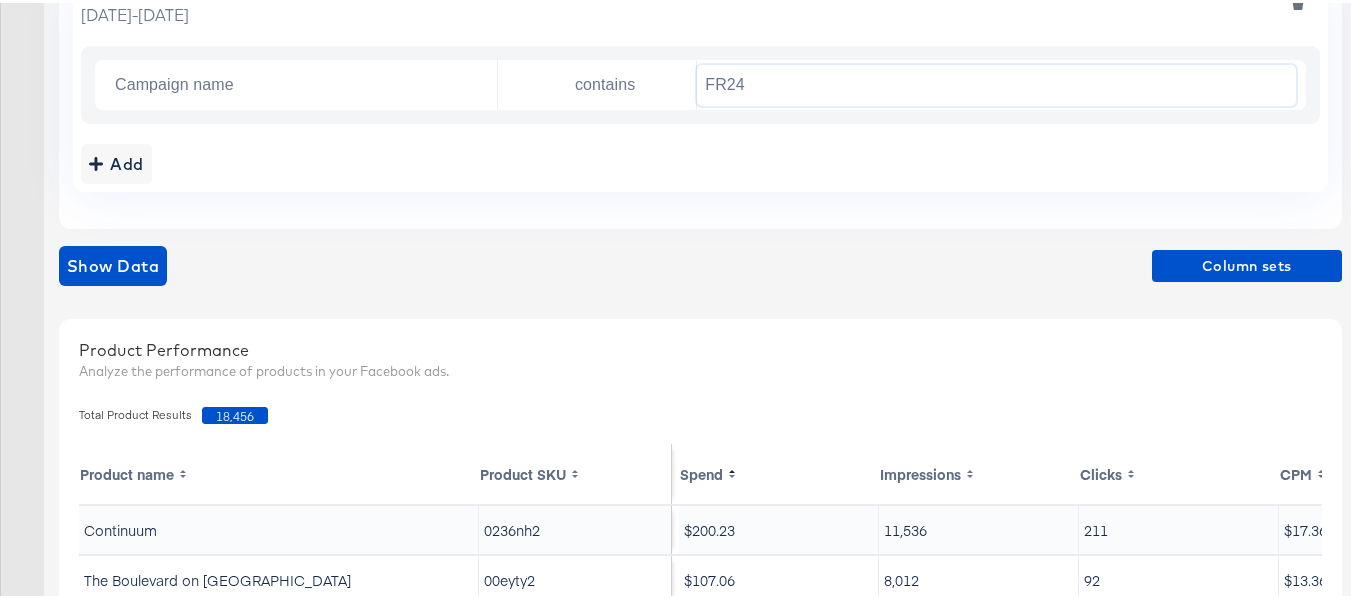paste on "DARE" 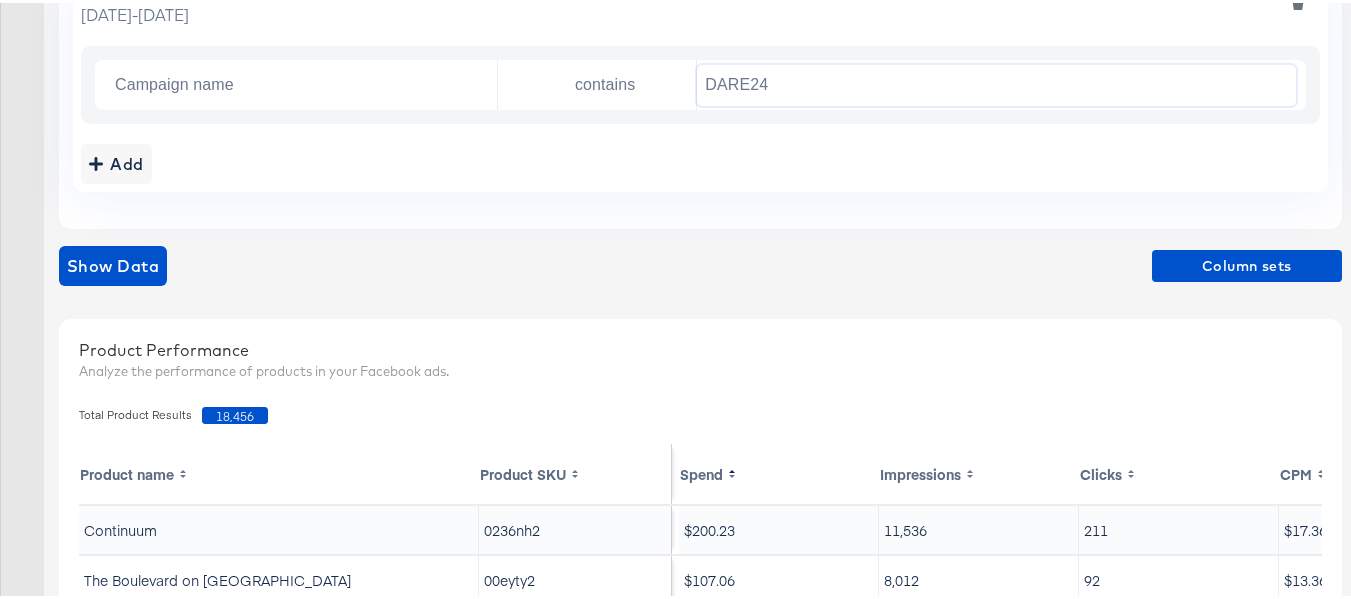 type on "DARE24" 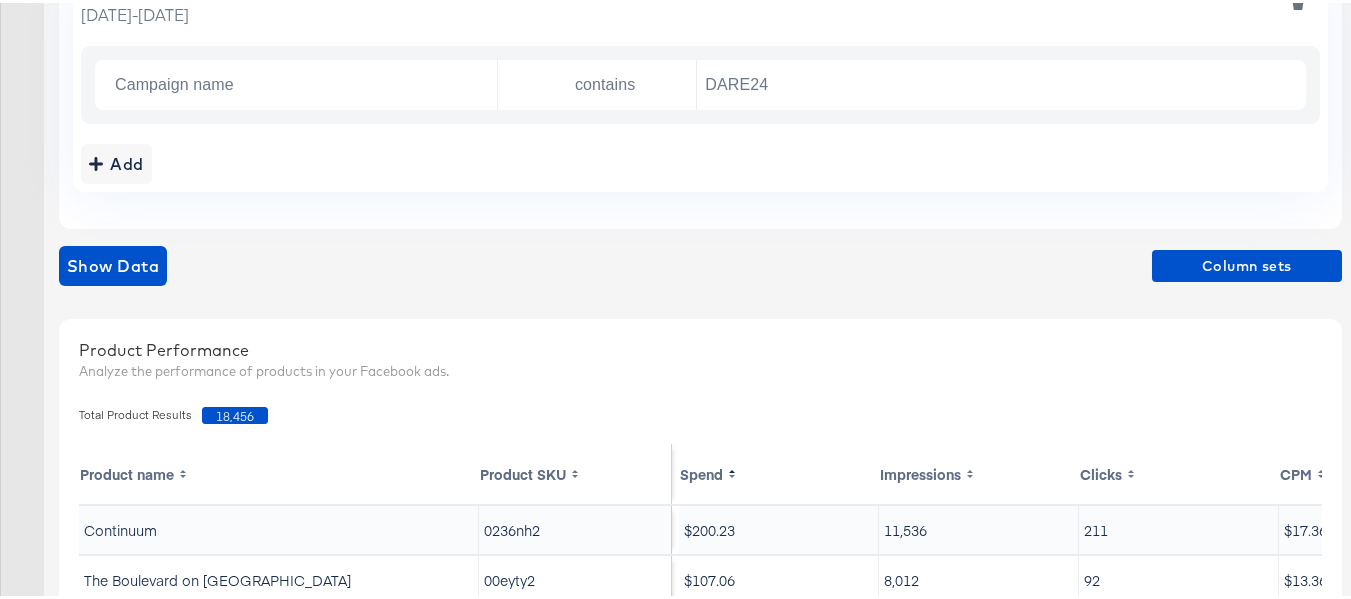 click on "Show Data Column sets" at bounding box center (700, 271) 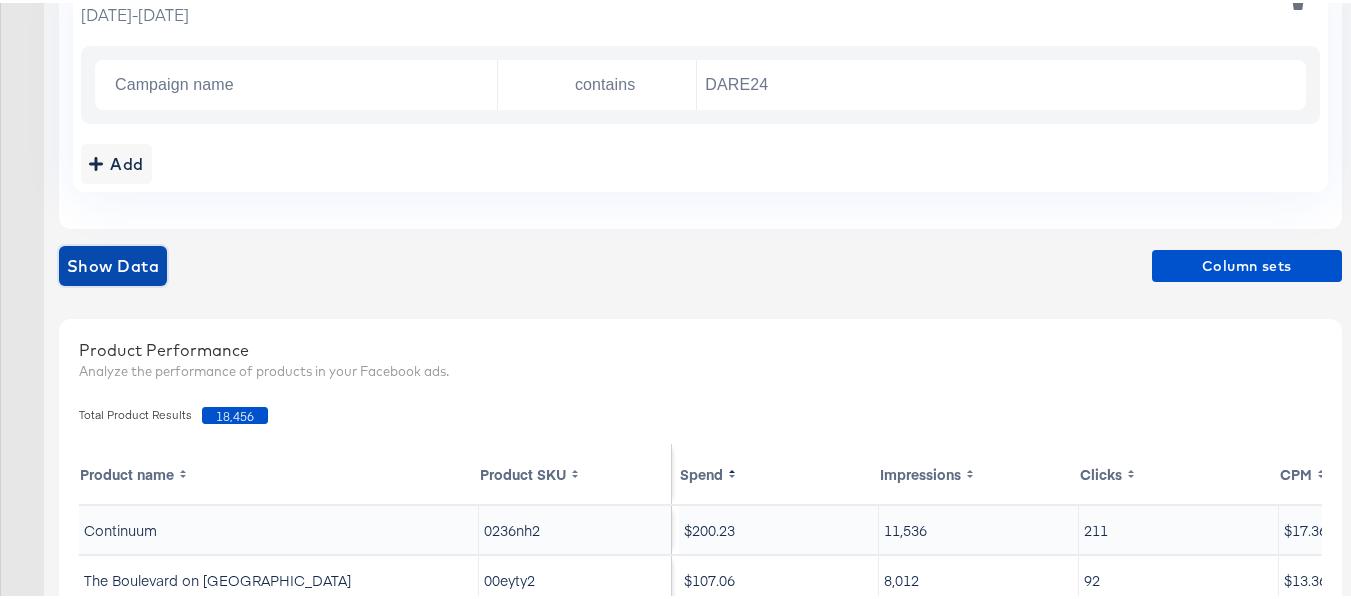 click on "Show Data" at bounding box center (113, 263) 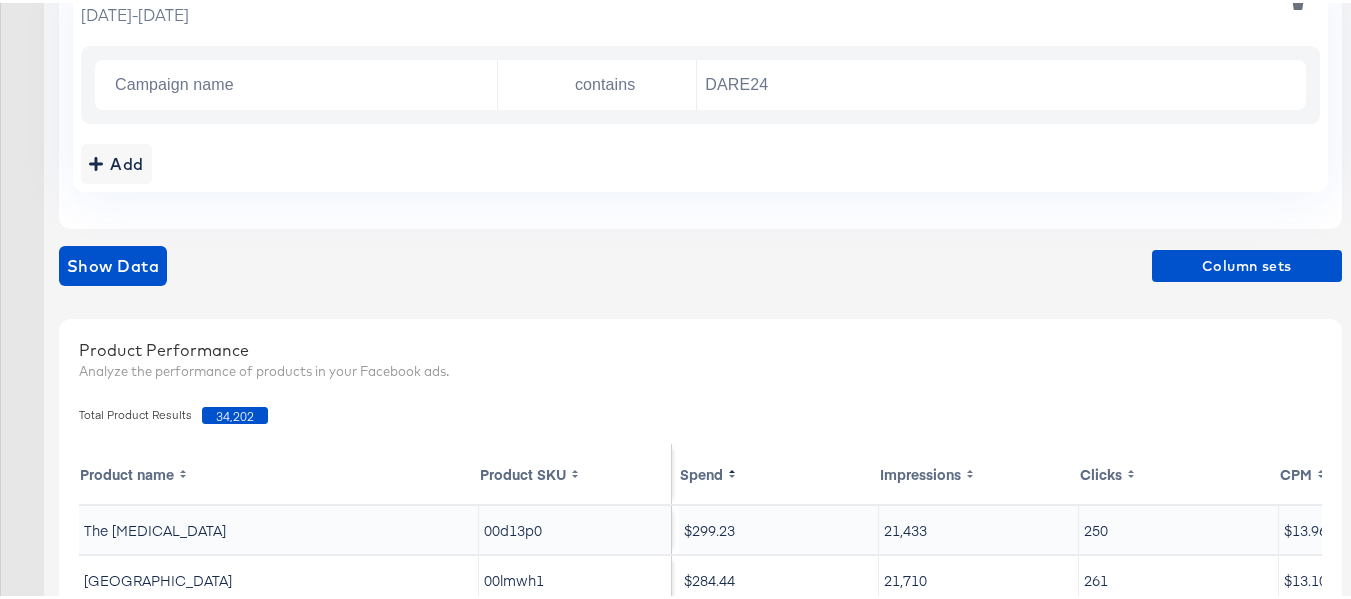 click on "34,202" at bounding box center (235, 412) 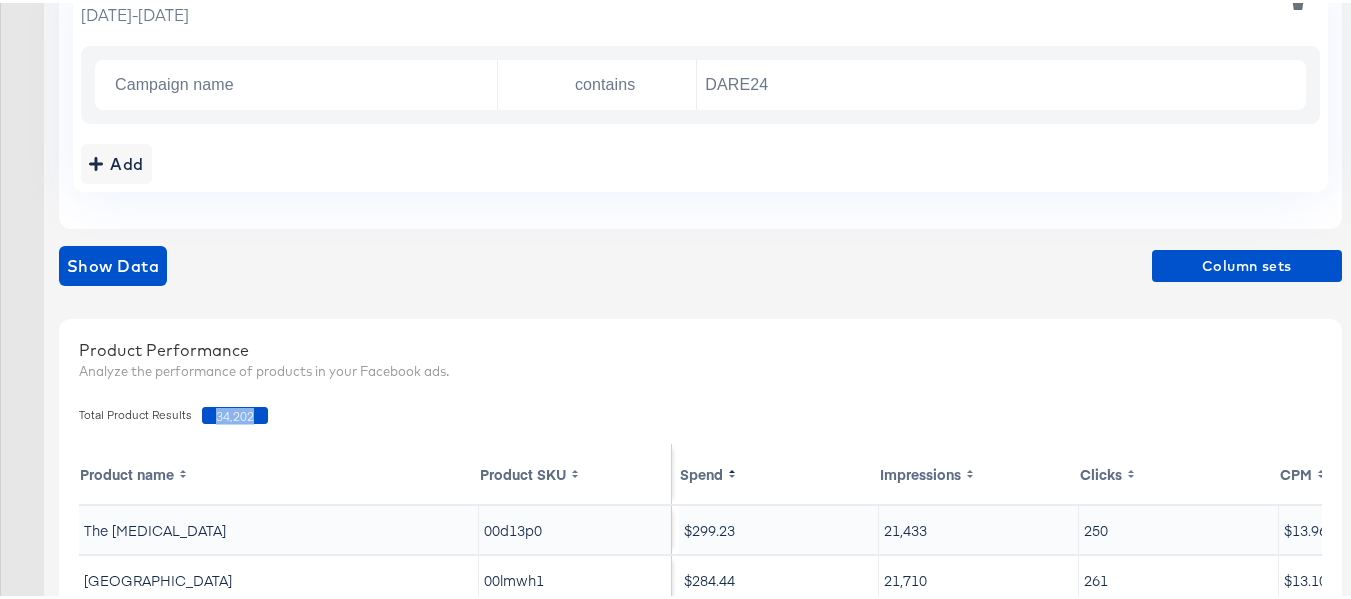 click on "34,202" at bounding box center [235, 412] 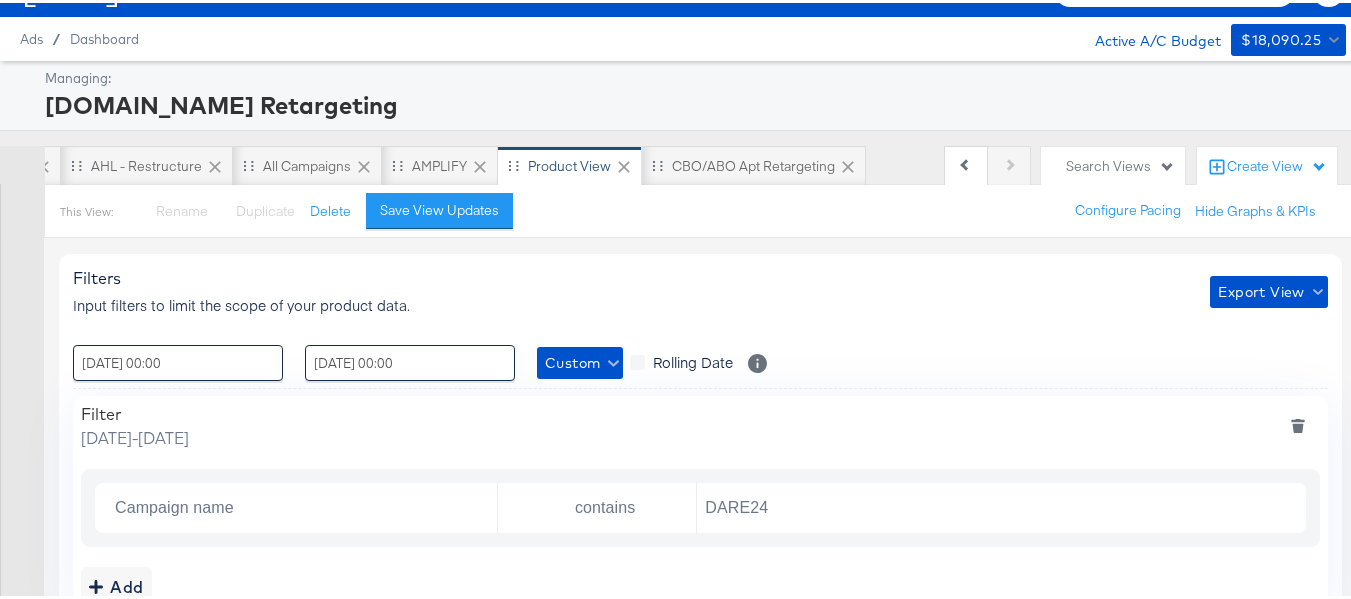 scroll, scrollTop: 0, scrollLeft: 0, axis: both 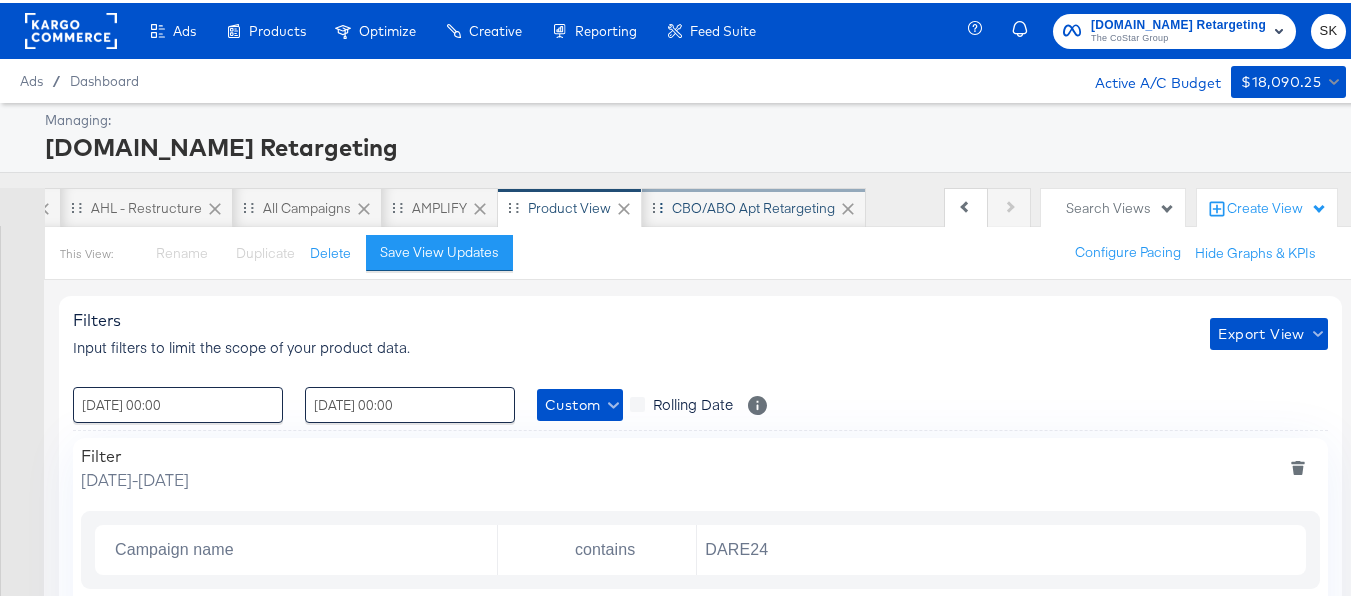 click on "CBO/ABO Apt Retargeting" at bounding box center (753, 205) 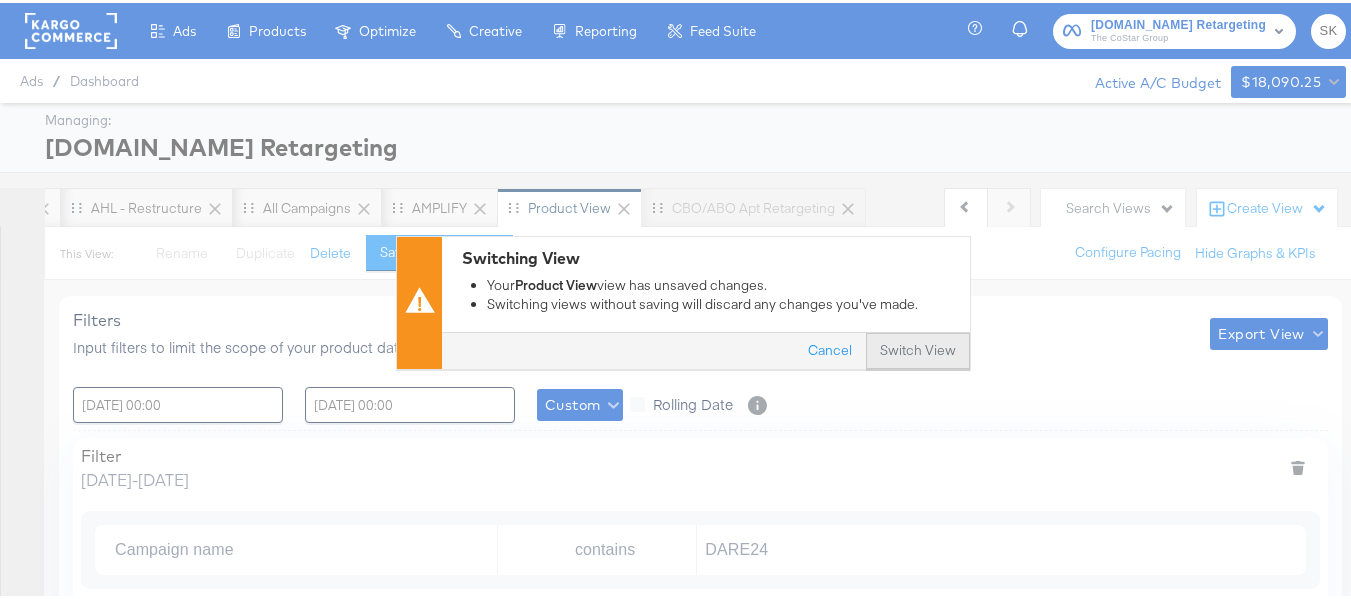 click on "Switch View" at bounding box center (918, 348) 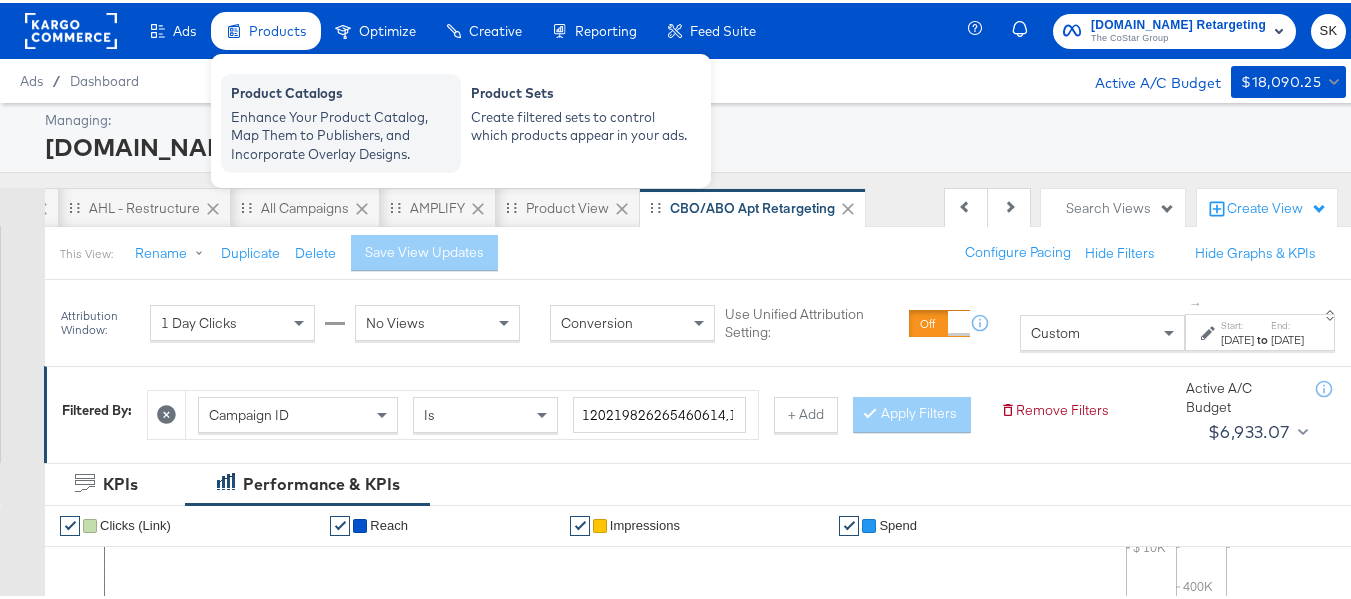 click on "Enhance Your Product Catalog, Map Them to Publishers, and Incorporate Overlay Designs." at bounding box center (341, 133) 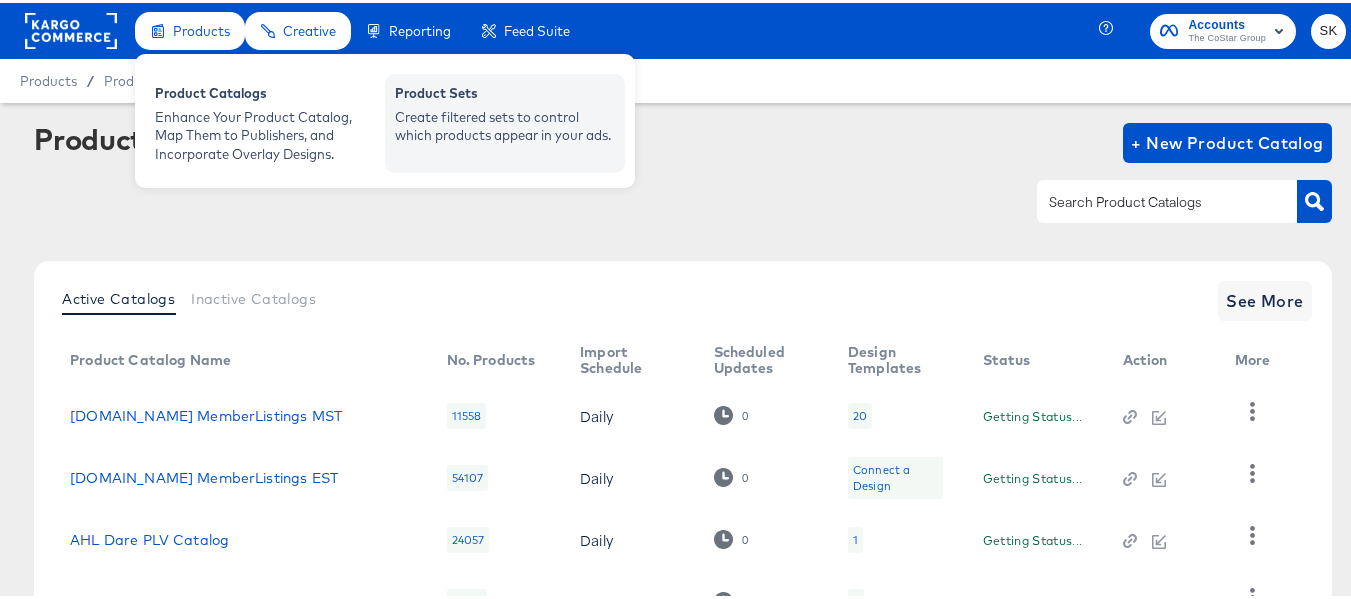 click on "Create filtered sets to control which products appear in your ads." at bounding box center (505, 123) 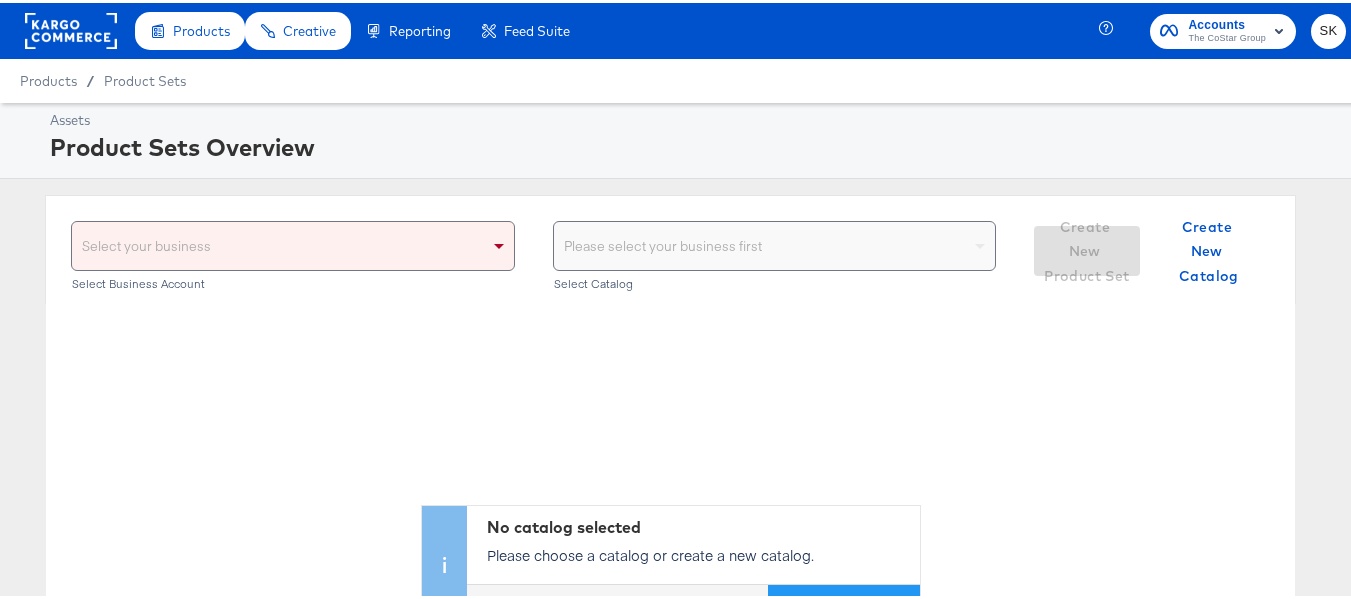 click on "Select your business" at bounding box center (293, 243) 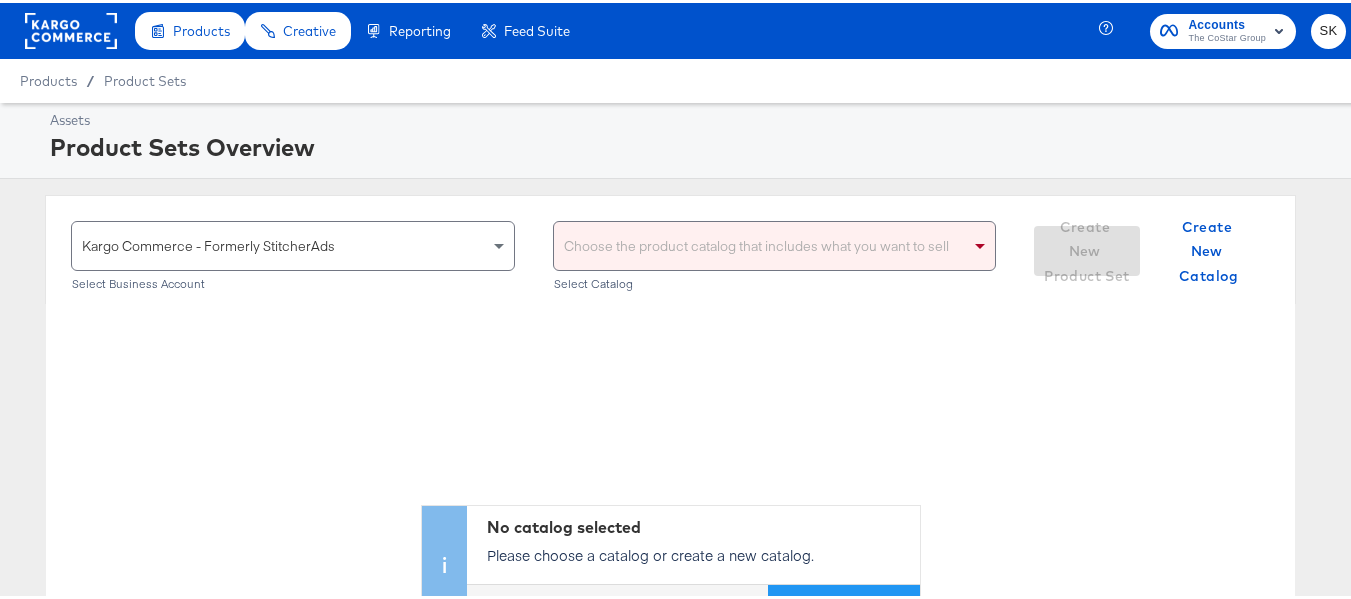 click on "Products / Product Sets" at bounding box center [683, 78] 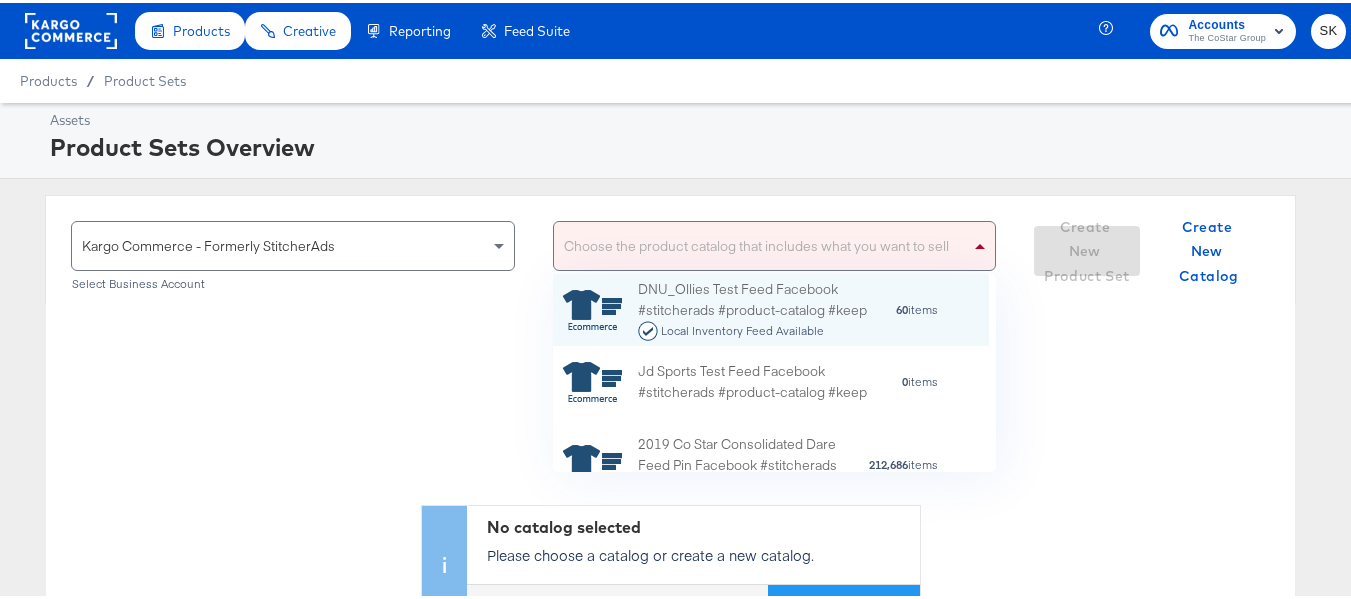 scroll, scrollTop: 16, scrollLeft: 16, axis: both 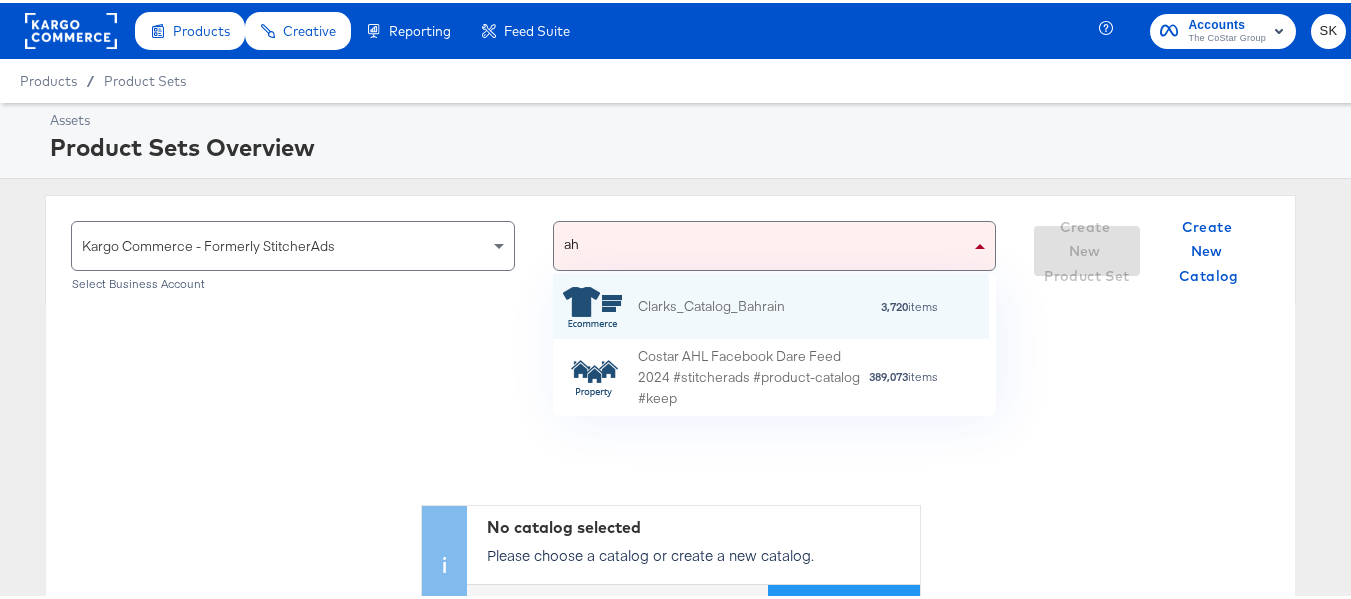type on "ahl" 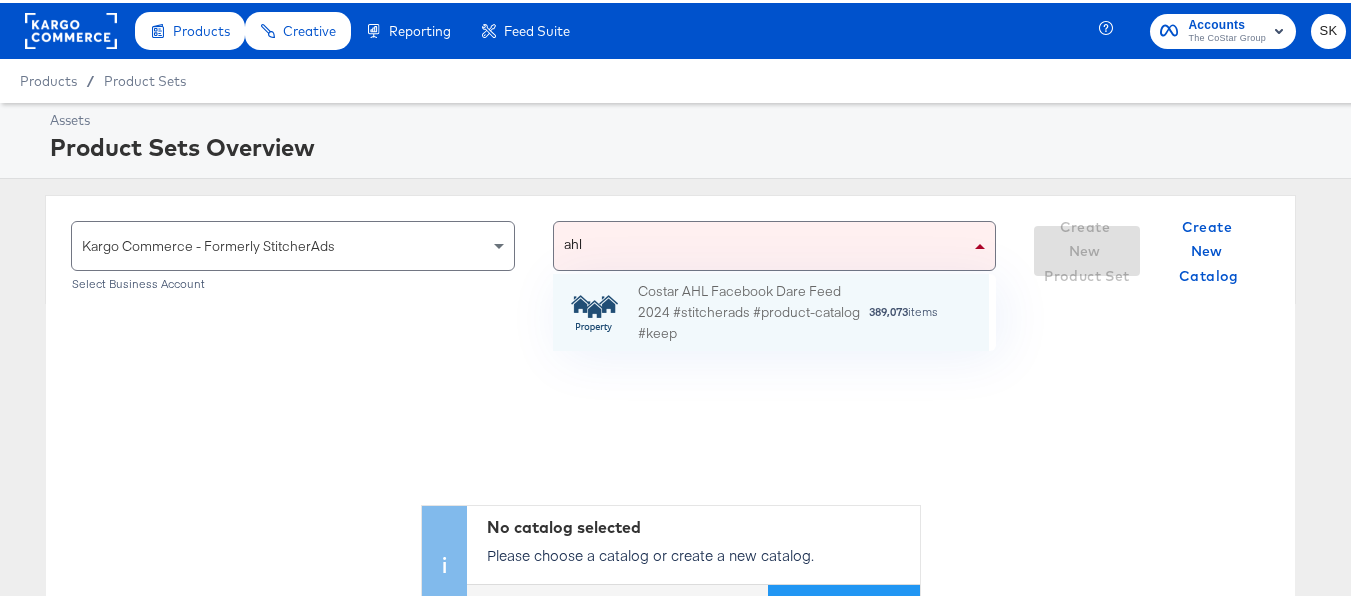 scroll, scrollTop: 62, scrollLeft: 421, axis: both 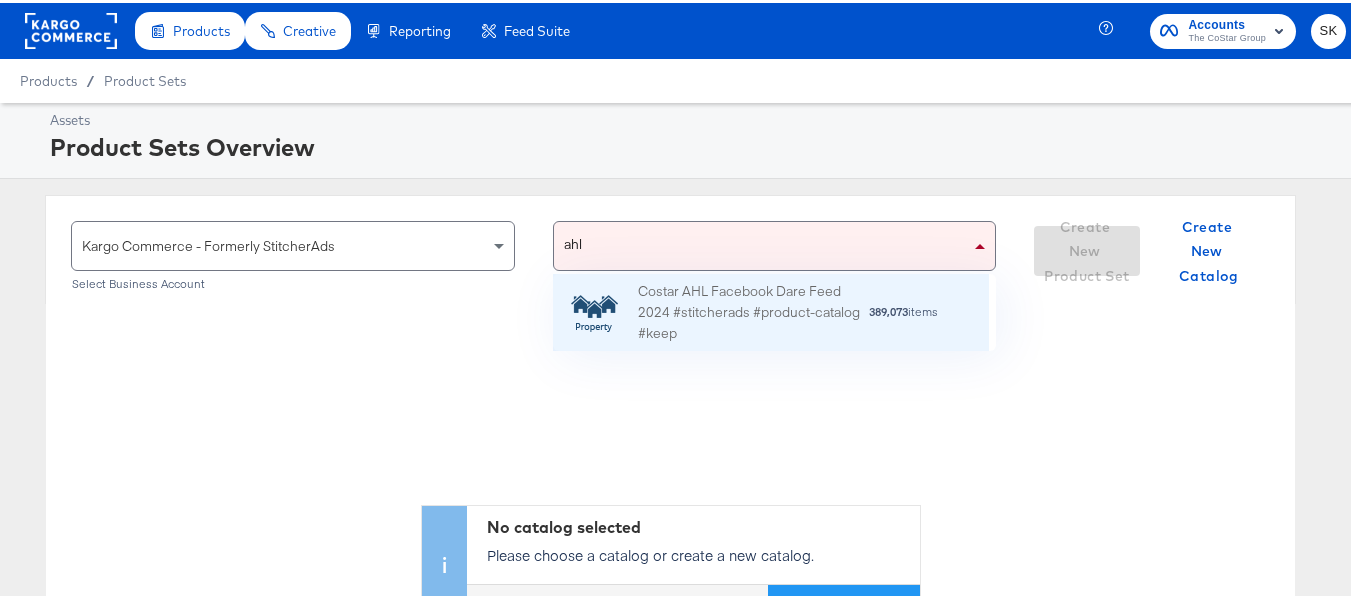 click on "Costar AHL Facebook Dare Feed 2024 #stitcherads #product-catalog #keep" at bounding box center [753, 310] 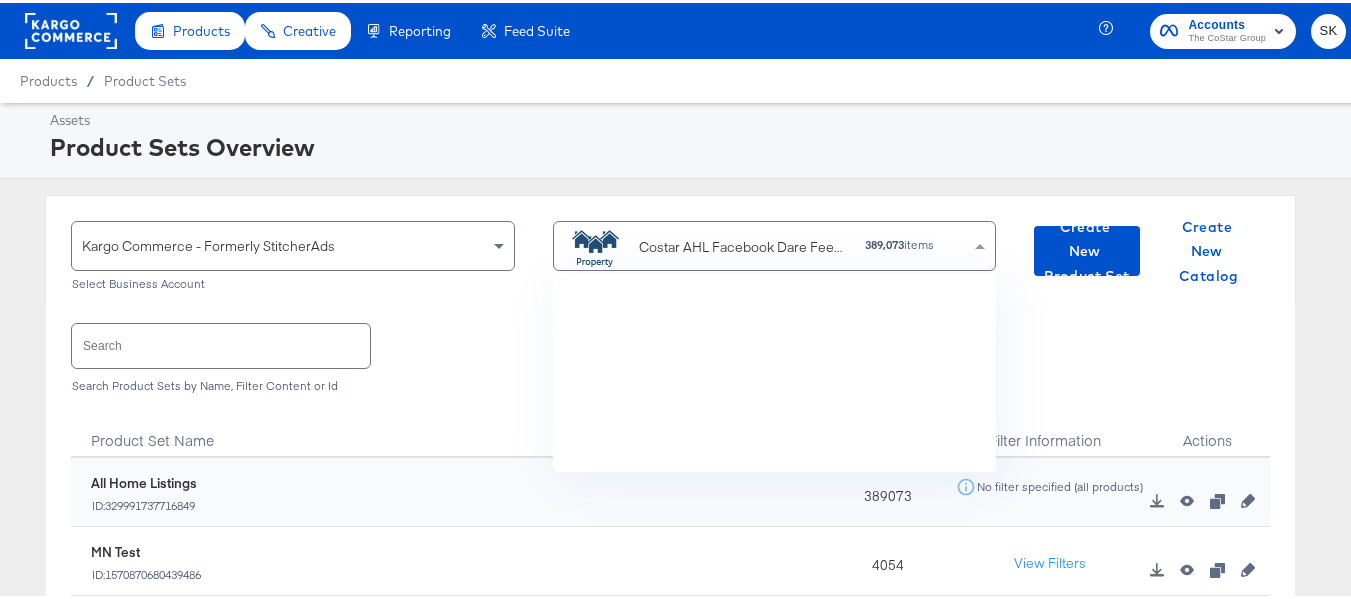 scroll, scrollTop: 4160, scrollLeft: 0, axis: vertical 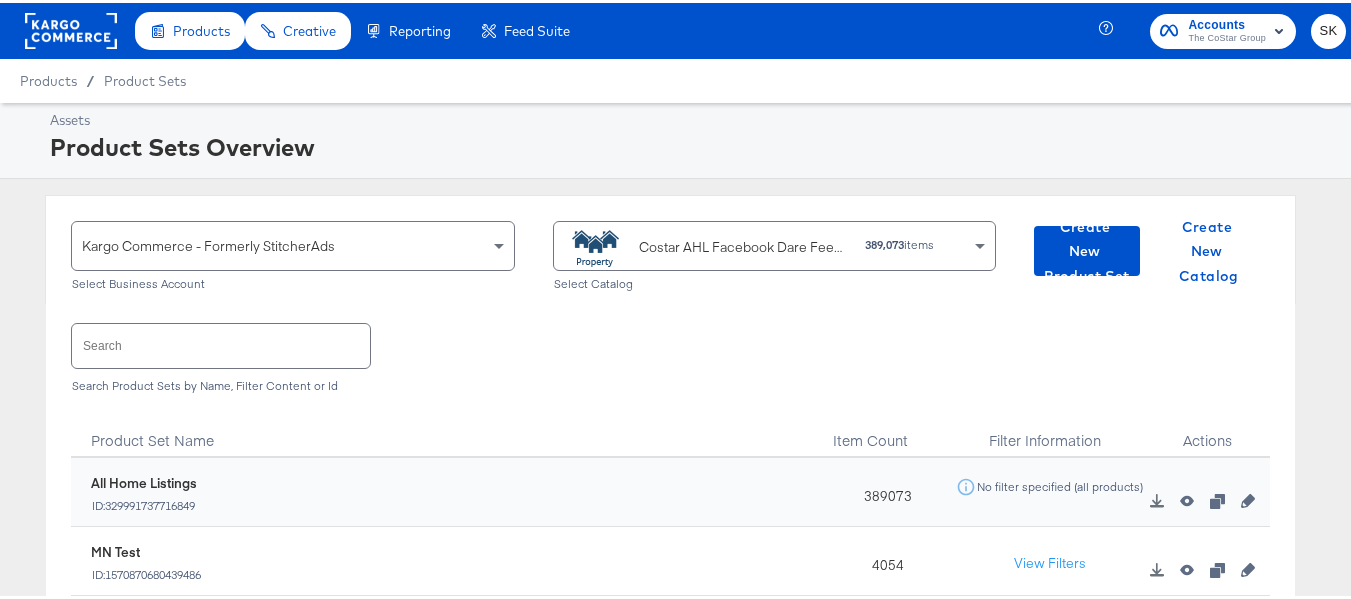 click on "Search Search Product Sets by Name, Filter Content or Id" at bounding box center (670, 352) 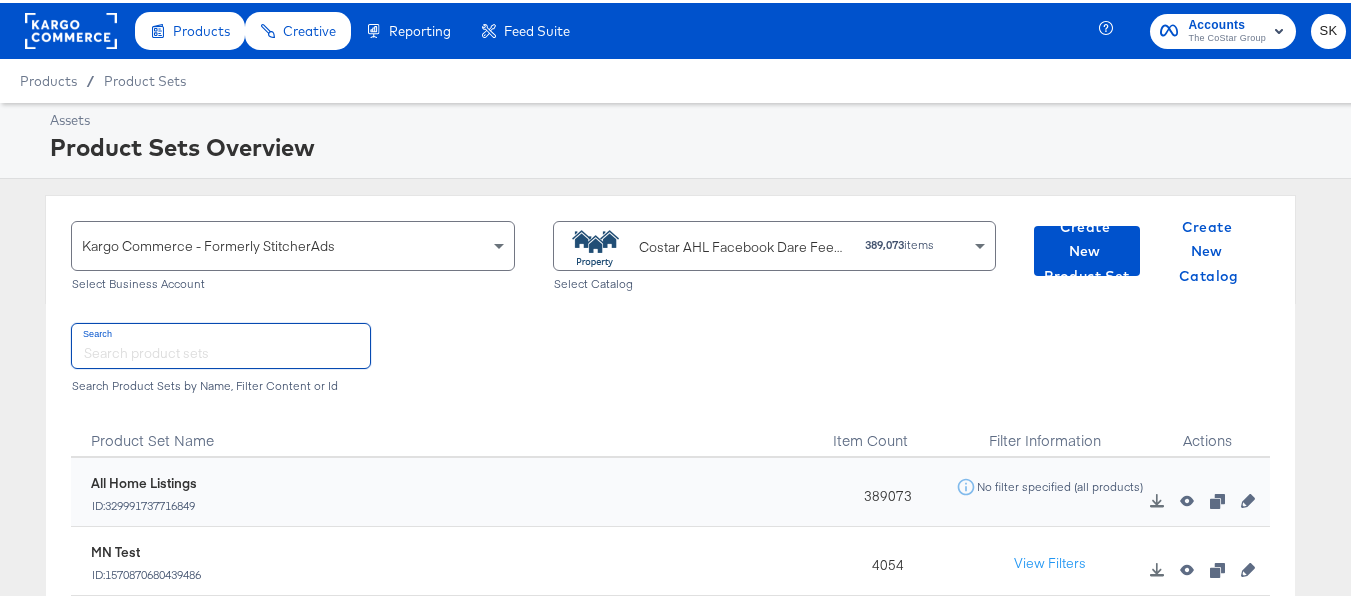 click at bounding box center [221, 342] 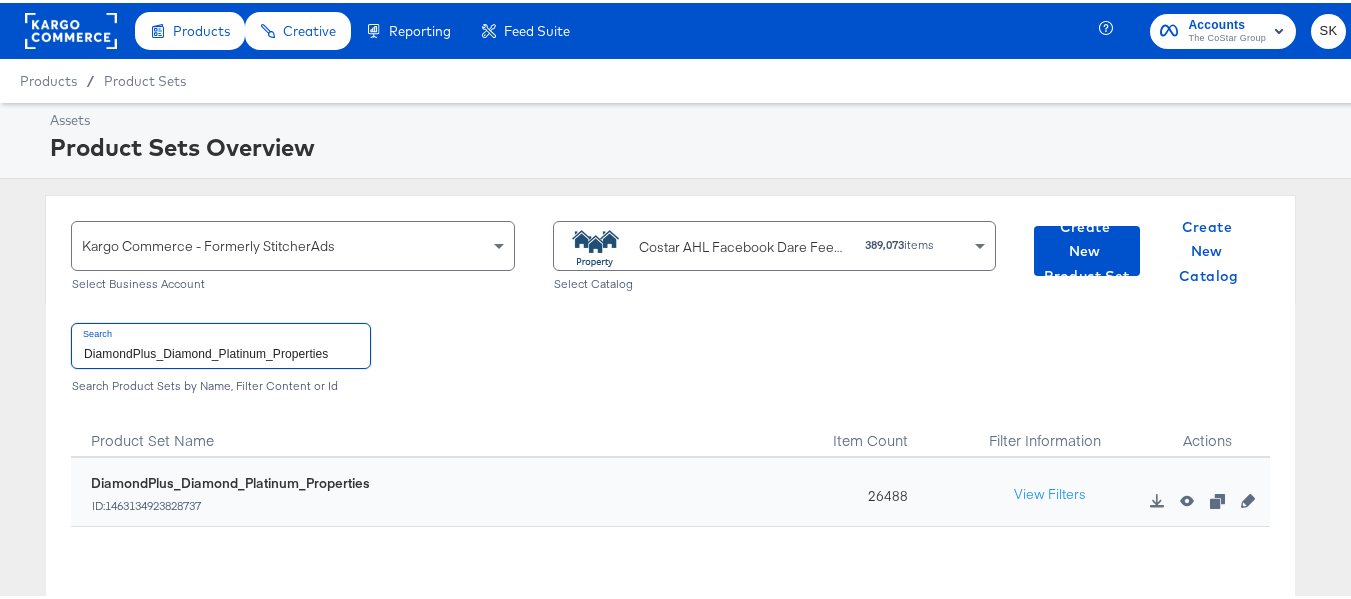 type on "DiamondPlus_Diamond_Platinum_Properties" 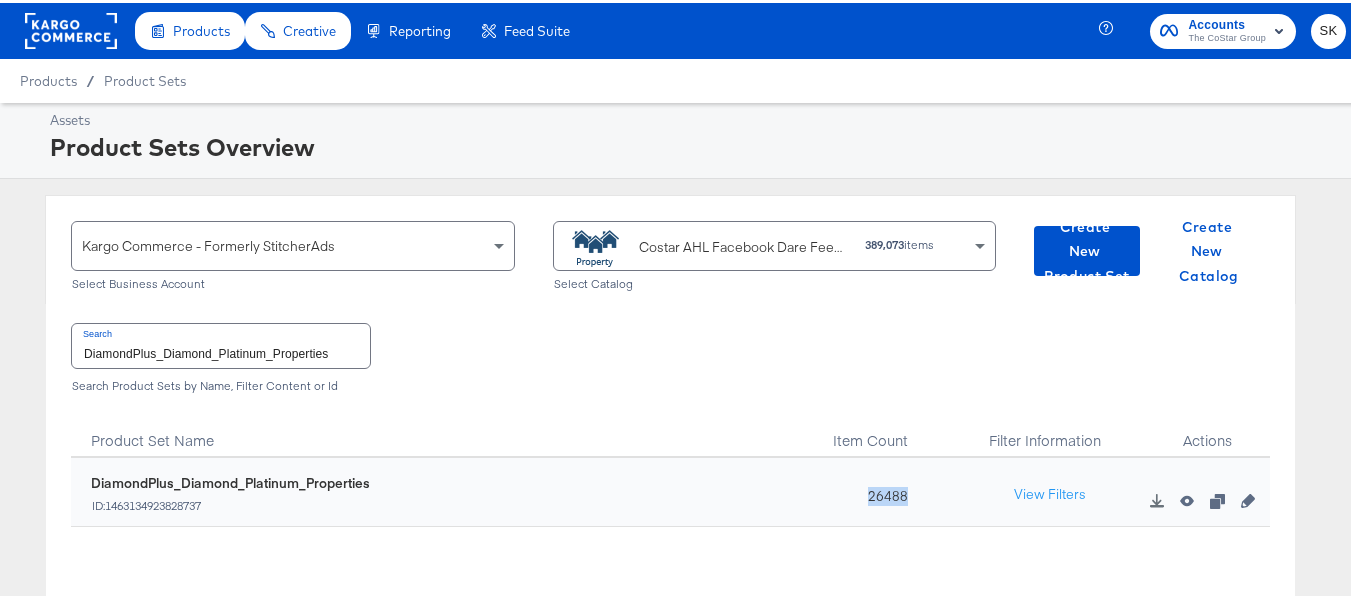 click on "26488" at bounding box center (882, 489) 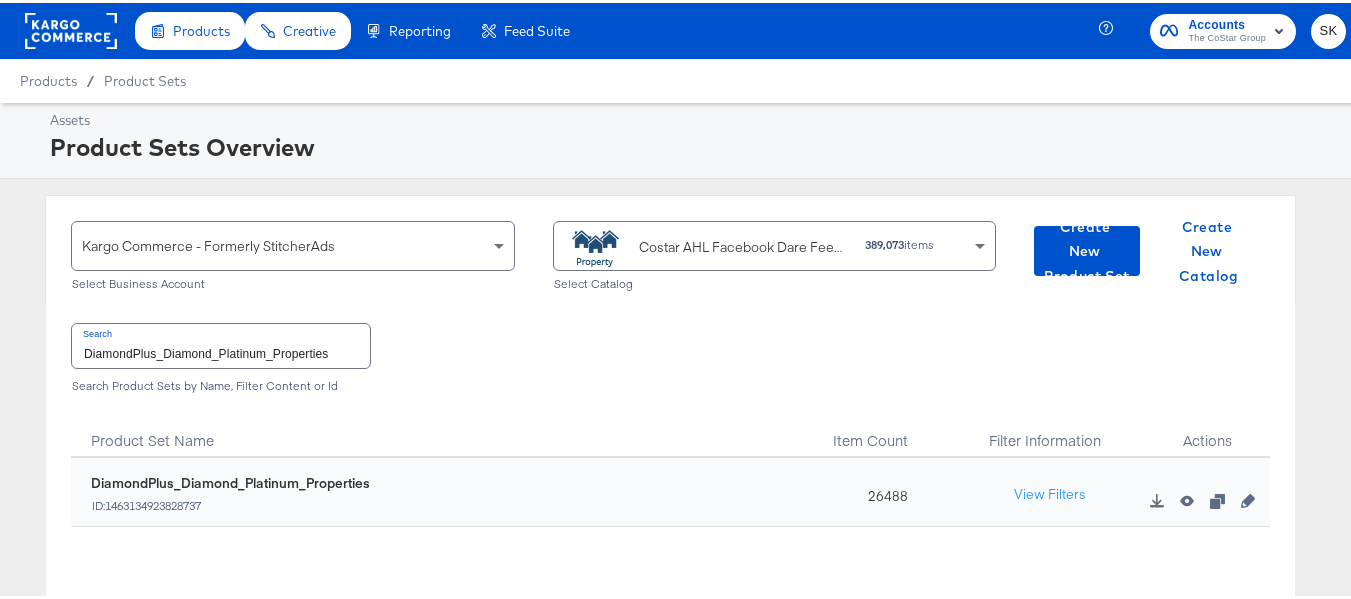 click on "DiamondPlus_Diamond_Platinum_Properties" at bounding box center [221, 342] 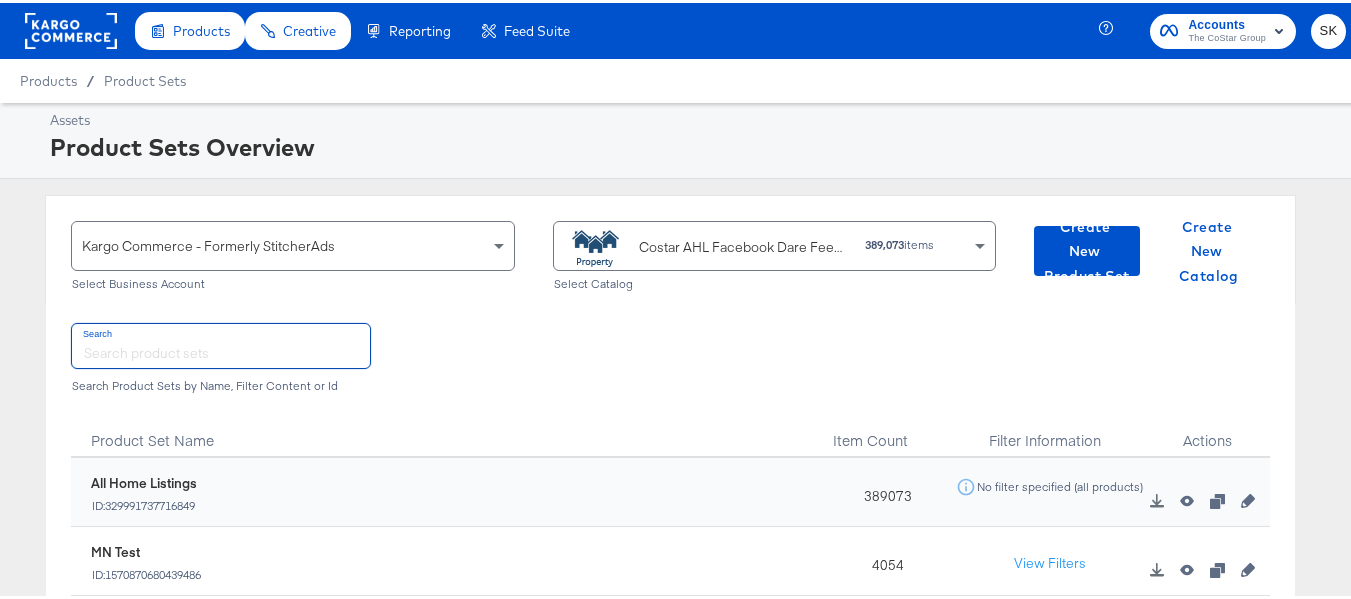 type 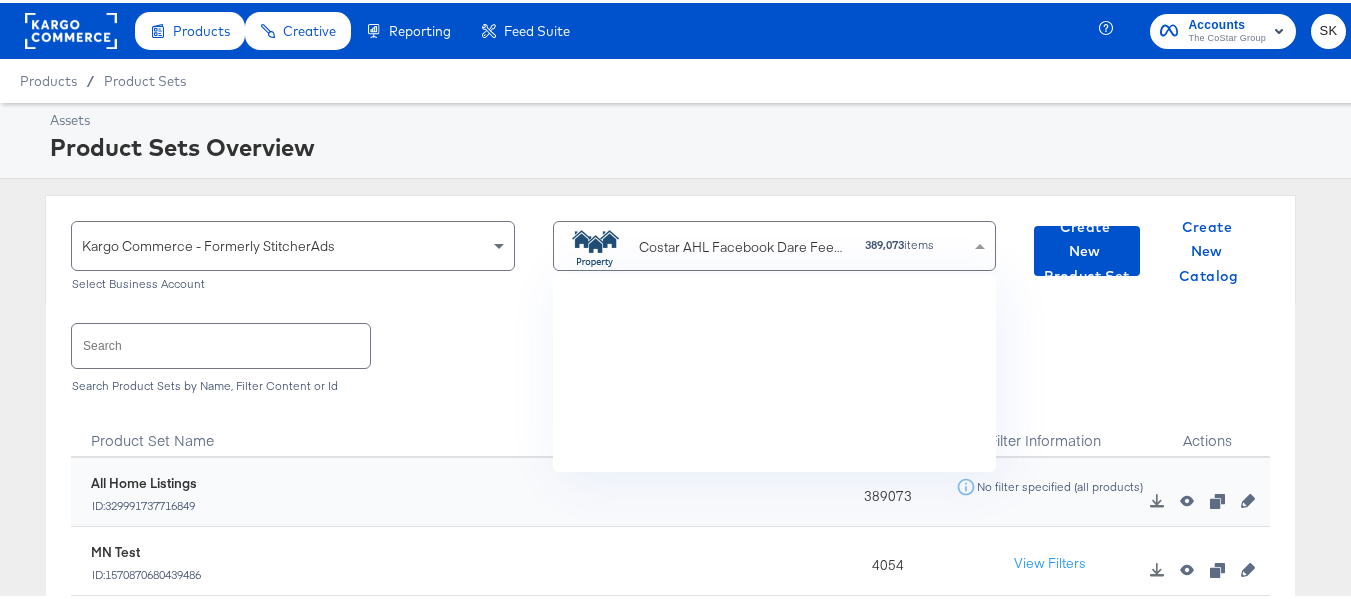 click on "Costar AHL Facebook Dare Feed 2024 #stitcherads #product-catalog #keep" at bounding box center [744, 244] 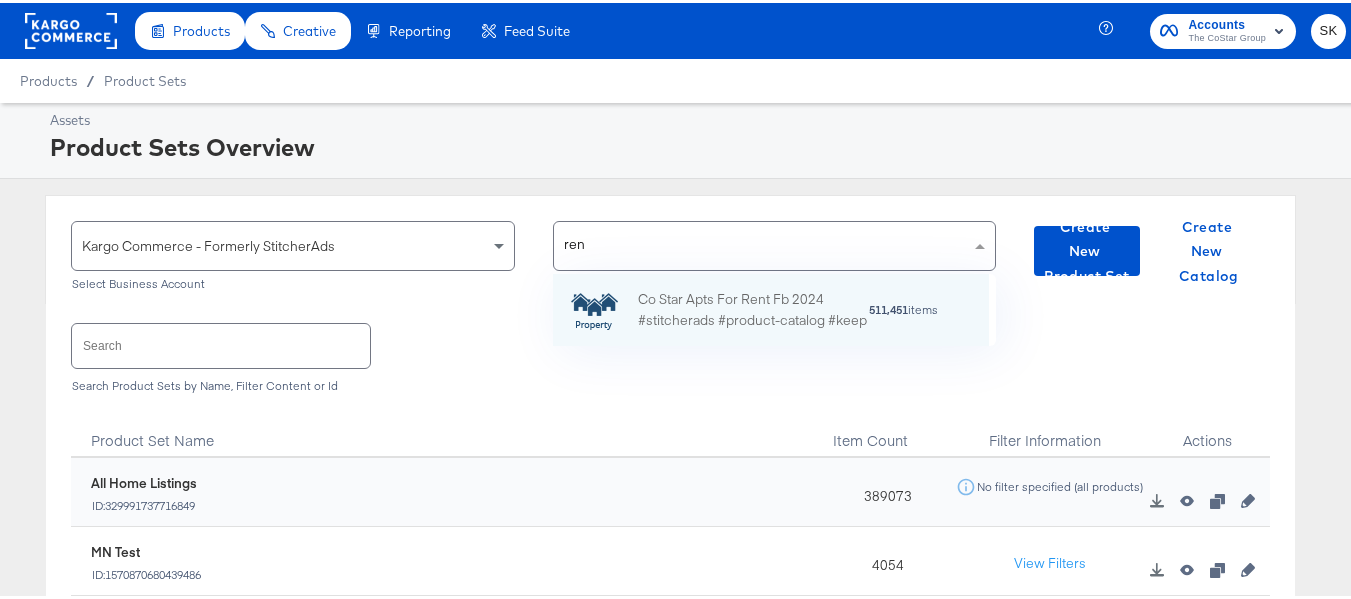 scroll, scrollTop: 0, scrollLeft: 0, axis: both 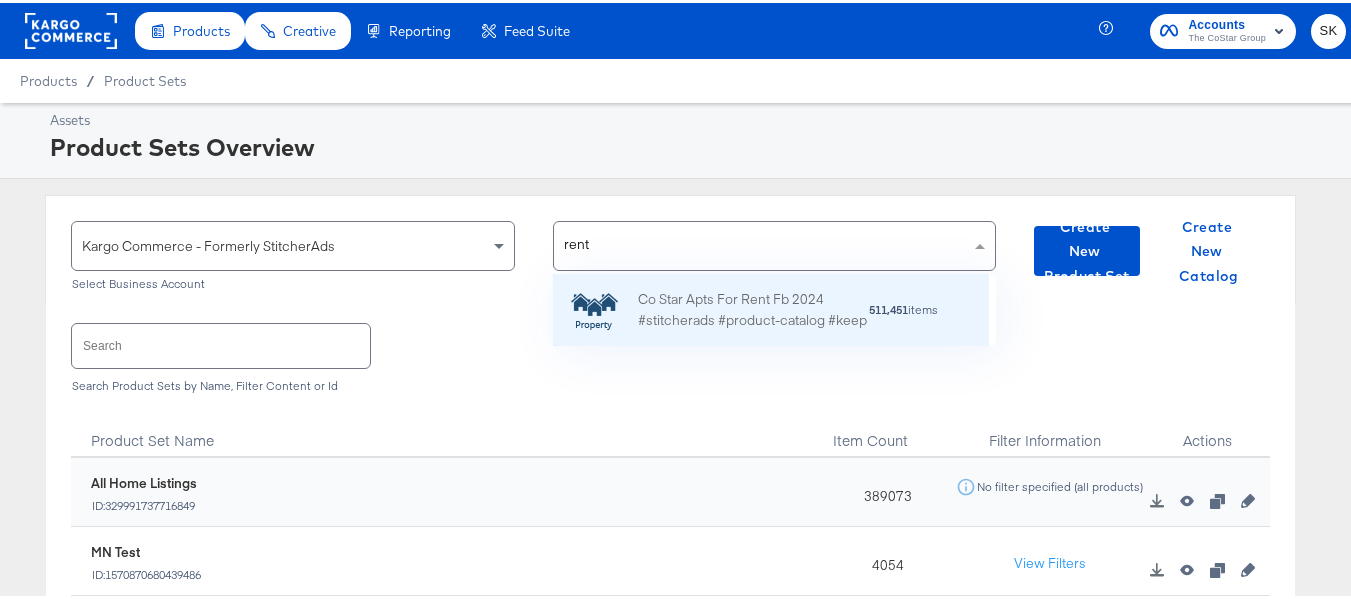 click on "Co Star Apts For Rent Fb 2024 #stitcherads #product-catalog #keep" at bounding box center (753, 307) 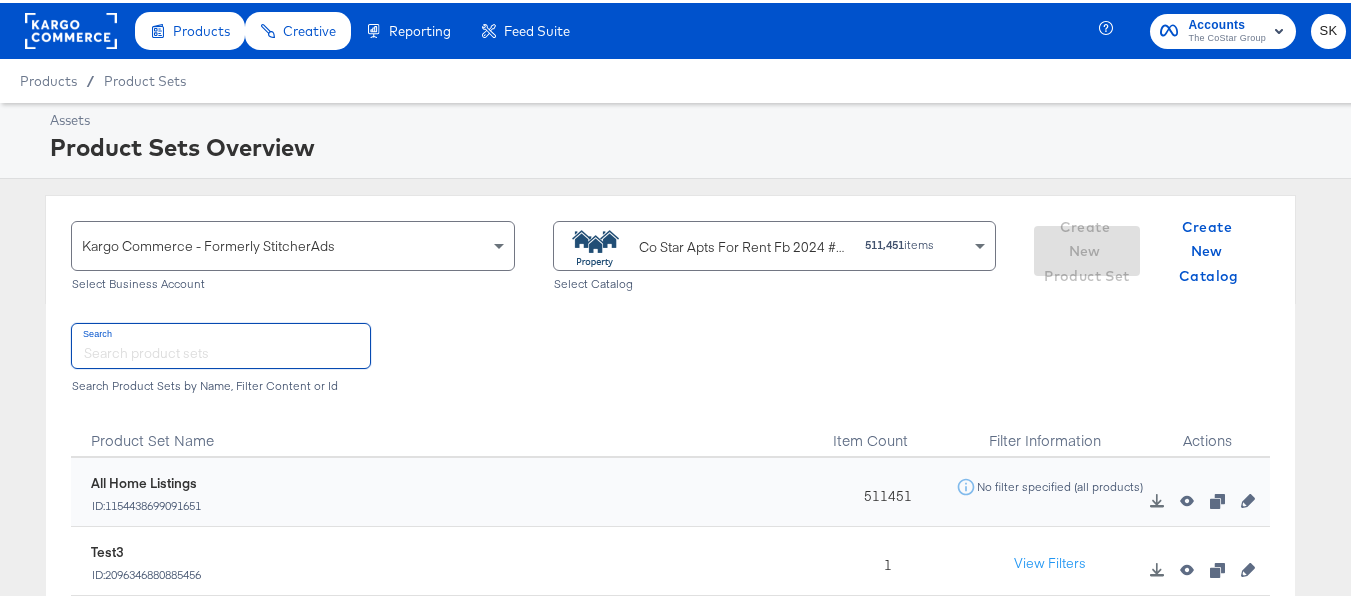 click at bounding box center [221, 342] 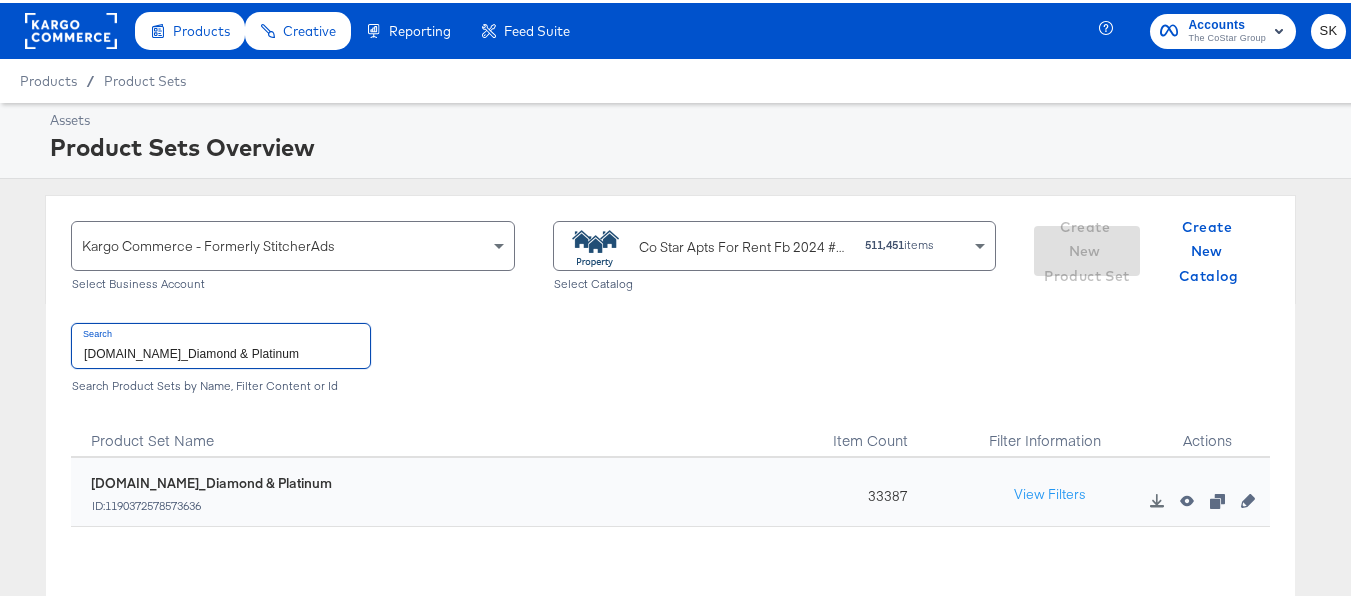 type on "ForRent.com_Diamond & Platinum" 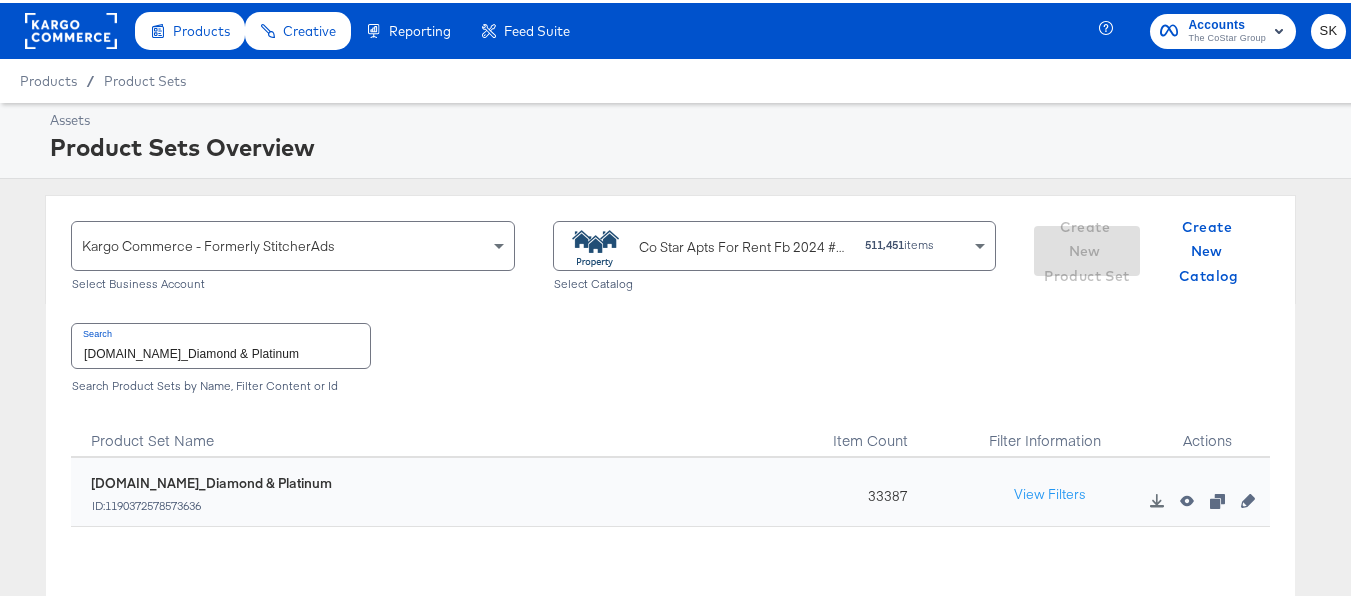 click on "33387" at bounding box center (882, 489) 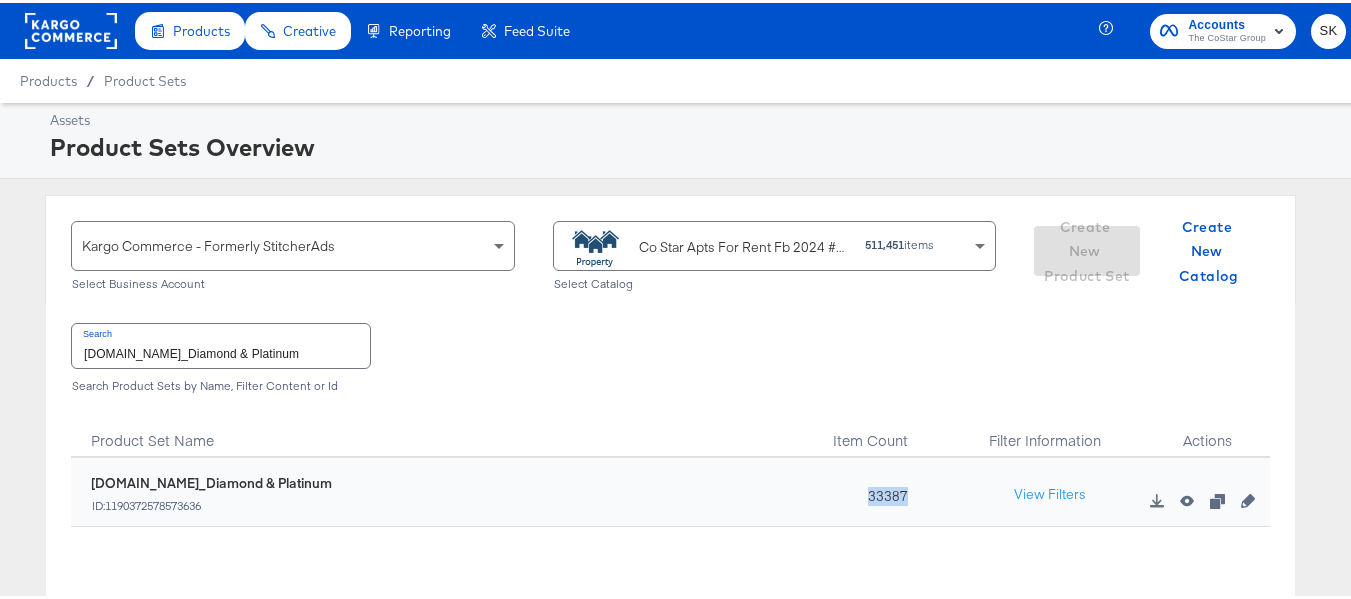 click on "33387" at bounding box center [882, 489] 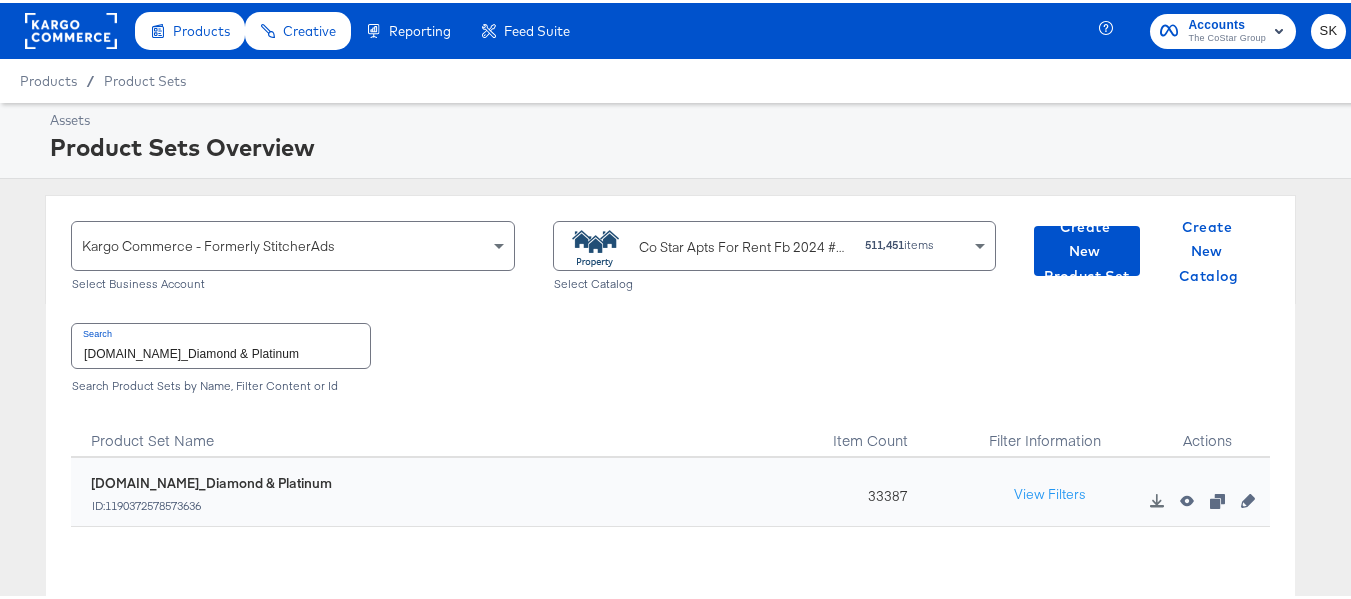 click on "33387" at bounding box center [882, 489] 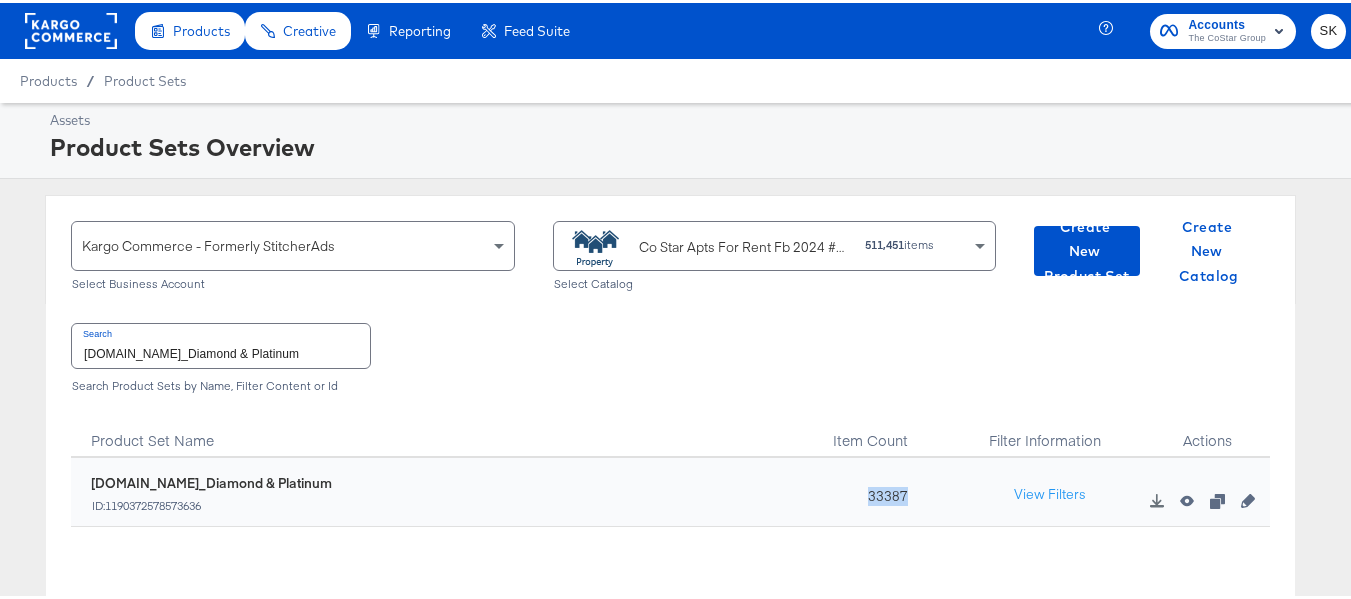 click on "33387" at bounding box center [882, 489] 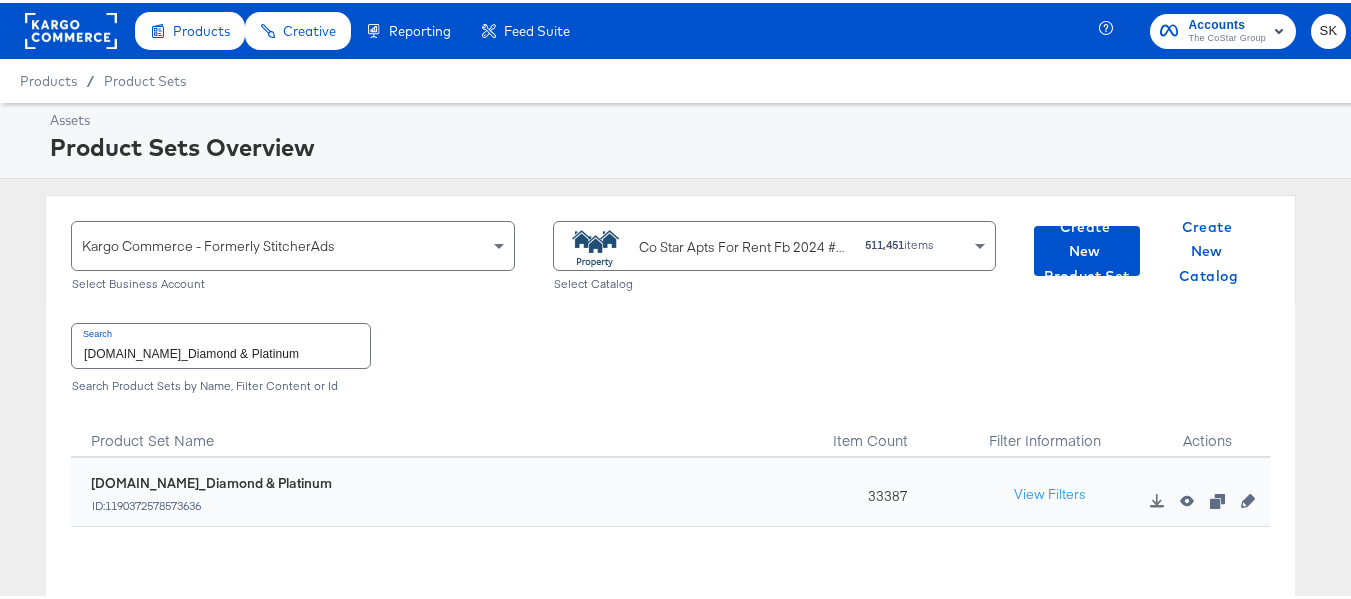 click on "ForRent.com_Diamond & Platinum" at bounding box center (221, 342) 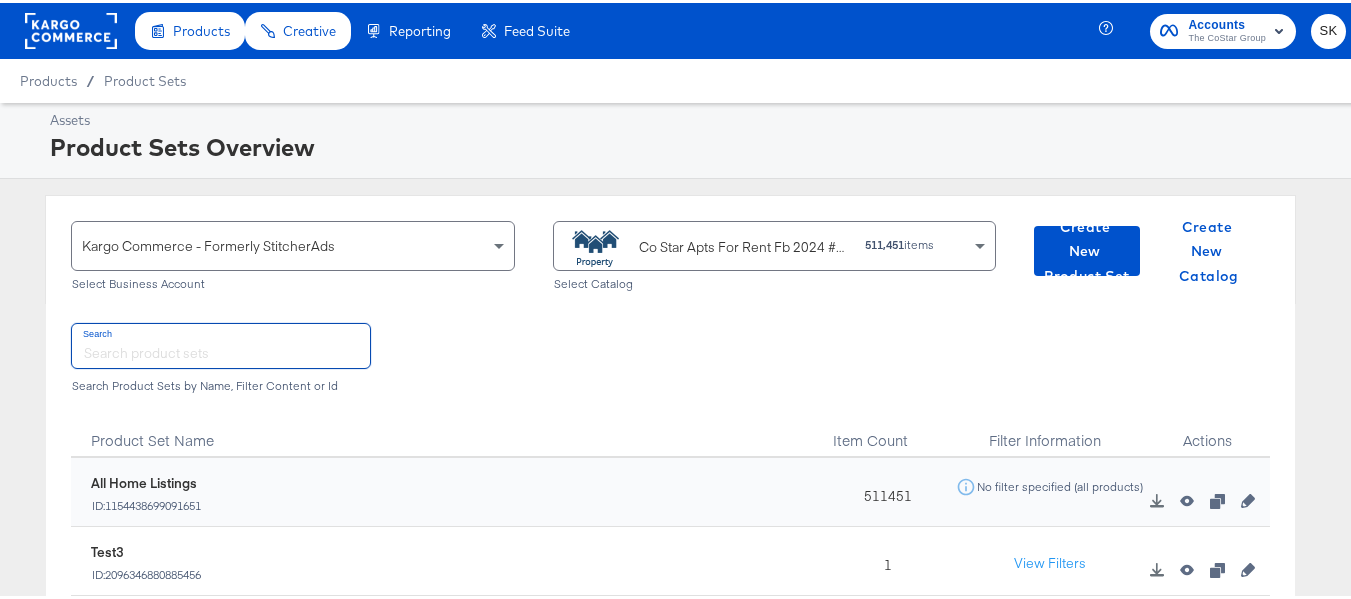 type 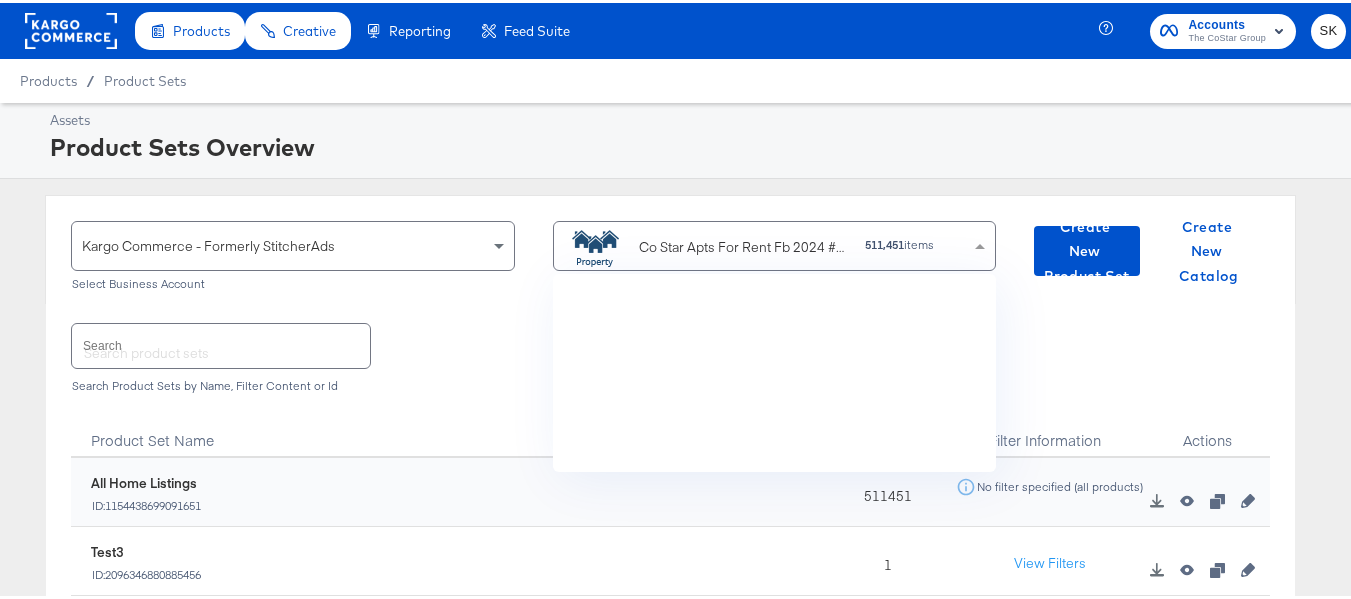 click on "Co Star Apts For Rent Fb 2024 #stitcherads #product-catalog #keep" at bounding box center [744, 244] 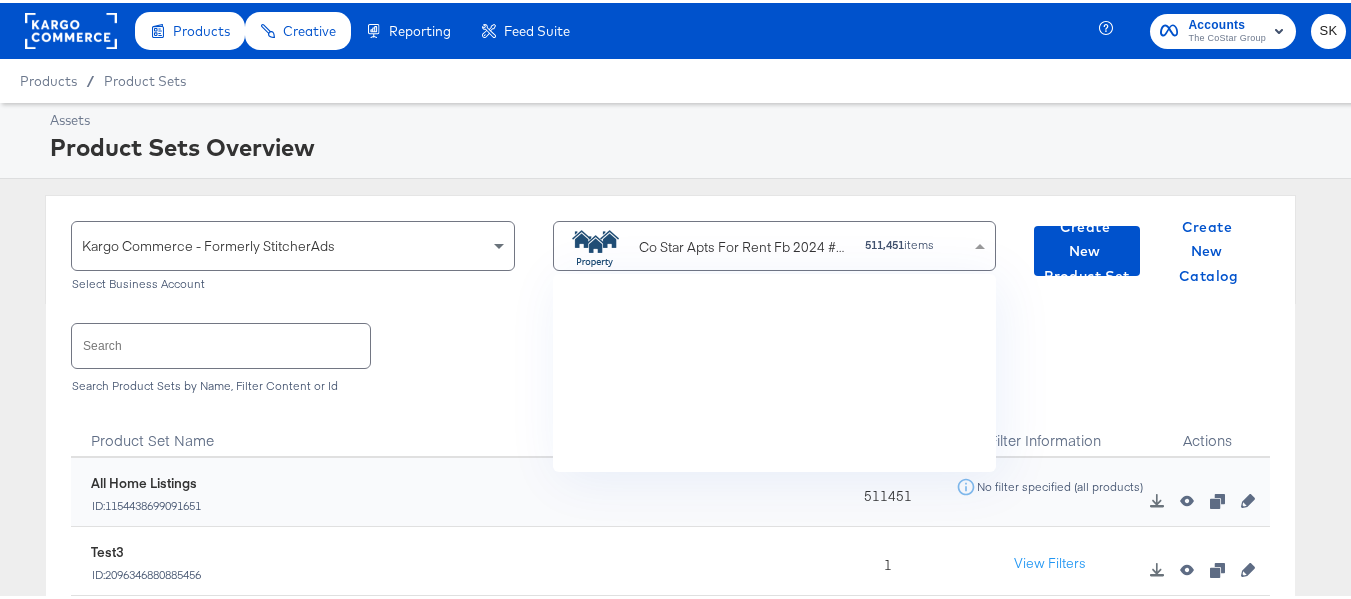 scroll, scrollTop: 4083, scrollLeft: 0, axis: vertical 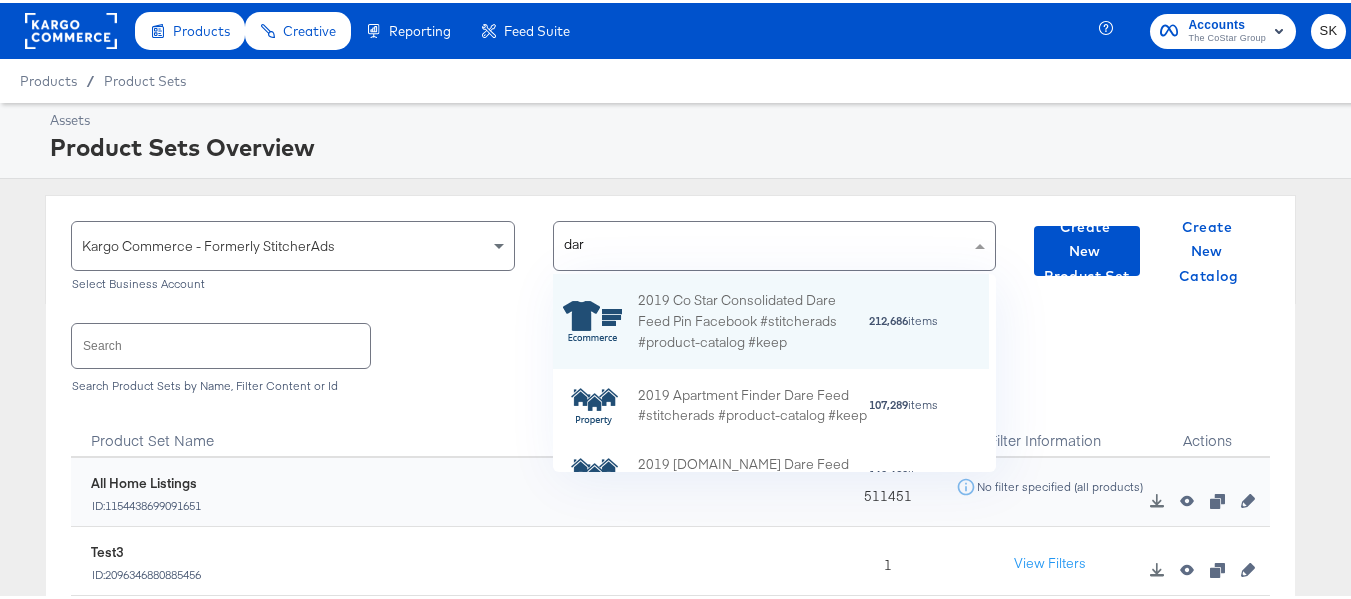 type on "dare" 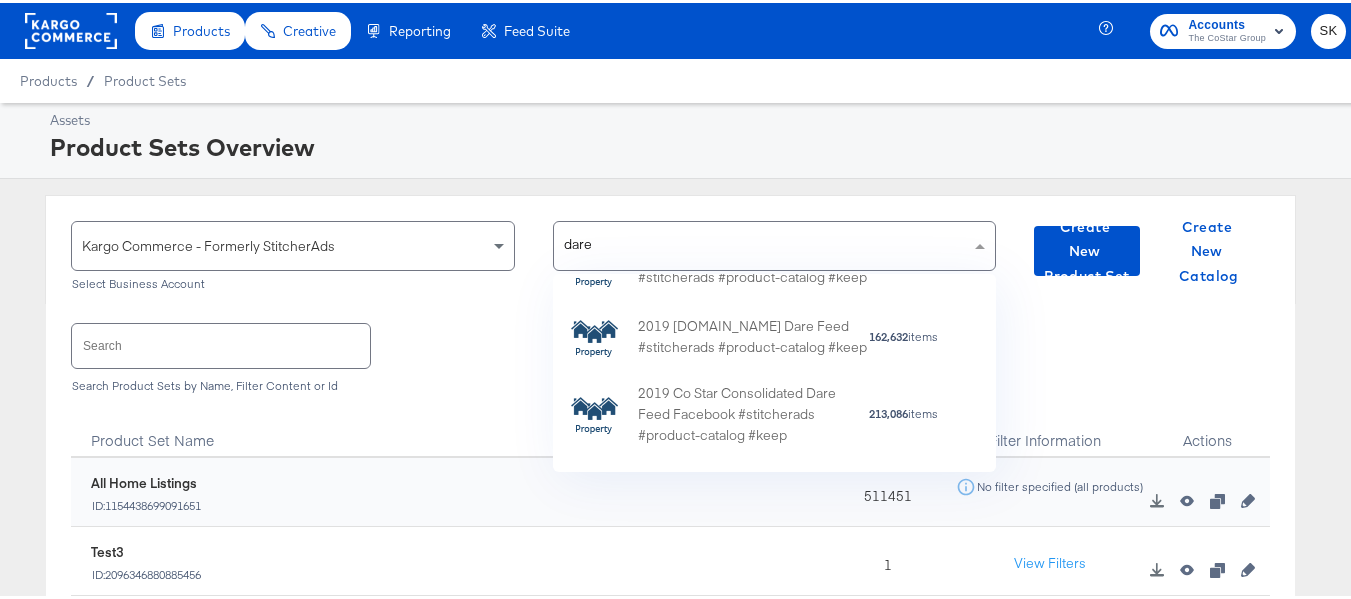 scroll, scrollTop: 413, scrollLeft: 0, axis: vertical 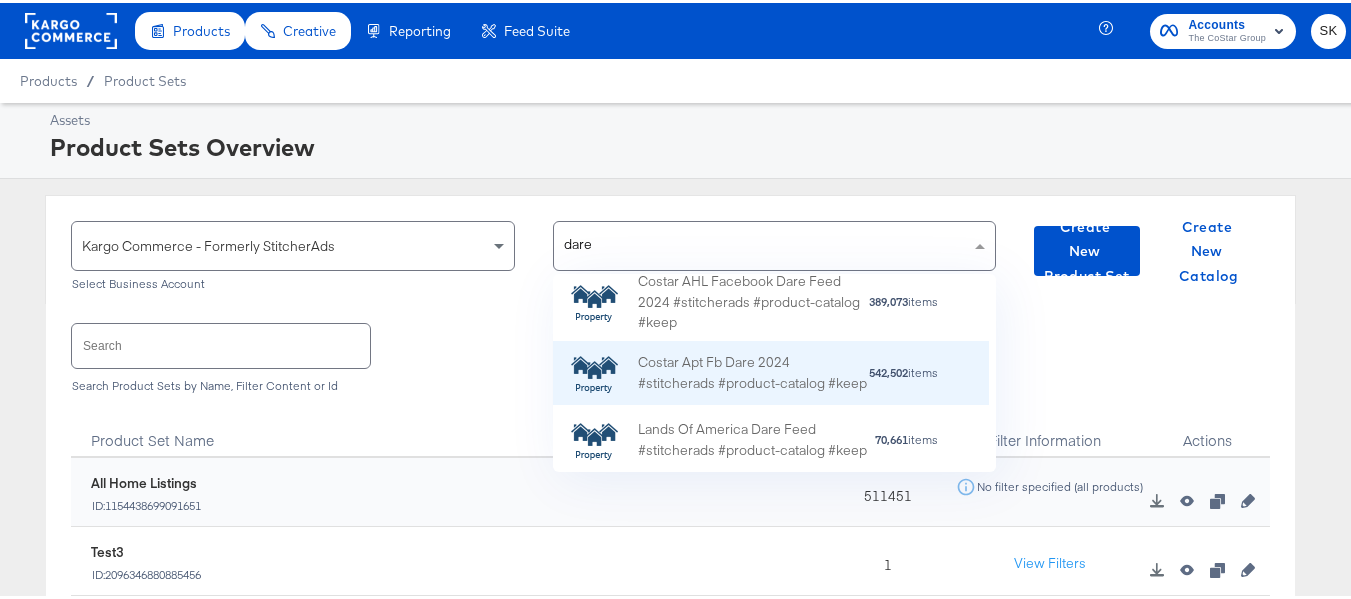 click on "Costar Apt Fb Dare 2024 #stitcherads #product-catalog #keep" at bounding box center (753, 371) 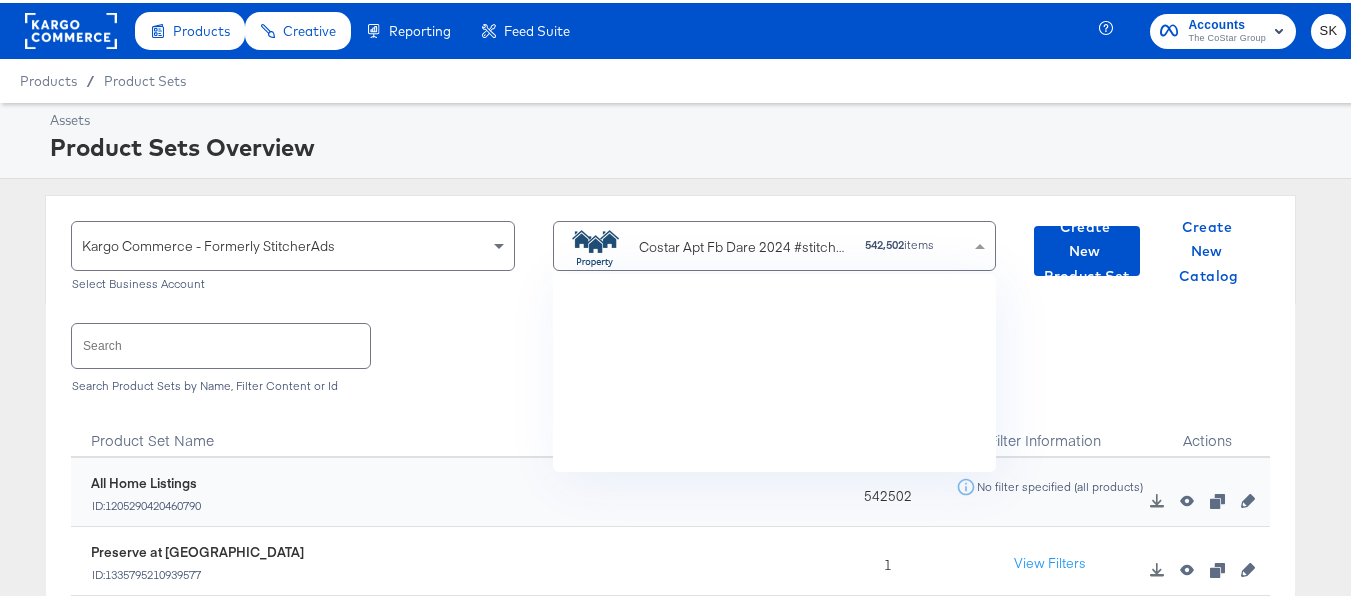 scroll, scrollTop: 4297, scrollLeft: 0, axis: vertical 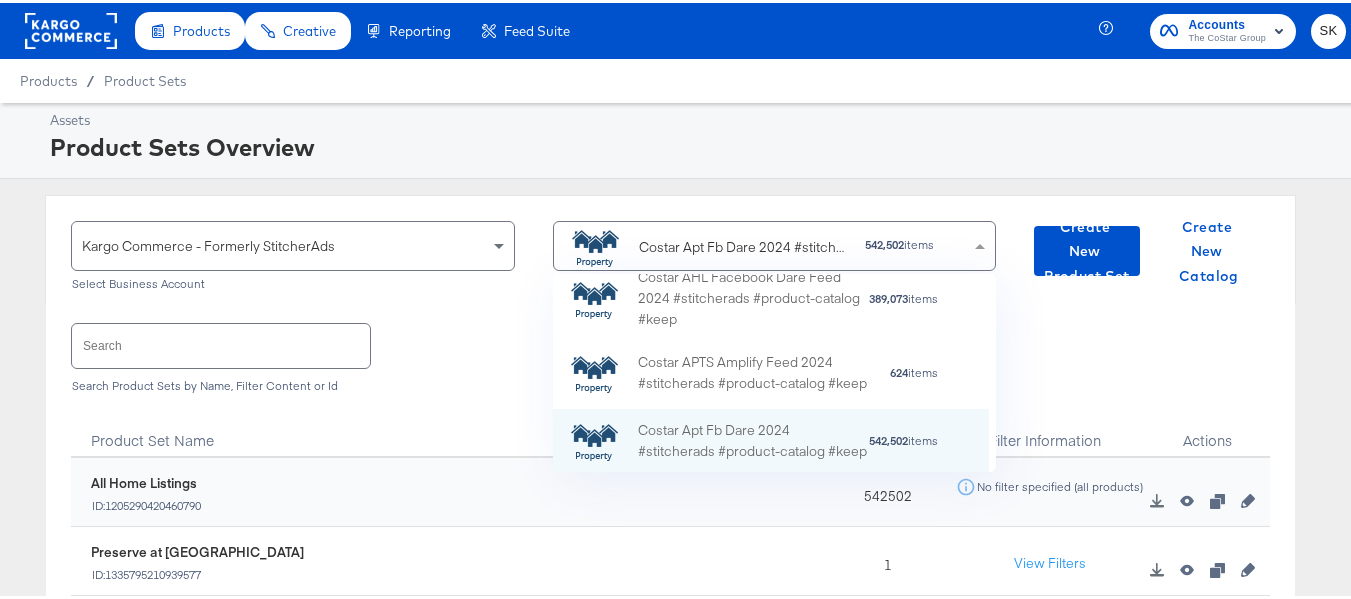 click at bounding box center [221, 342] 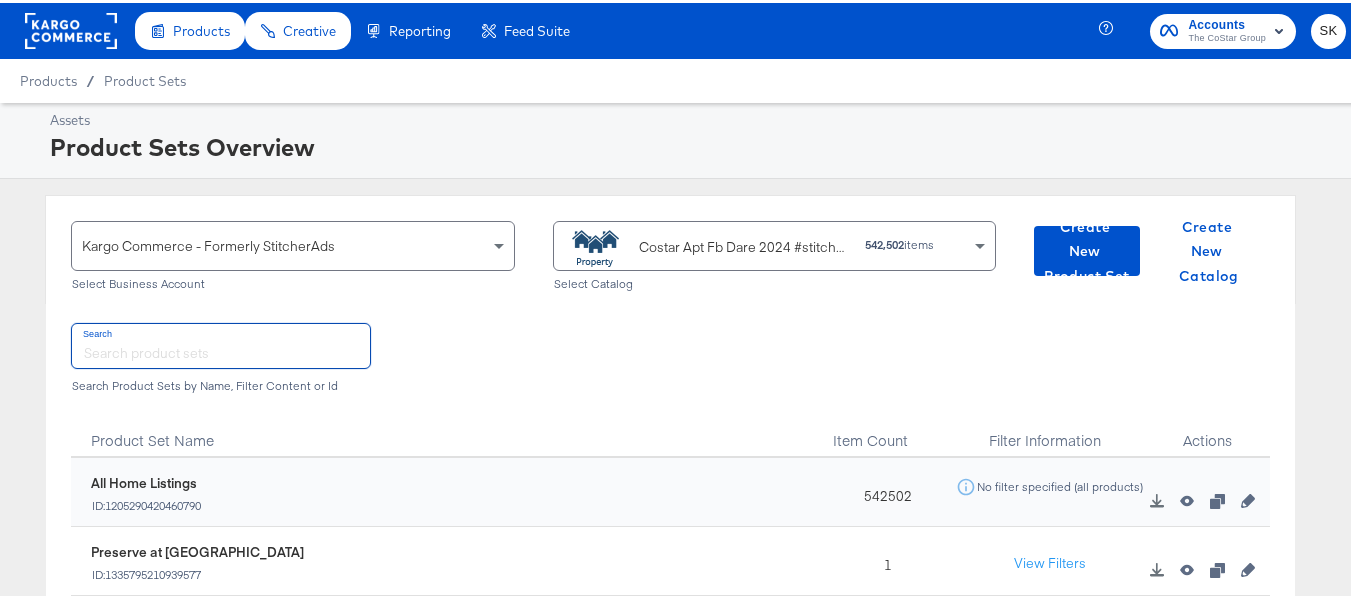 paste on "DARECatalog_Apts_AllPlatinum_AllDiamond" 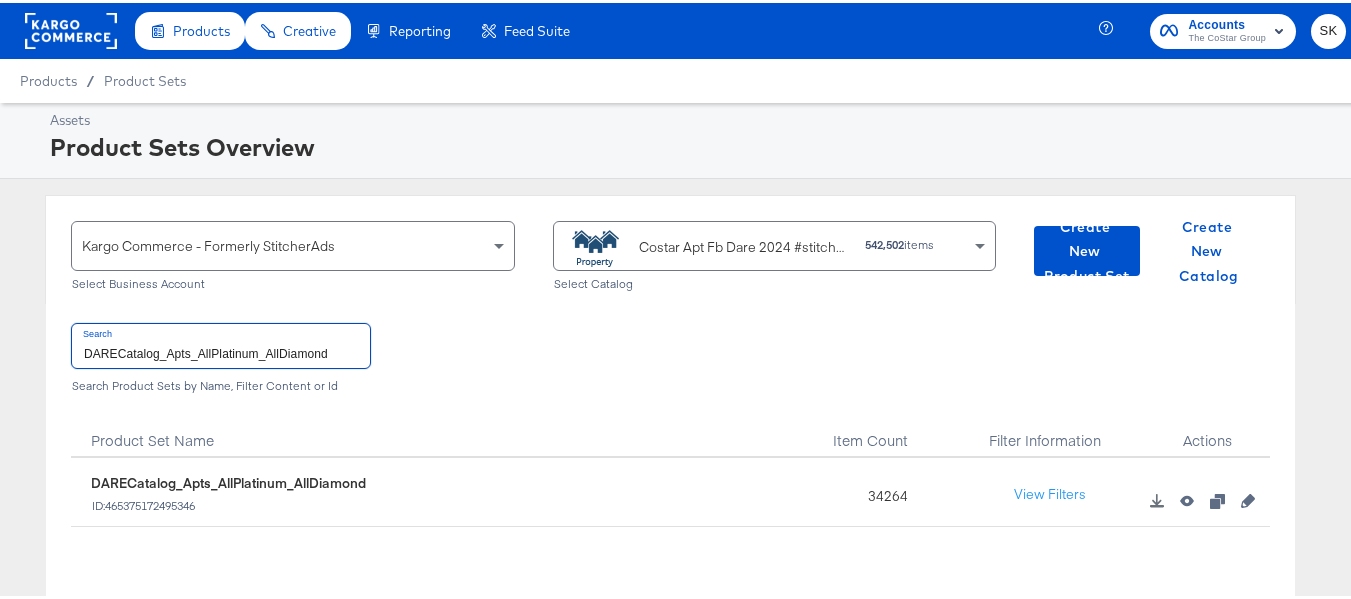 type on "DARECatalog_Apts_AllPlatinum_AllDiamond" 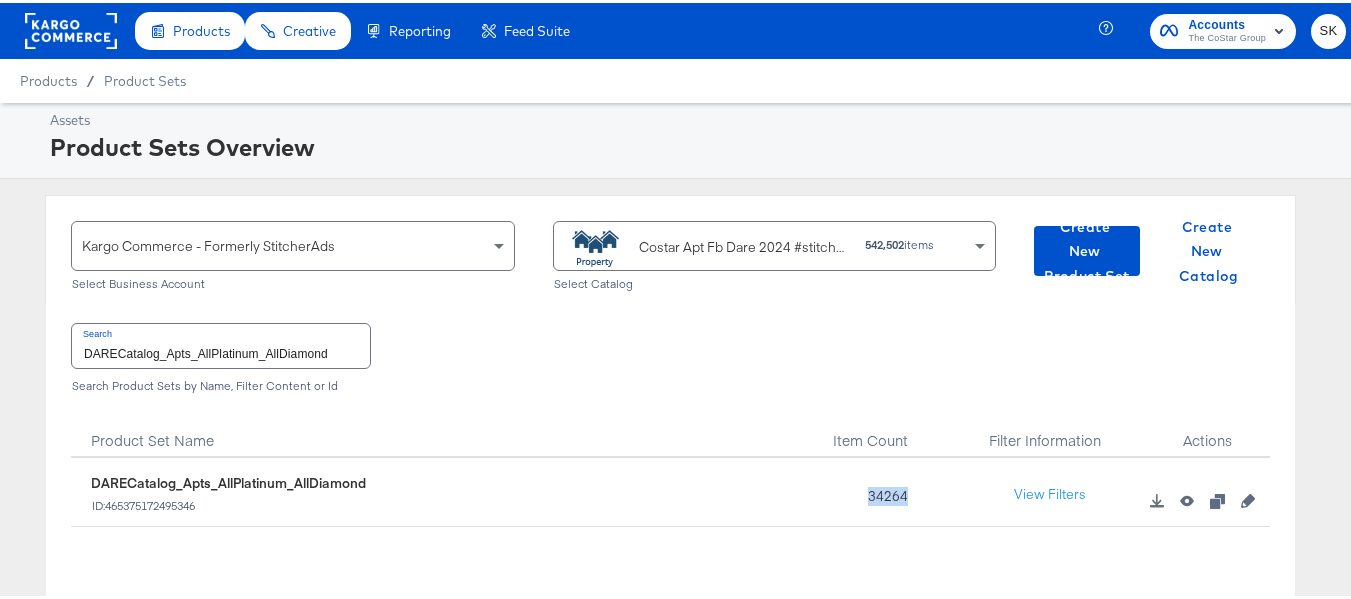 click on "34264" at bounding box center (882, 489) 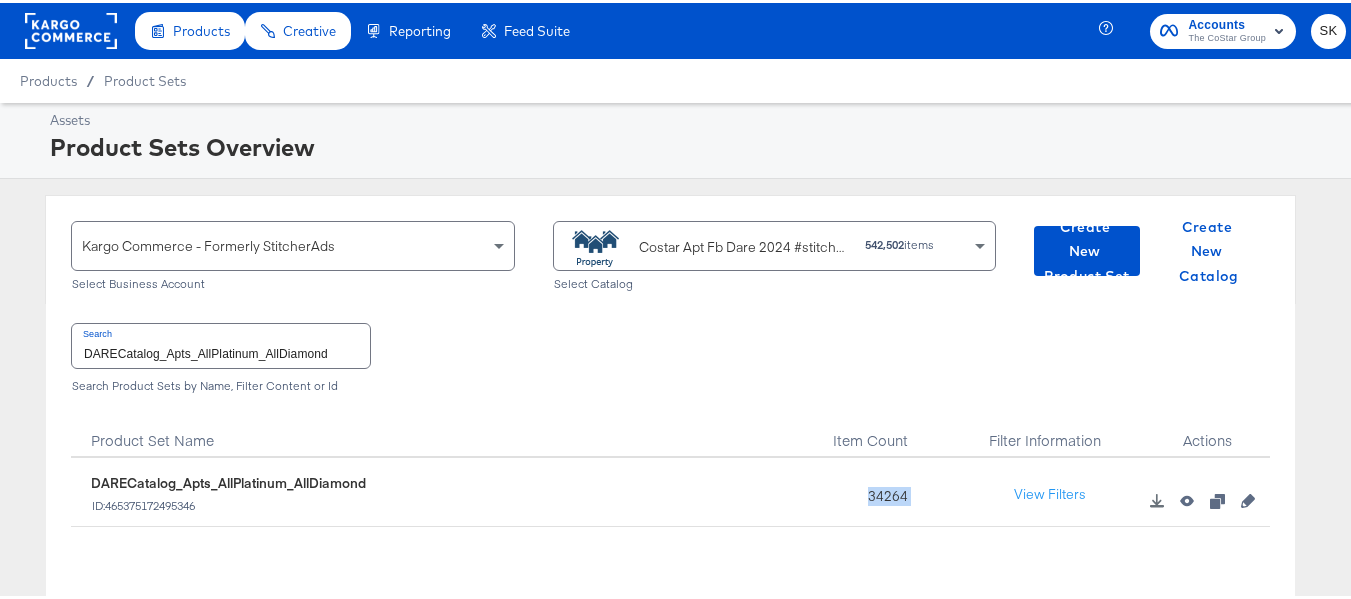 click on "34264" at bounding box center [882, 489] 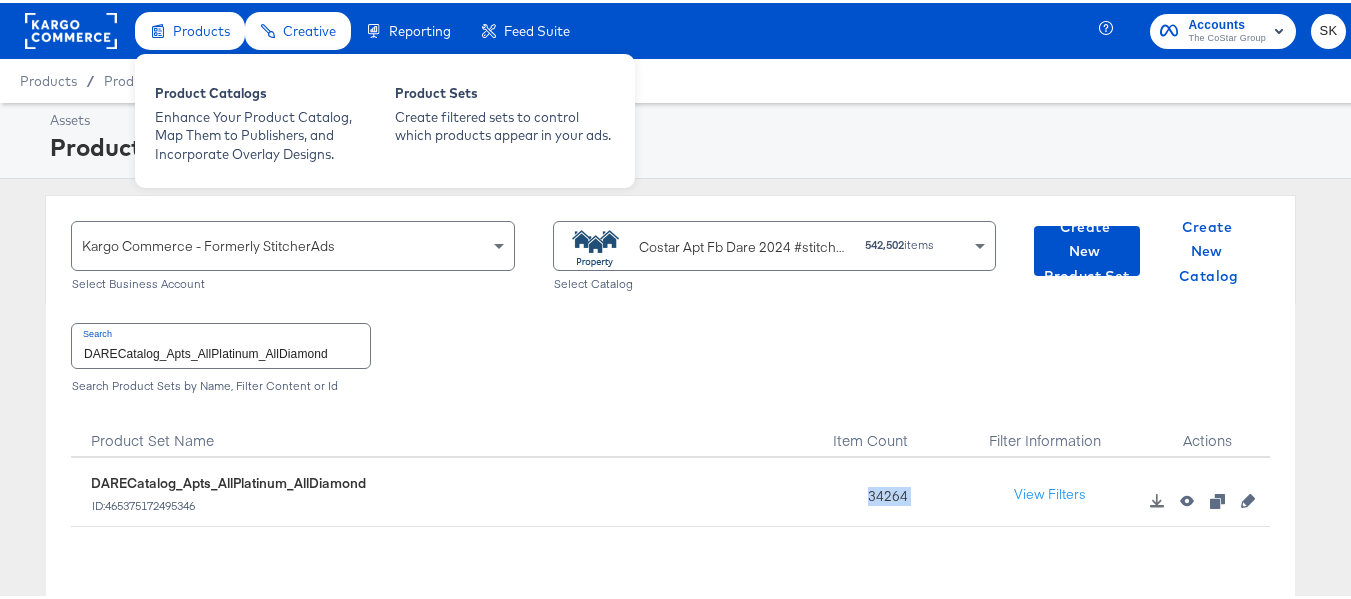 copy on "34264" 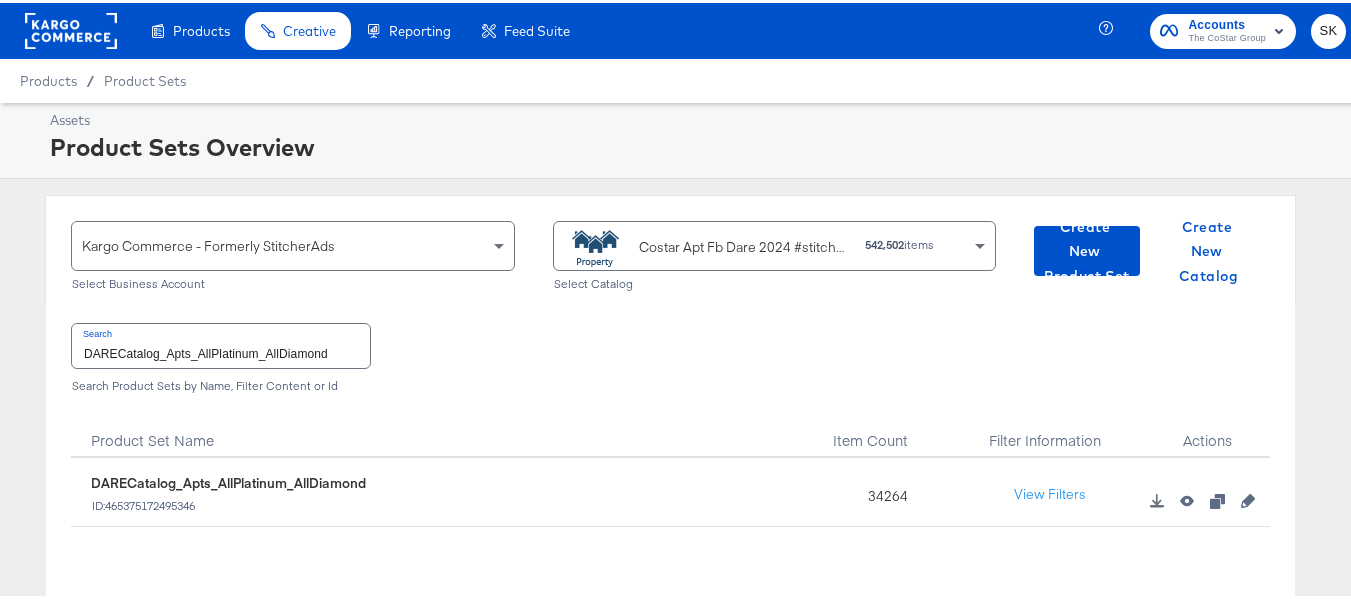 click on "DARECatalog_Apts_AllPlatinum_AllDiamond" at bounding box center (221, 342) 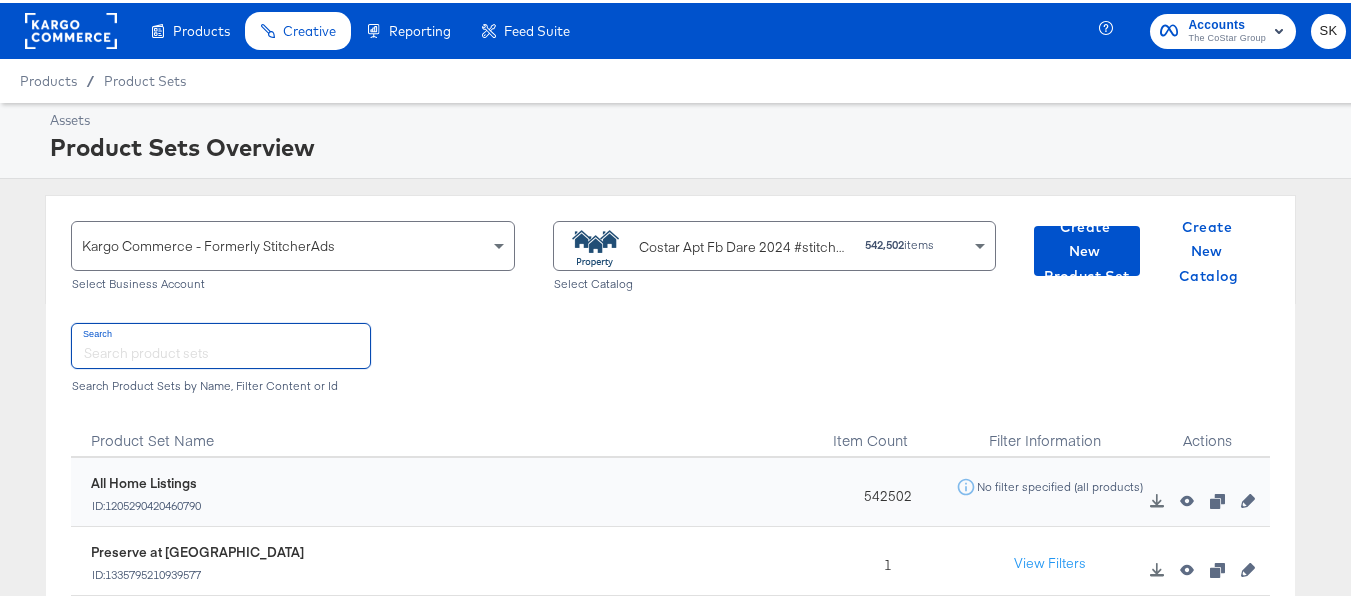 type 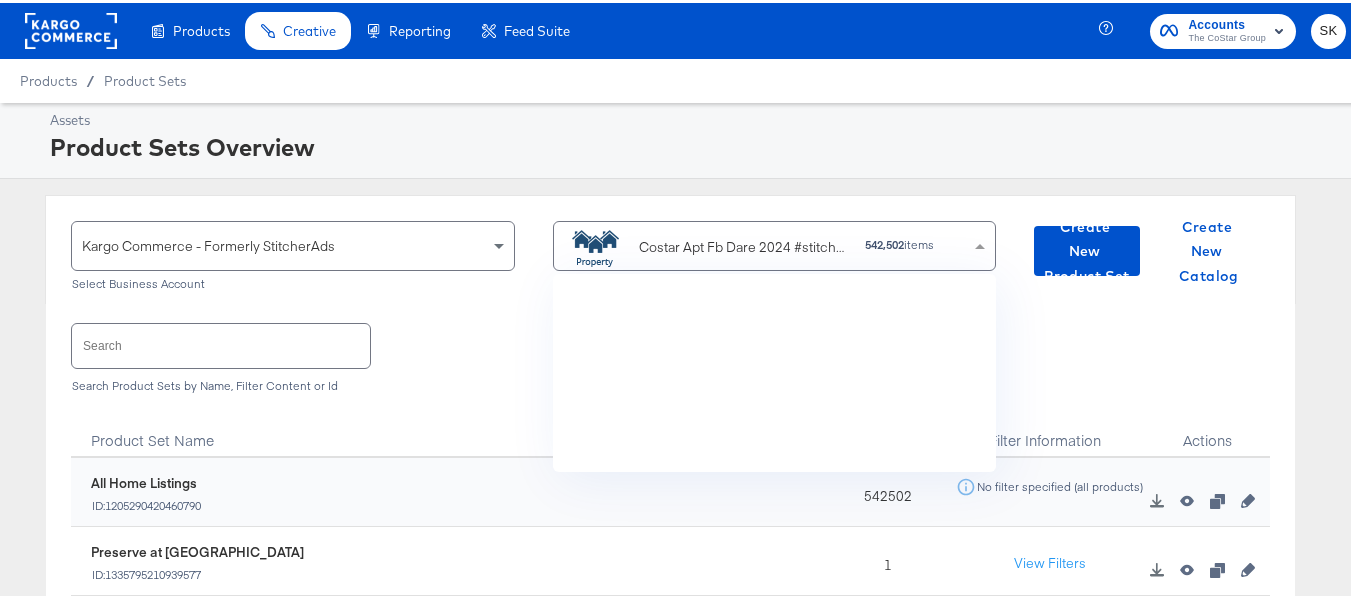 click on "Costar Apt Fb Dare 2024 #stitcherads #product-catalog #keep" at bounding box center [744, 244] 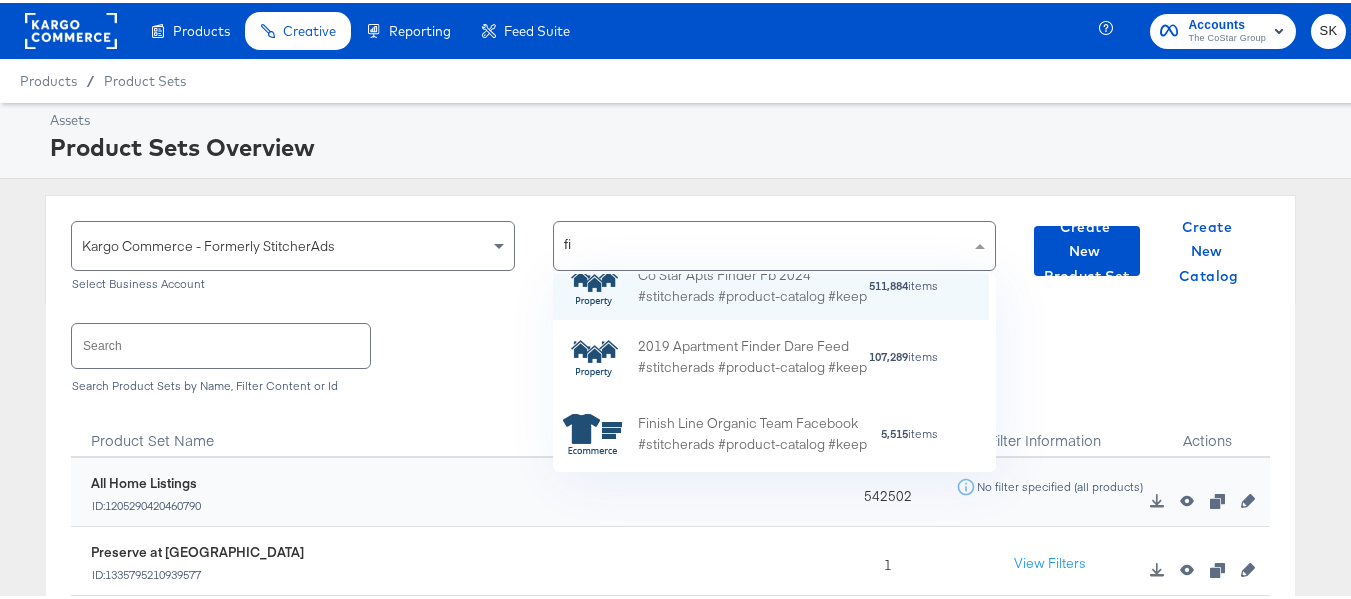 scroll, scrollTop: 0, scrollLeft: 0, axis: both 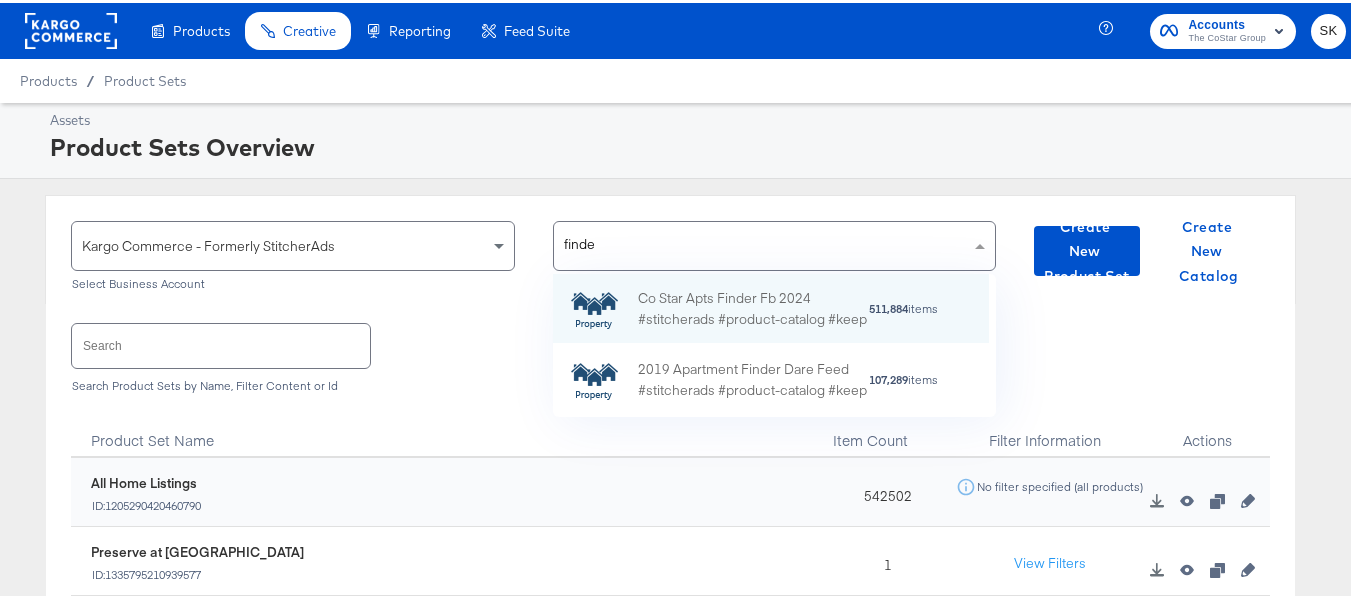 type on "finder" 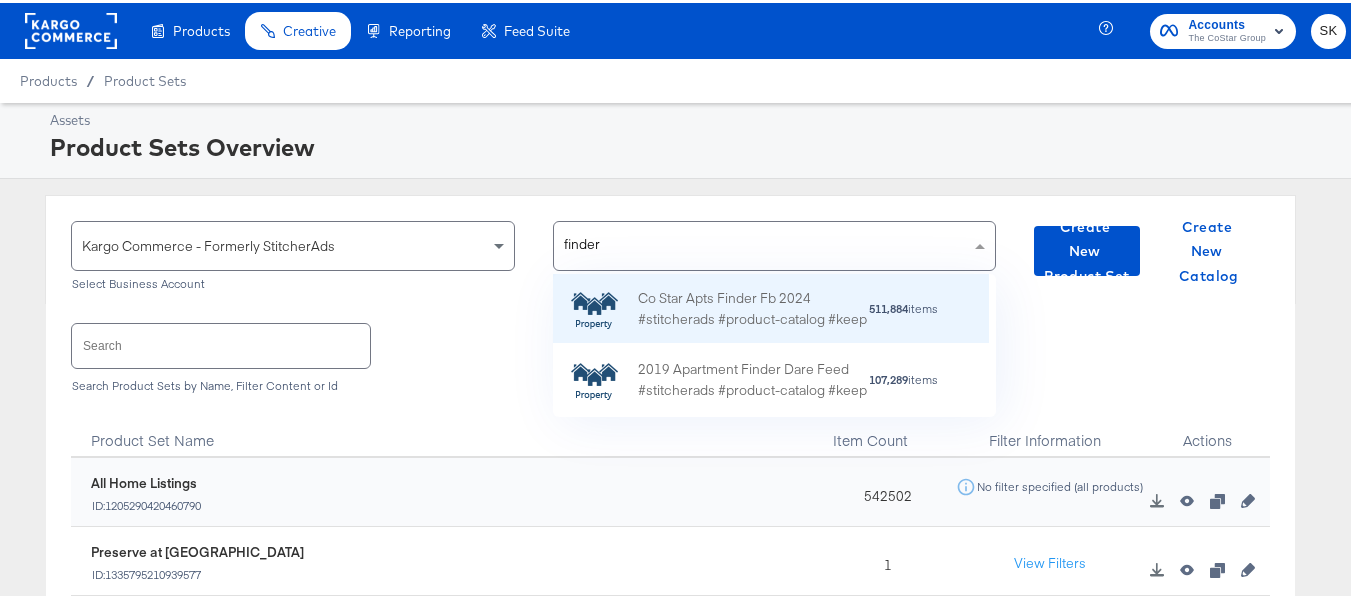 click on "Co Star Apts Finder Fb 2024 #stitcherads #product-catalog #keep" at bounding box center [753, 306] 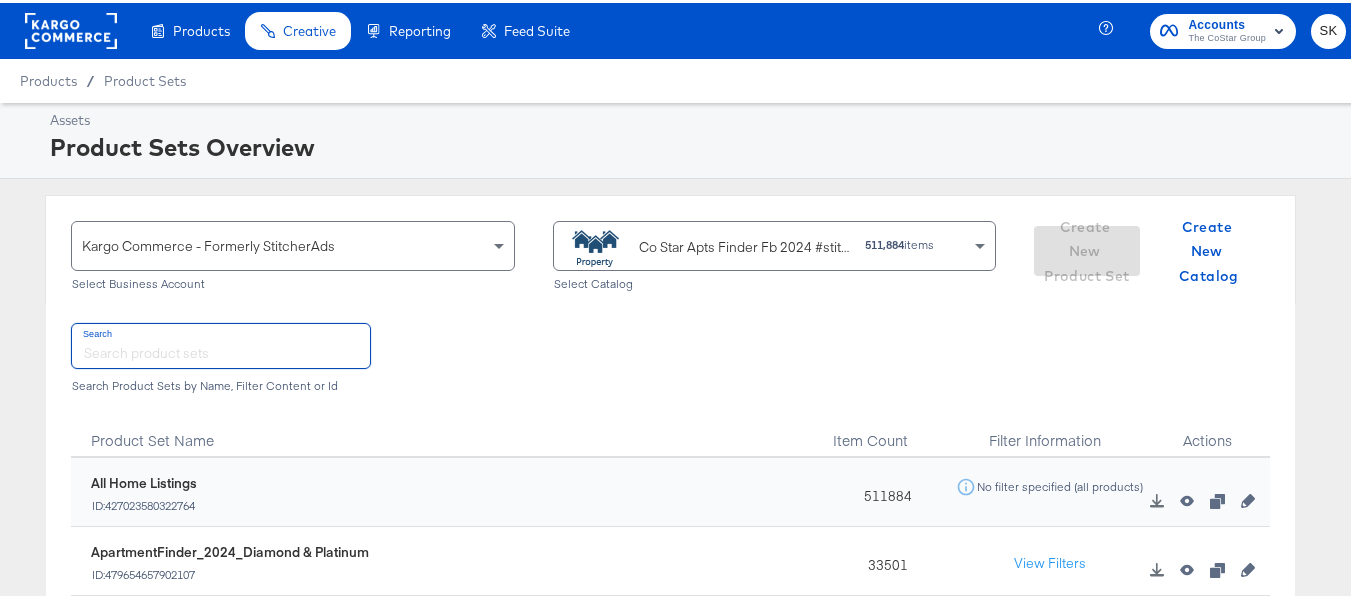 click at bounding box center (221, 342) 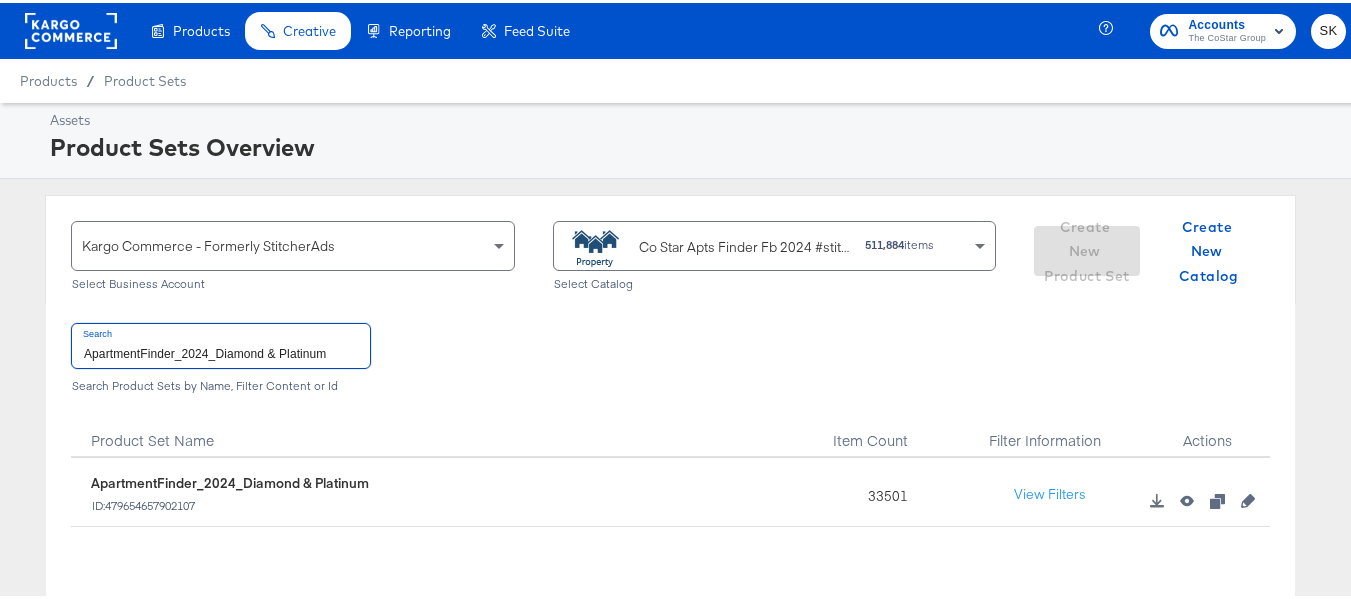 type on "ApartmentFinder_2024_Diamond & Platinum" 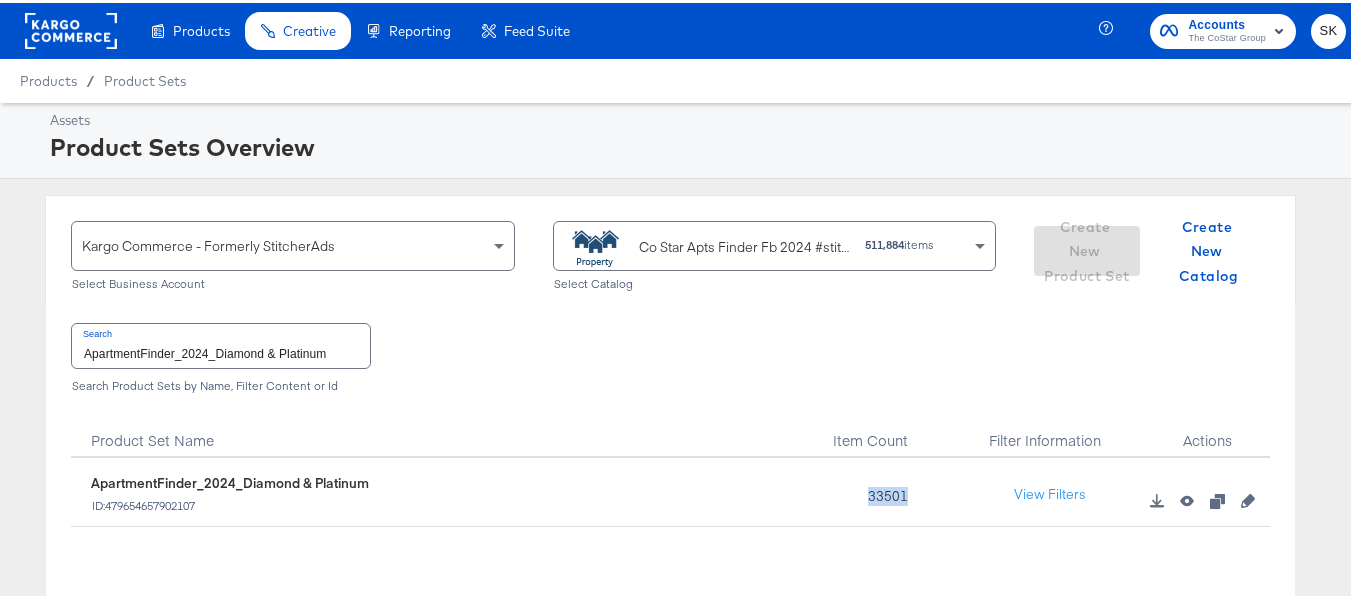 click on "33501" at bounding box center (882, 489) 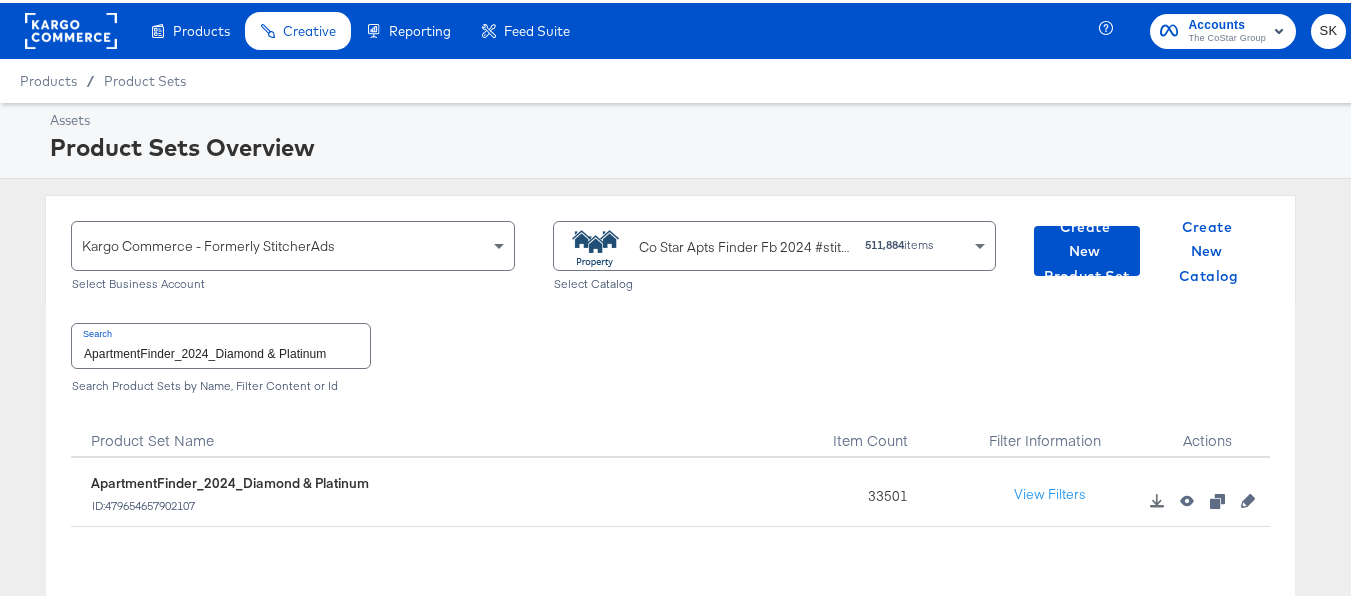 click 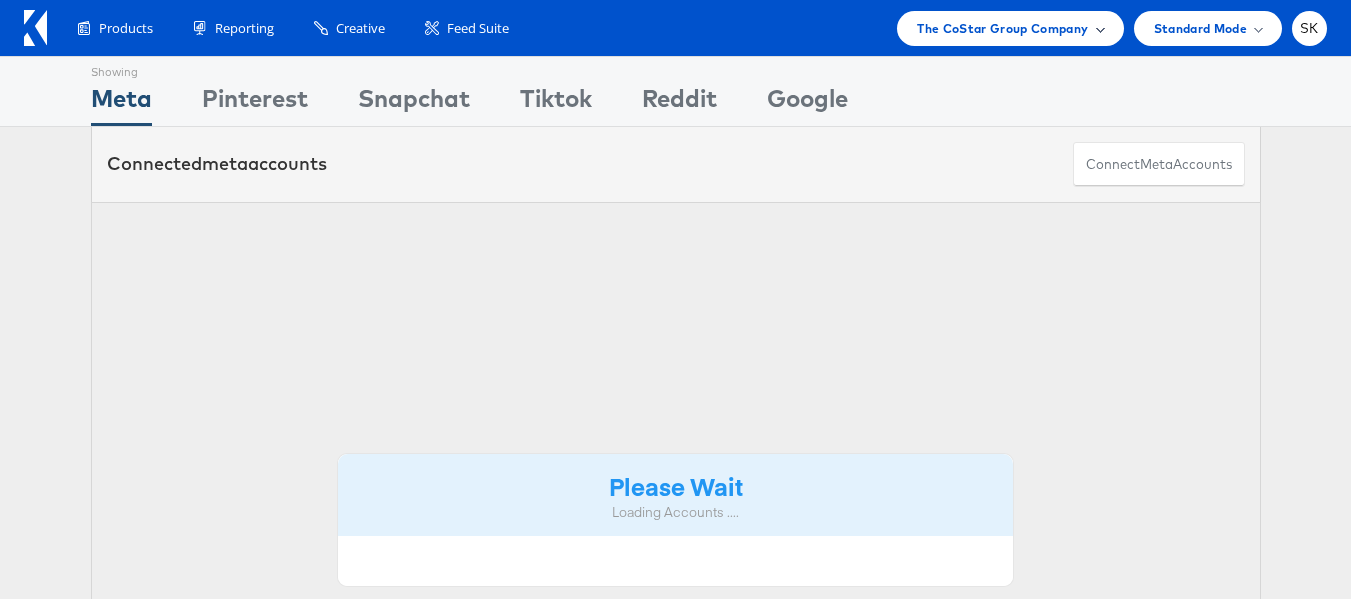 scroll, scrollTop: 0, scrollLeft: 0, axis: both 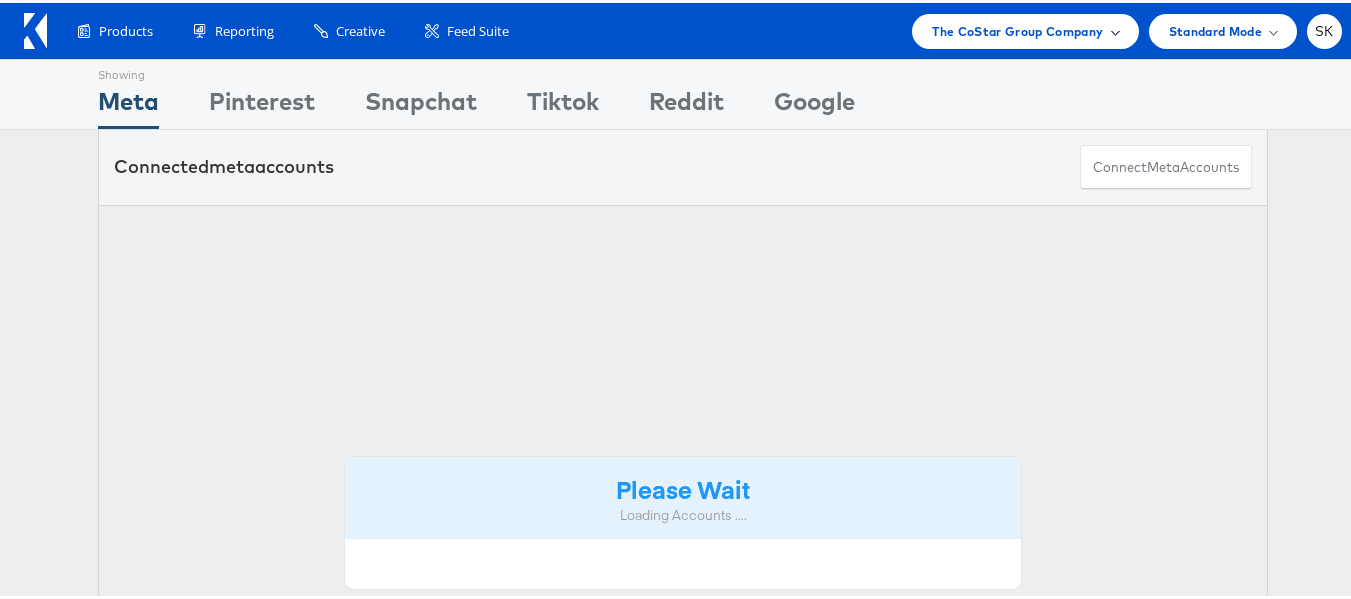 click on "The CoStar Group Company" at bounding box center [1017, 28] 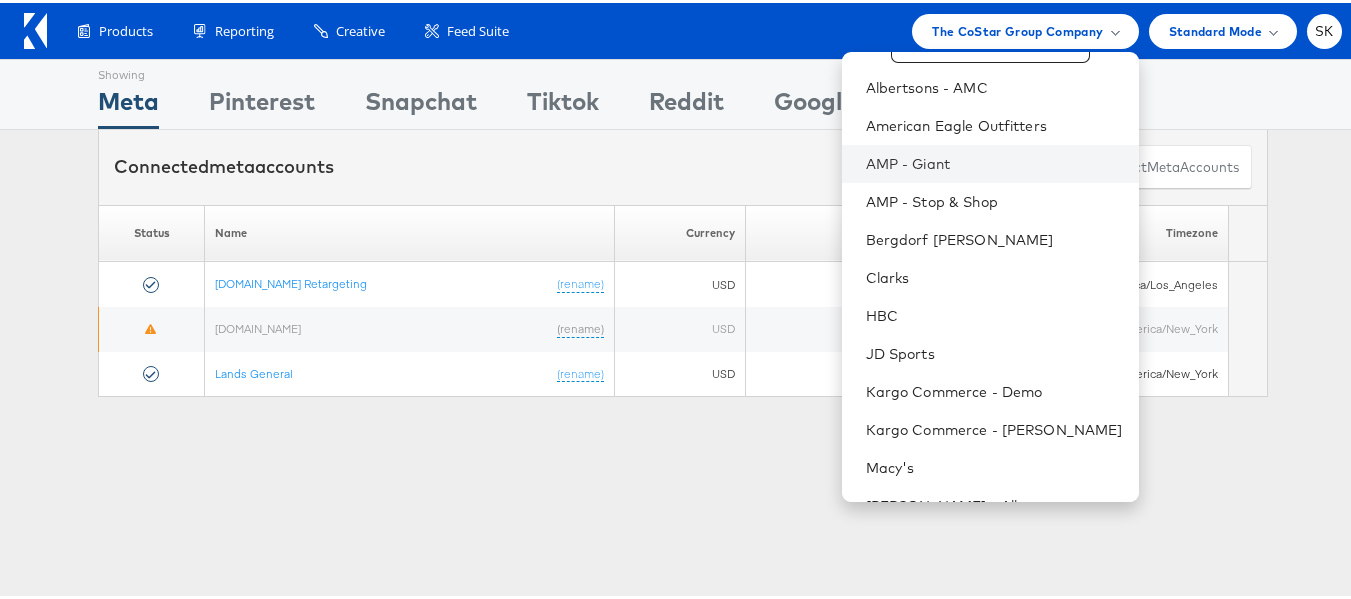 scroll, scrollTop: 248, scrollLeft: 0, axis: vertical 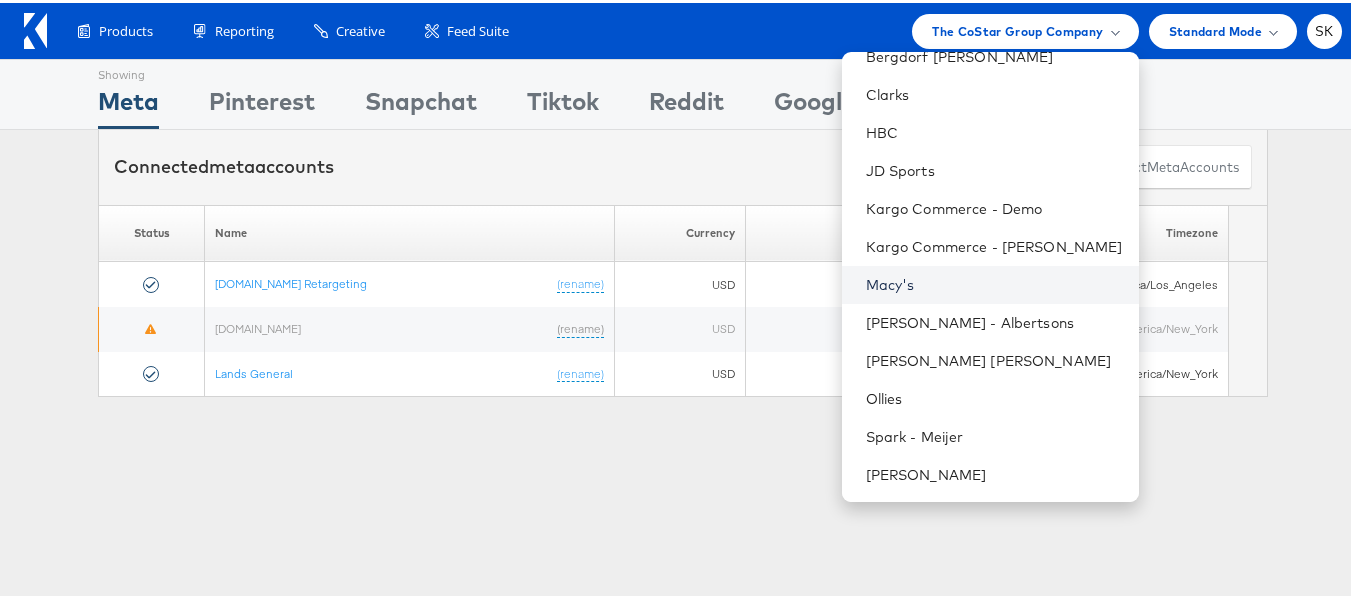 click on "Macy's" at bounding box center (994, 282) 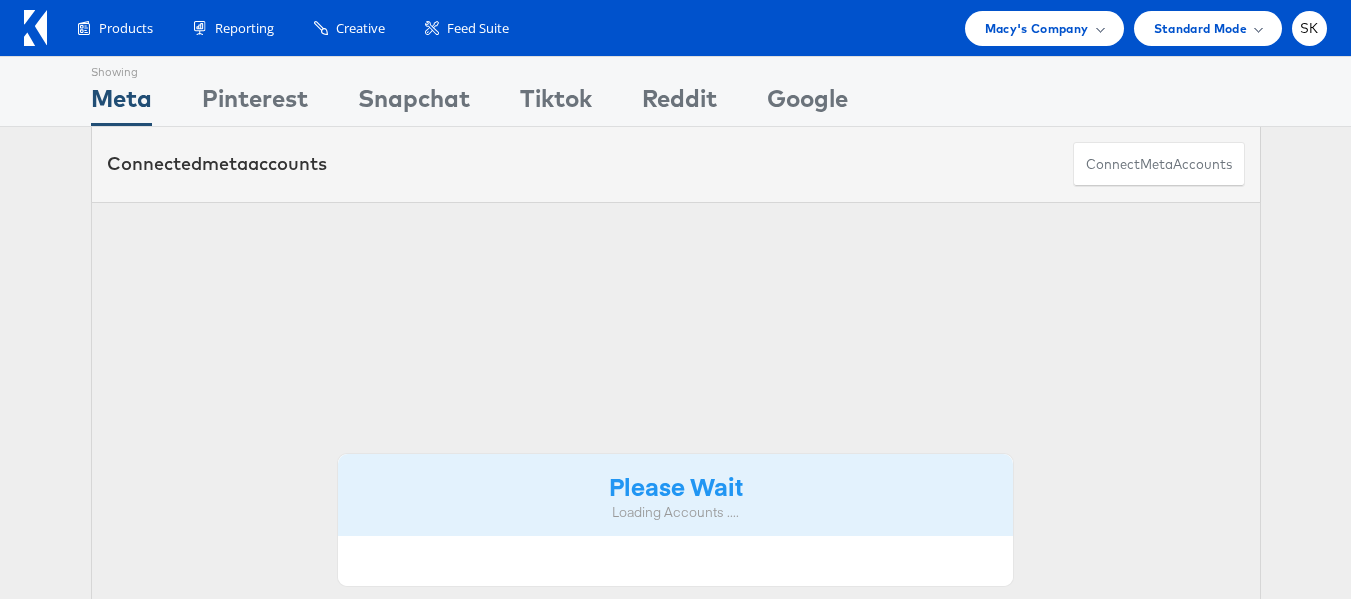 scroll, scrollTop: 0, scrollLeft: 0, axis: both 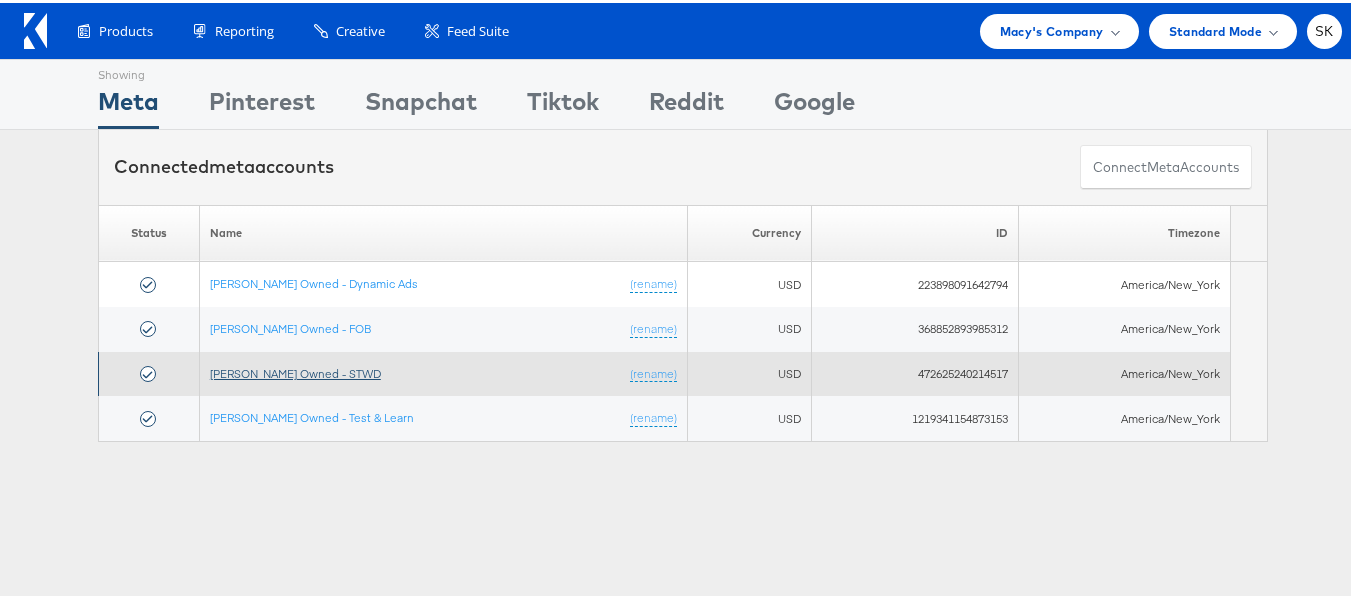 click on "[PERSON_NAME] Owned - STWD" at bounding box center (295, 370) 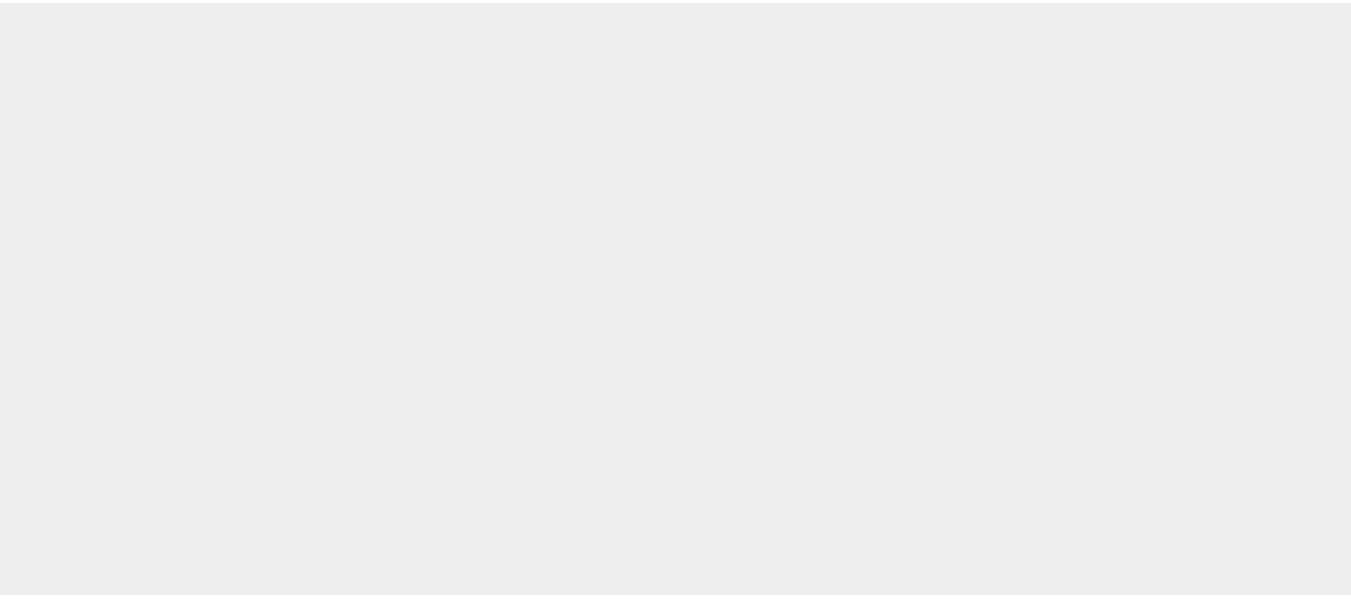 scroll, scrollTop: 0, scrollLeft: 0, axis: both 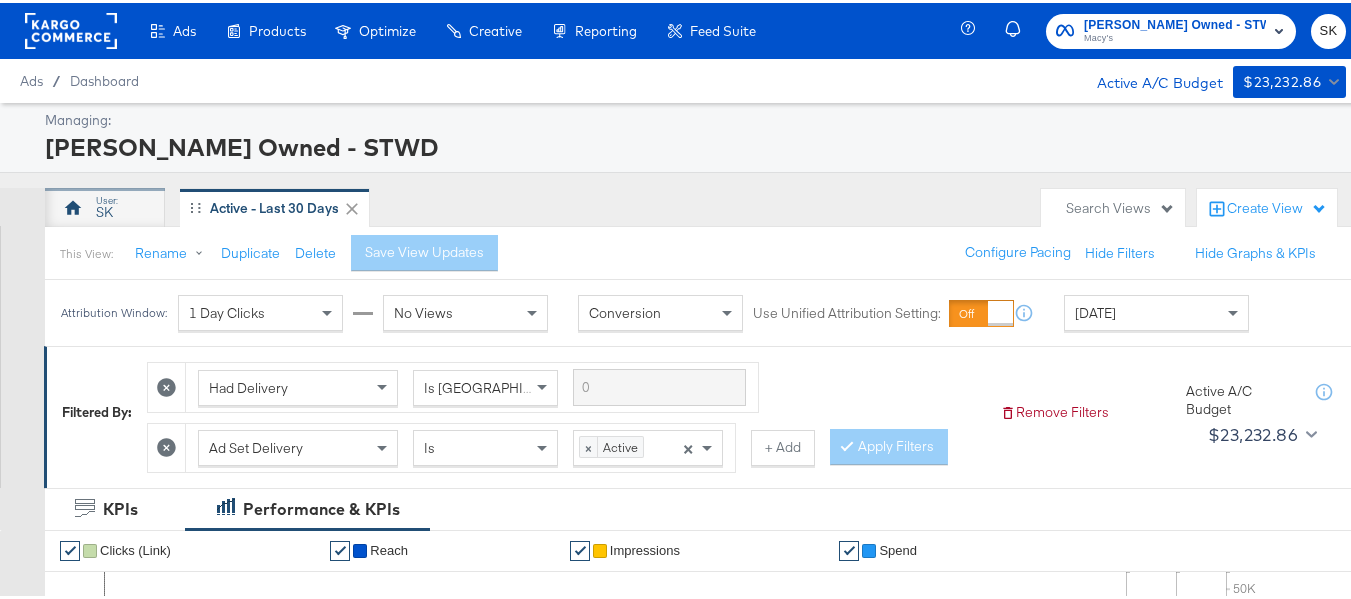 click on "SK" at bounding box center [105, 205] 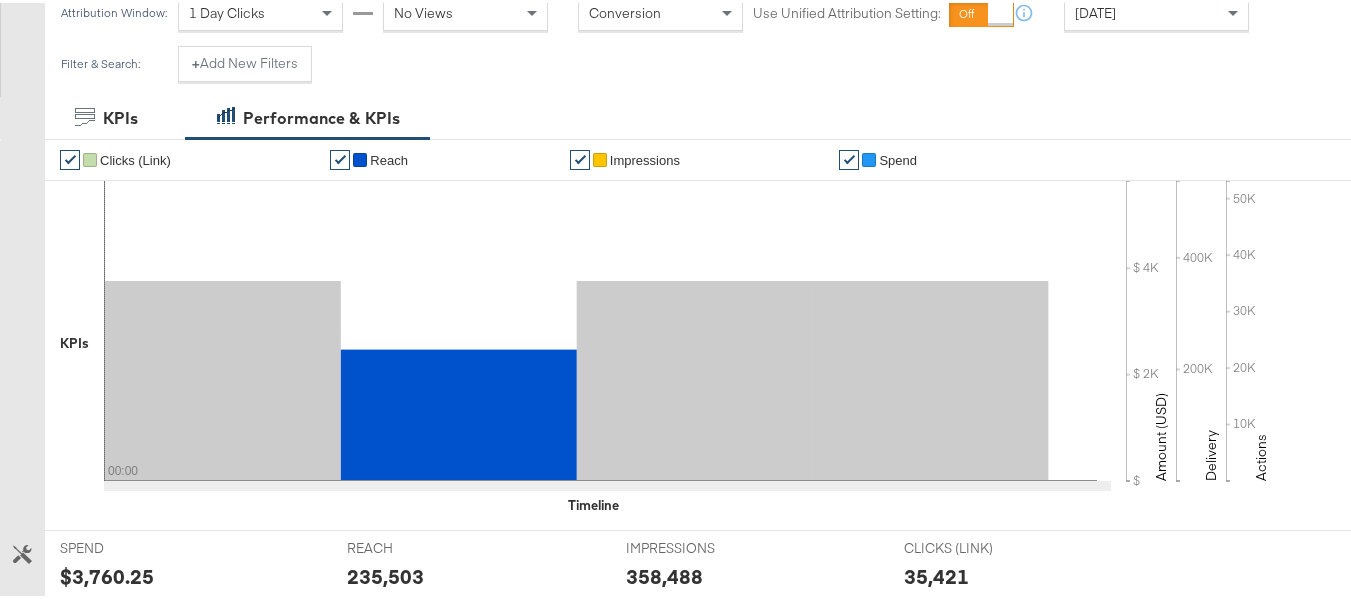 scroll, scrollTop: 200, scrollLeft: 0, axis: vertical 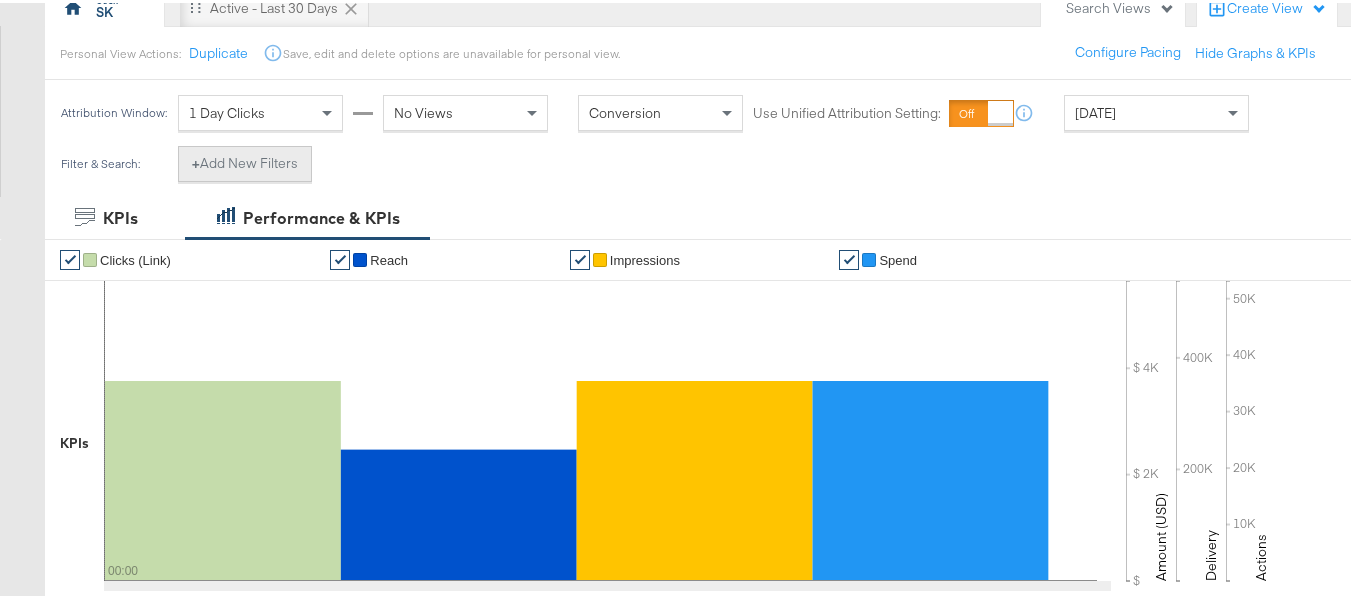 click on "+  Add New Filters" at bounding box center [245, 161] 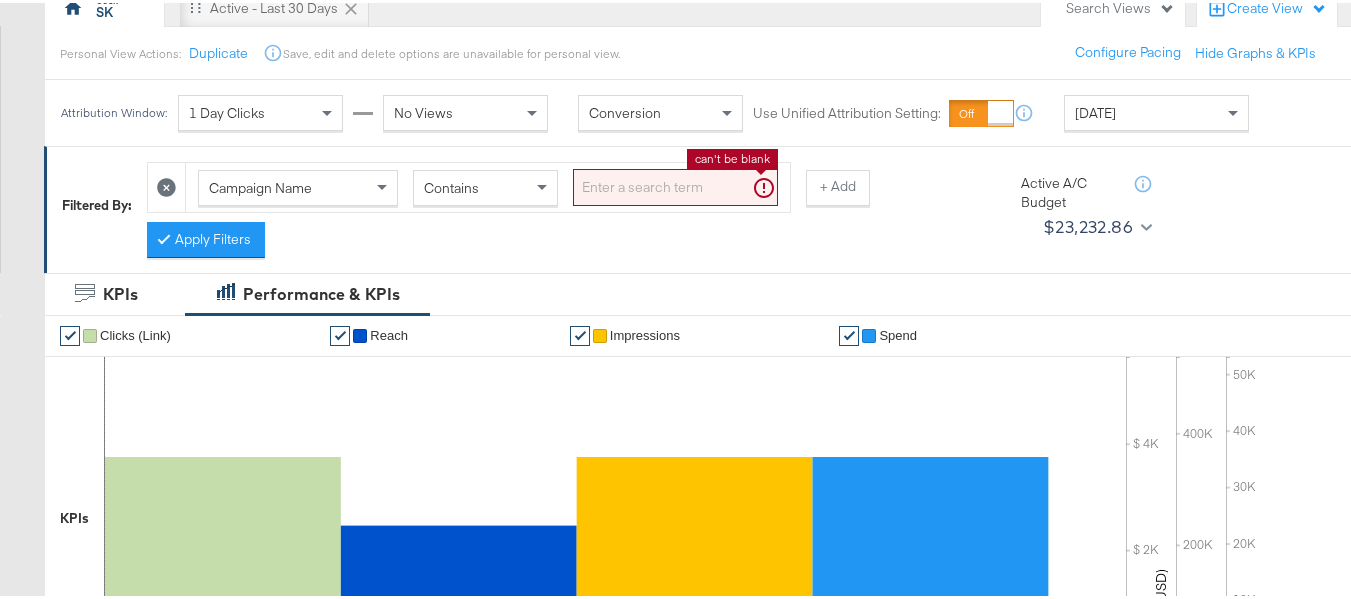 click at bounding box center [675, 184] 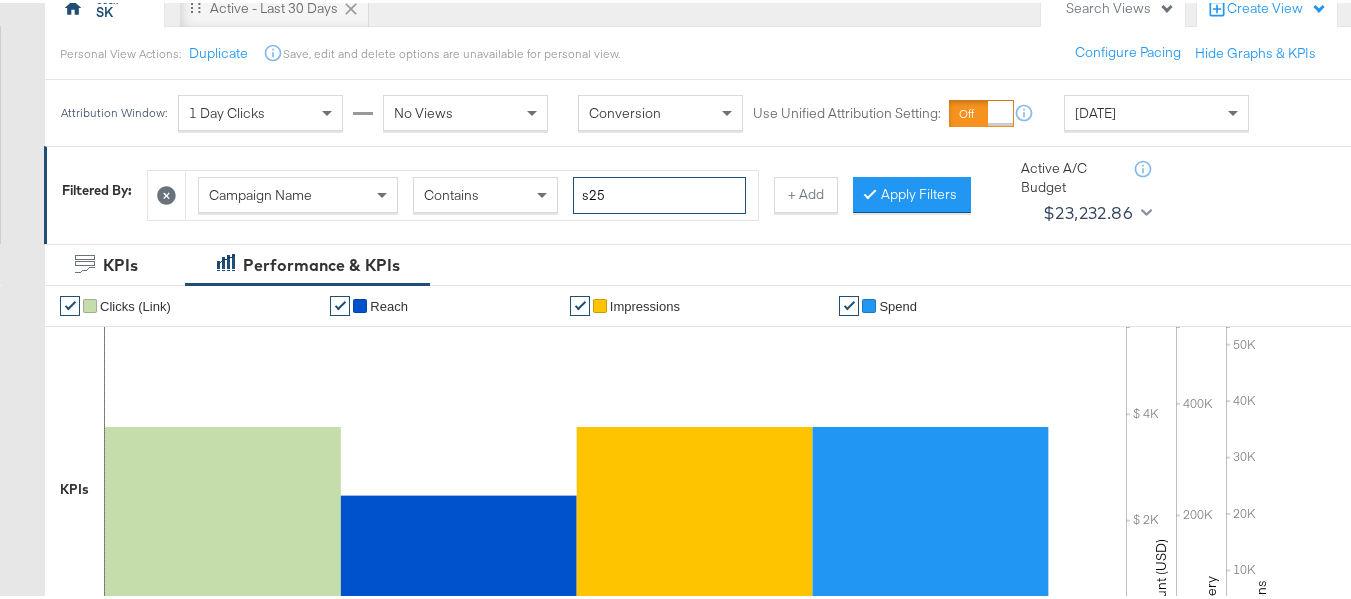 type on "s25" 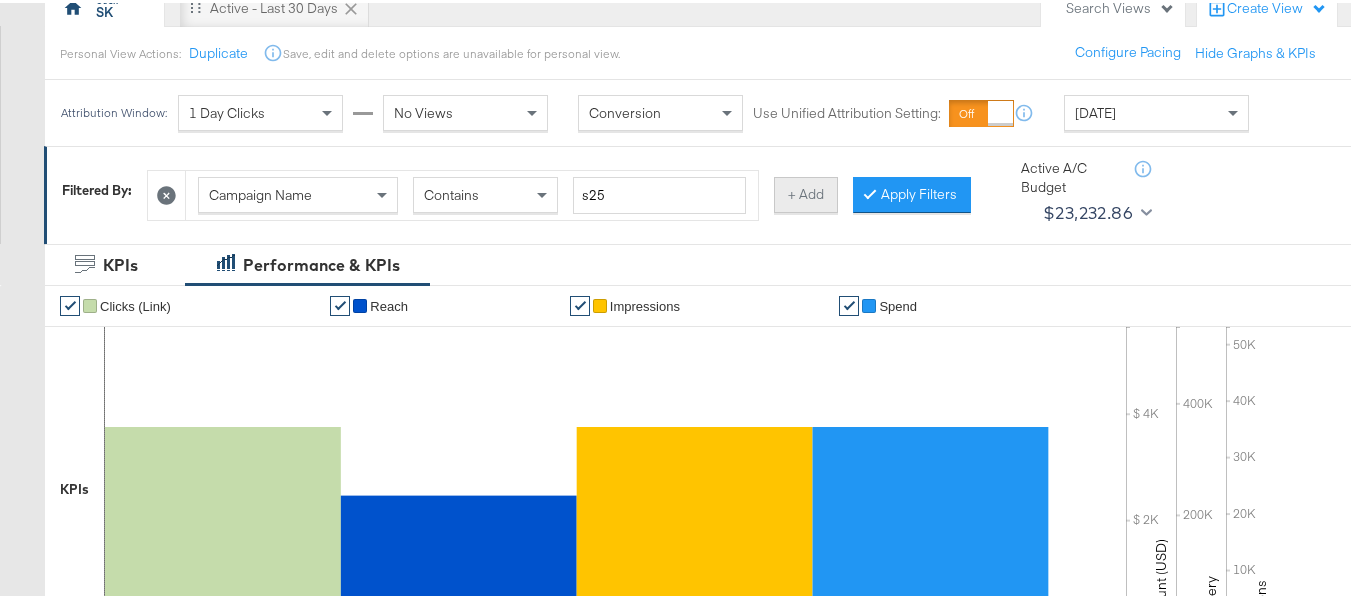 click on "+ Add" at bounding box center (806, 192) 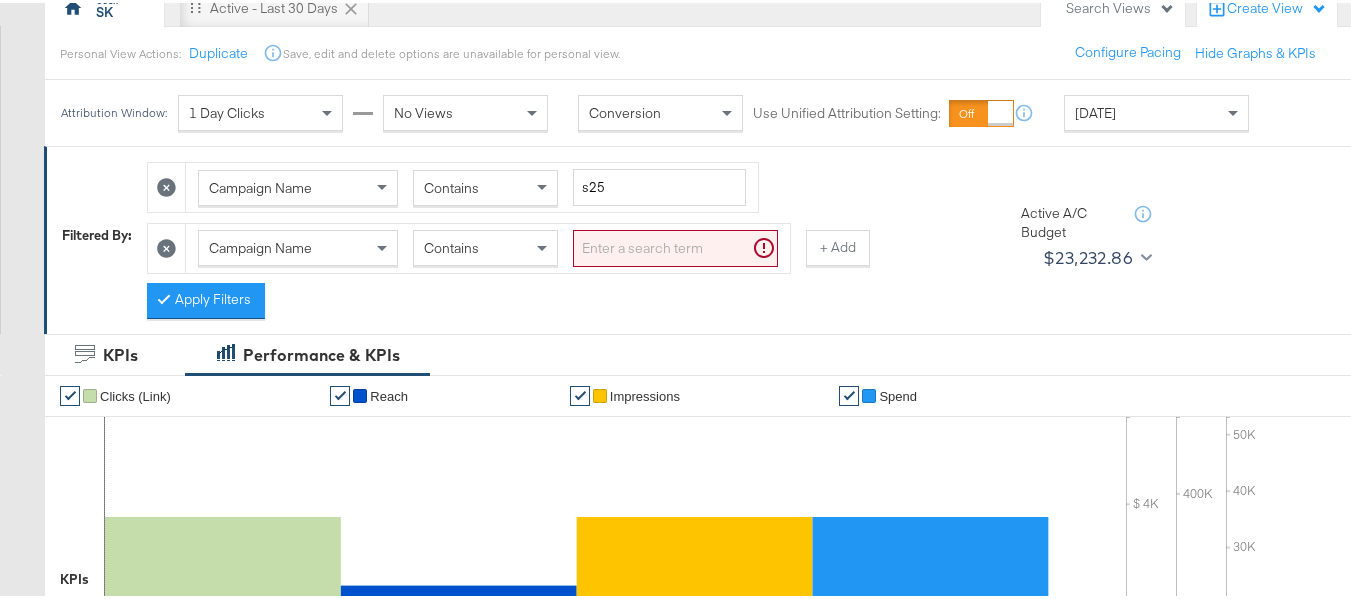 click on "Campaign Name" at bounding box center [298, 245] 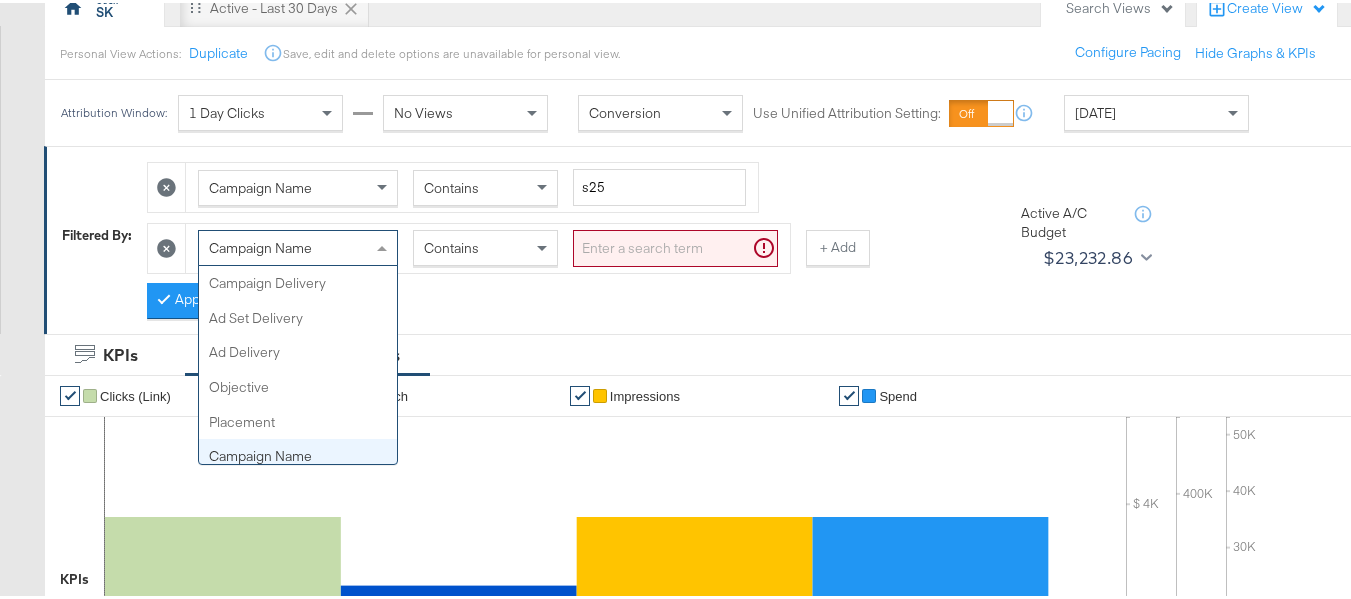 scroll, scrollTop: 173, scrollLeft: 0, axis: vertical 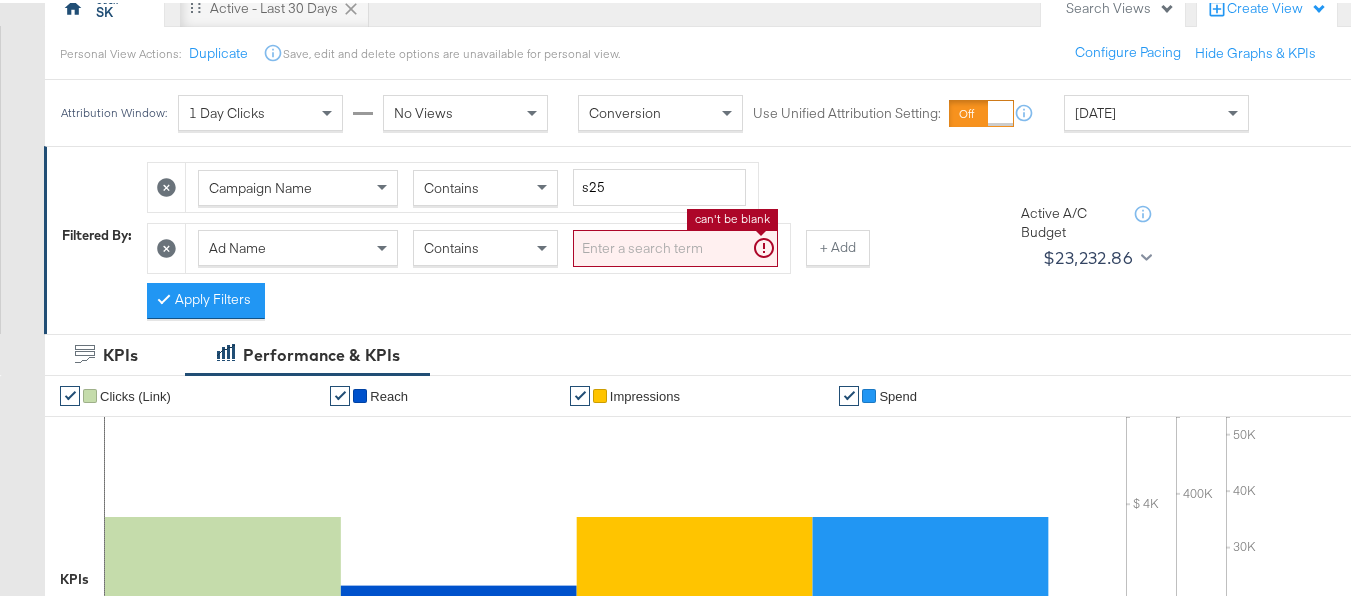 click at bounding box center (675, 245) 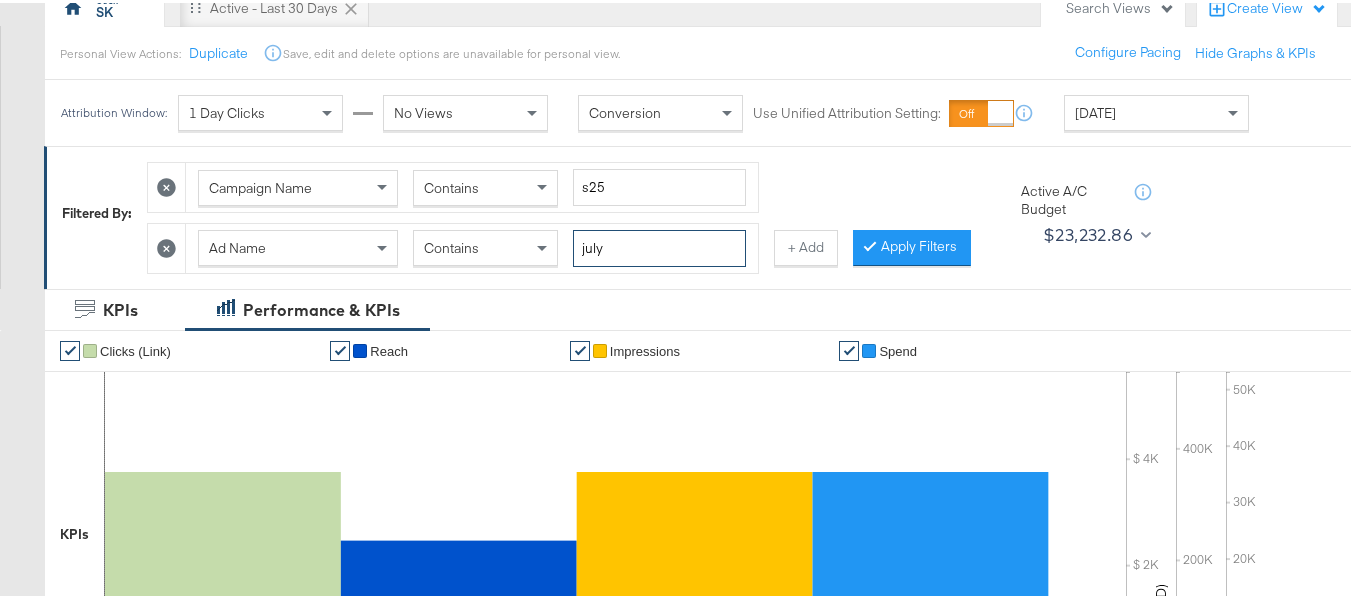type on "july" 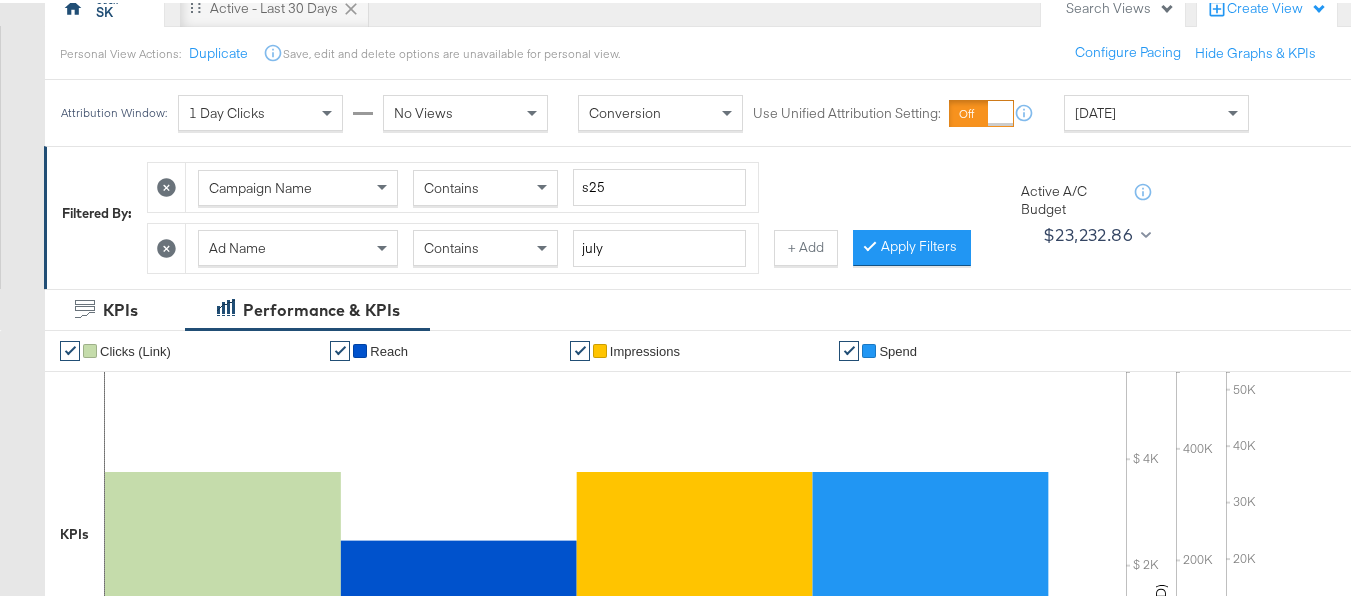 click on "Apply Filters" at bounding box center (912, 245) 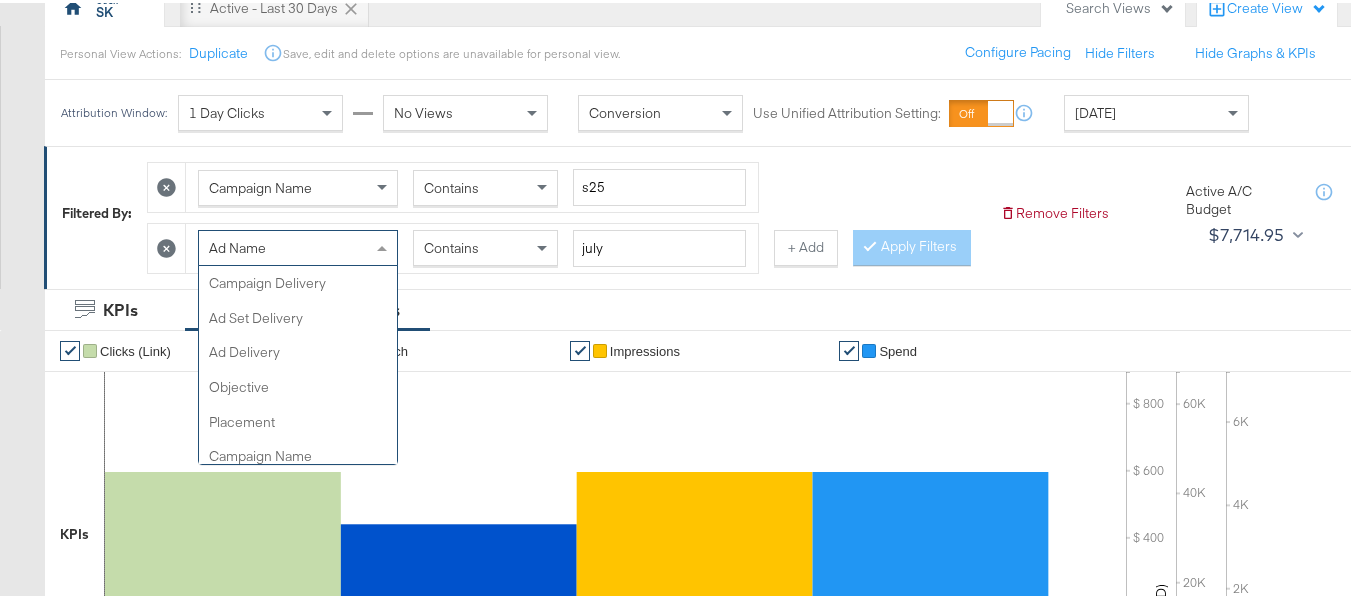 click on "Ad Name" at bounding box center (298, 245) 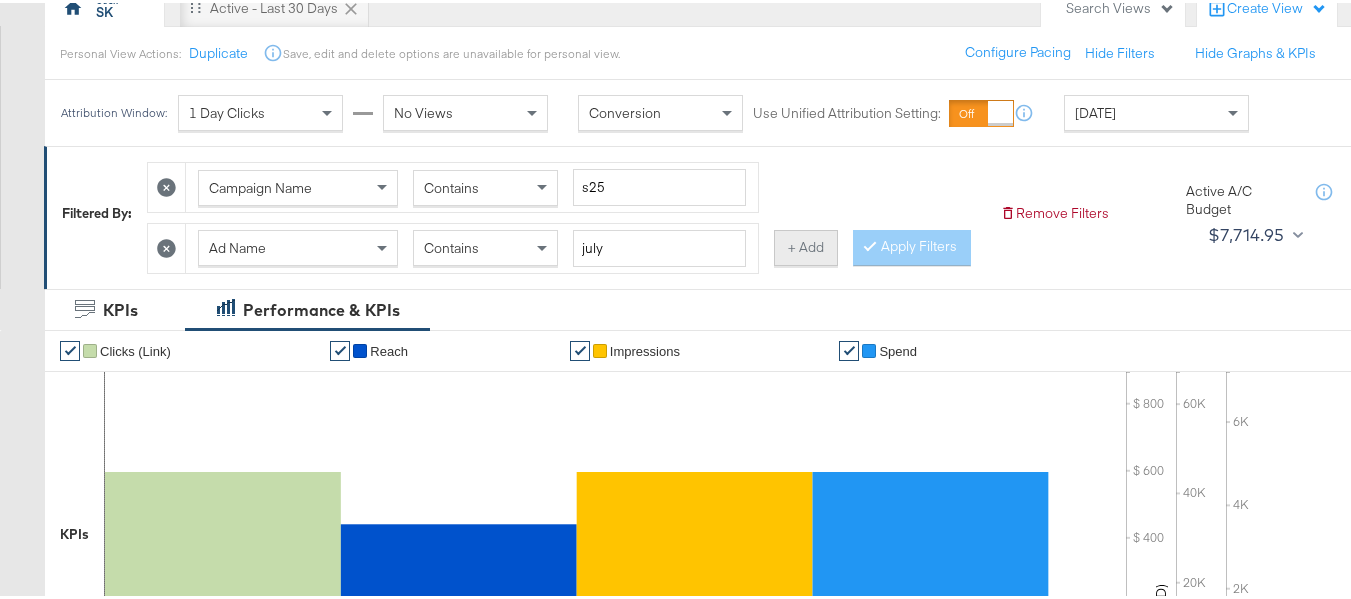click on "+ Add" at bounding box center (806, 245) 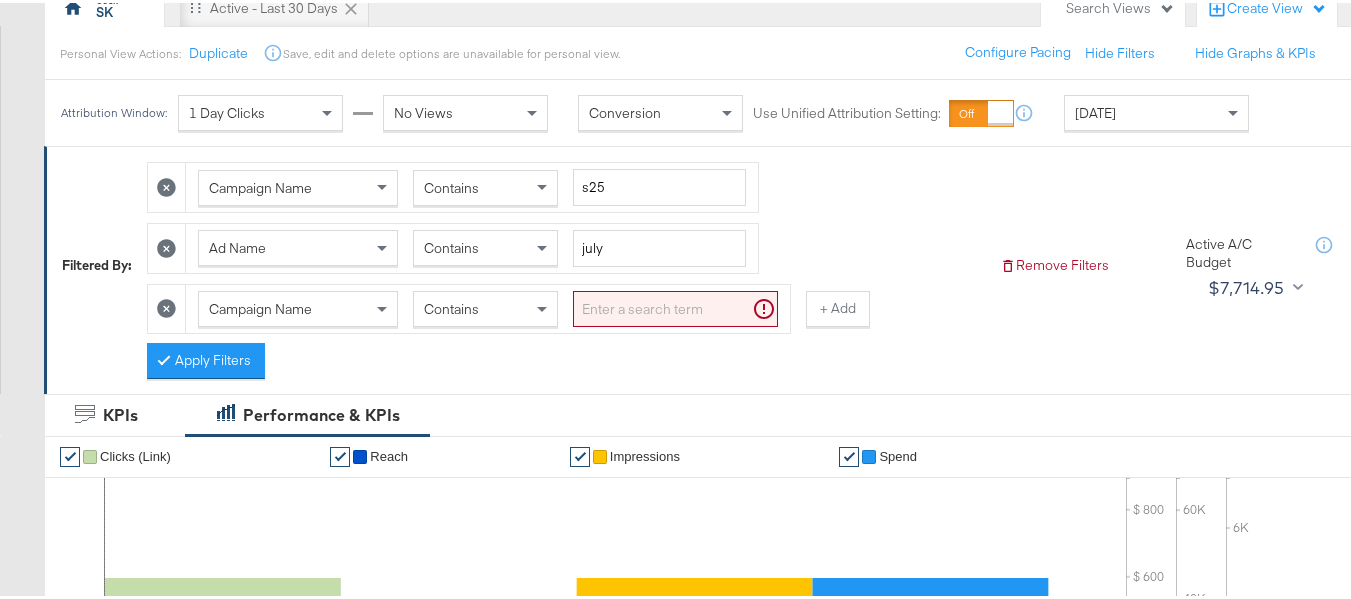 click on "Campaign Name" at bounding box center (298, 306) 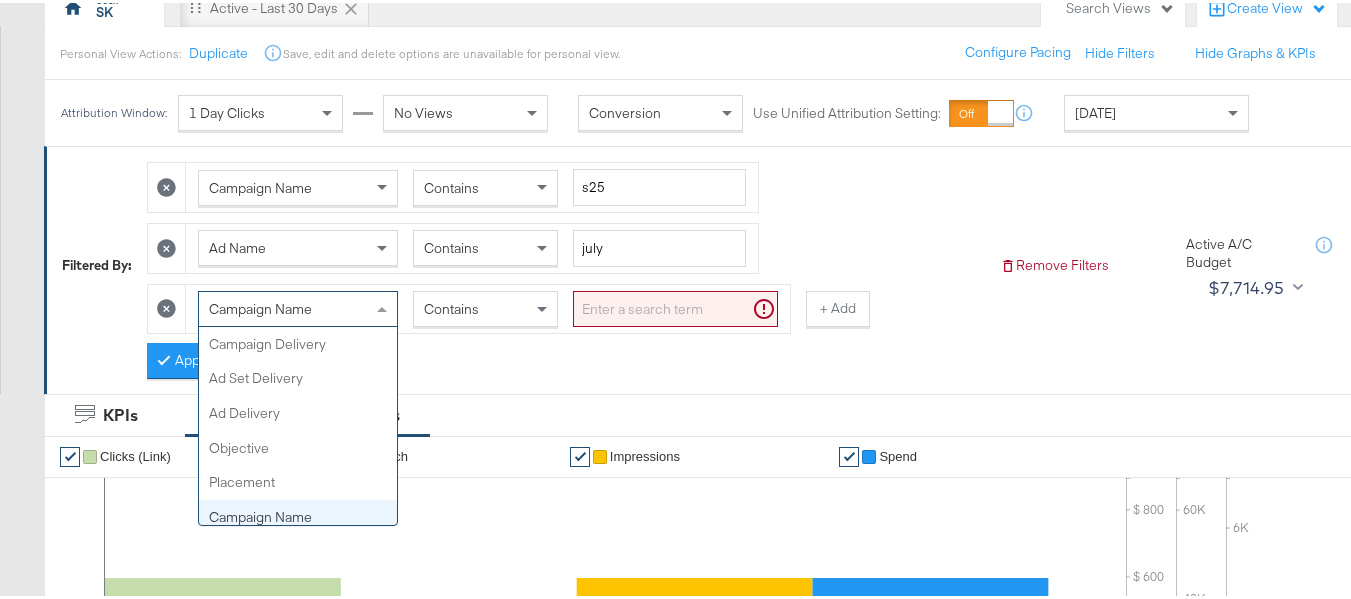 scroll, scrollTop: 173, scrollLeft: 0, axis: vertical 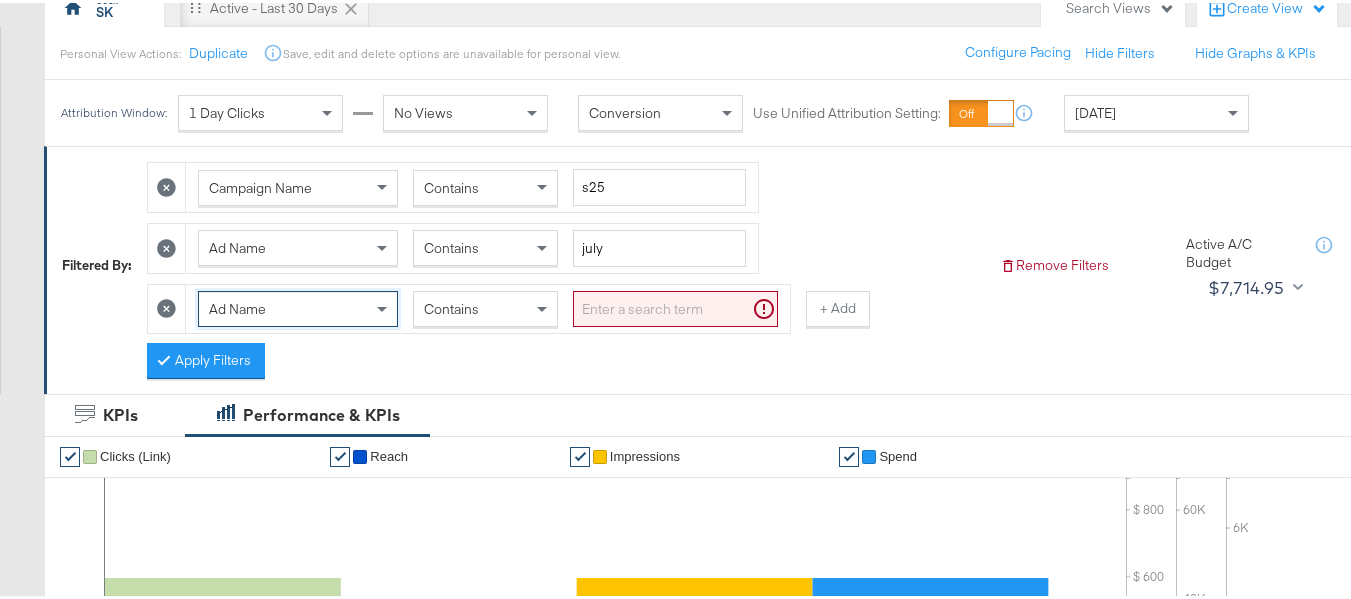 click at bounding box center [675, 306] 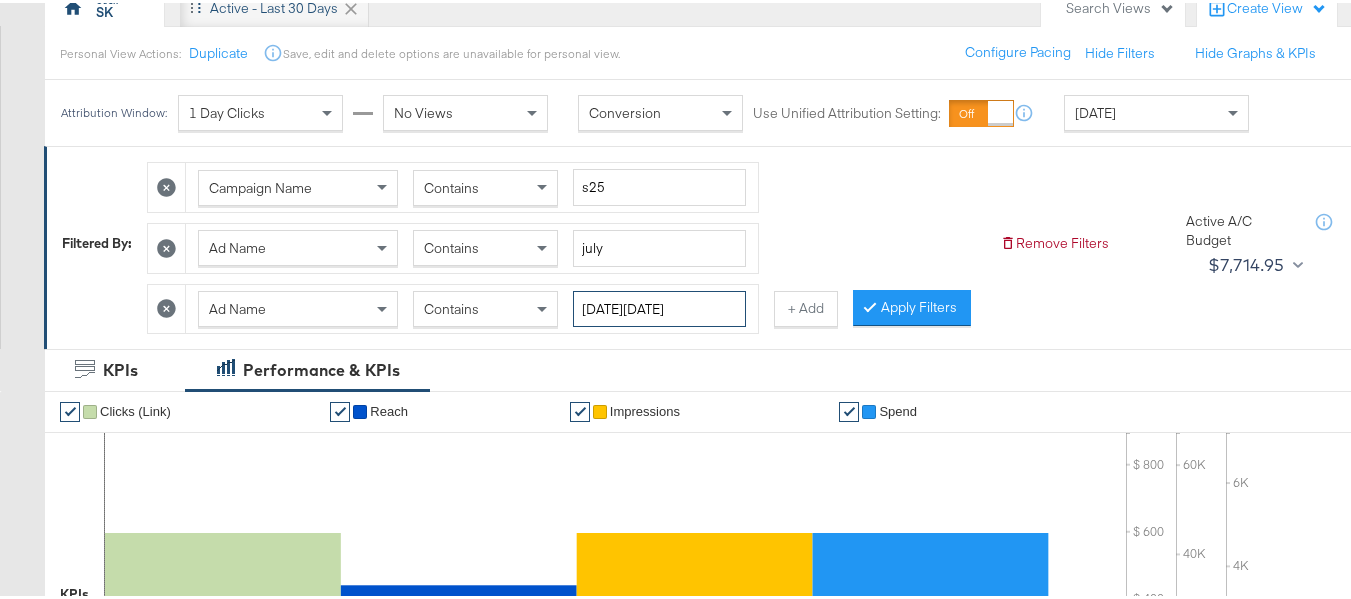 type on "black friday" 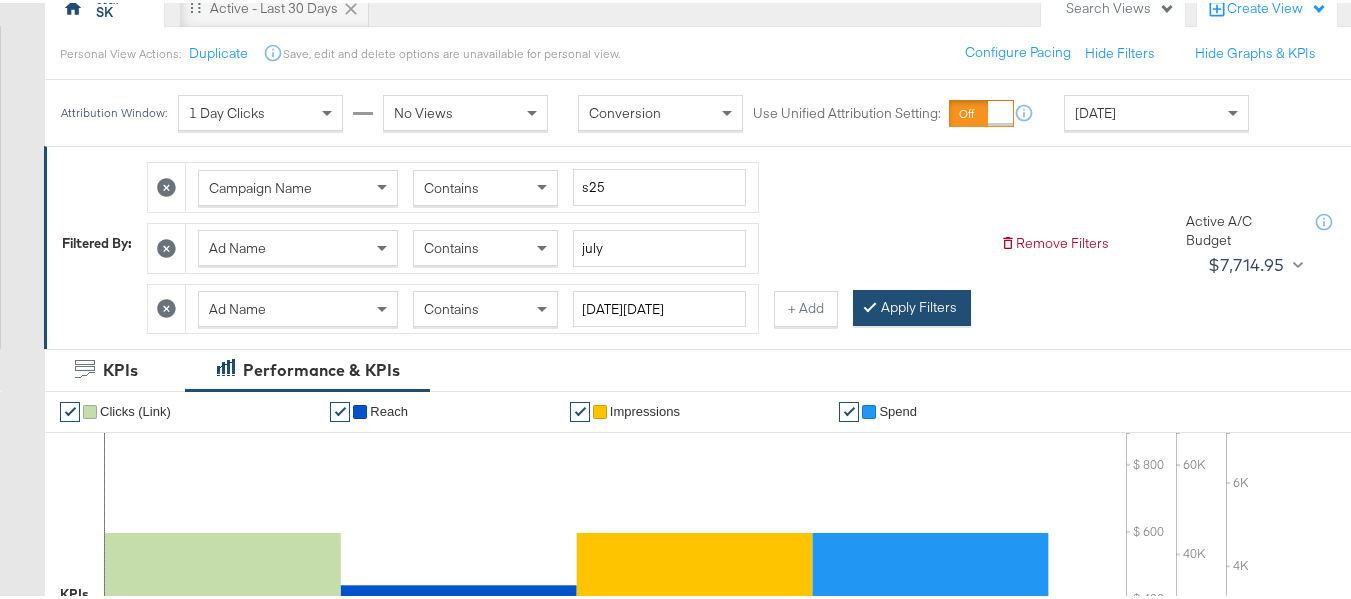 click on "Apply Filters" at bounding box center [912, 305] 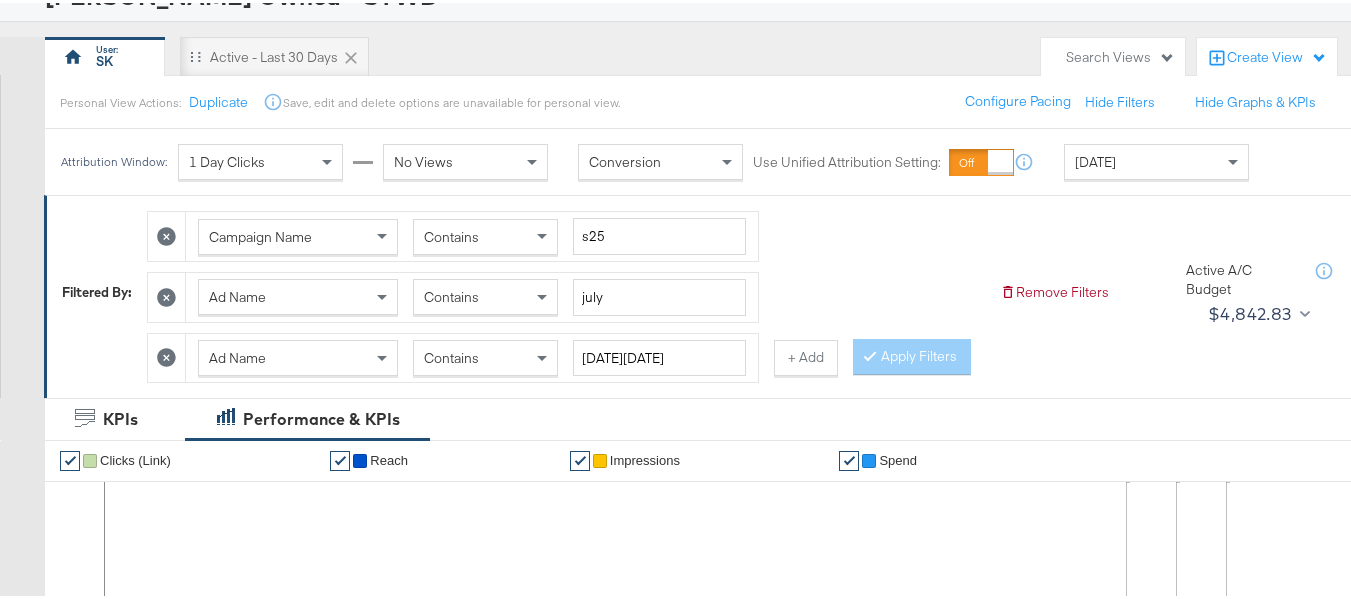 scroll, scrollTop: 0, scrollLeft: 0, axis: both 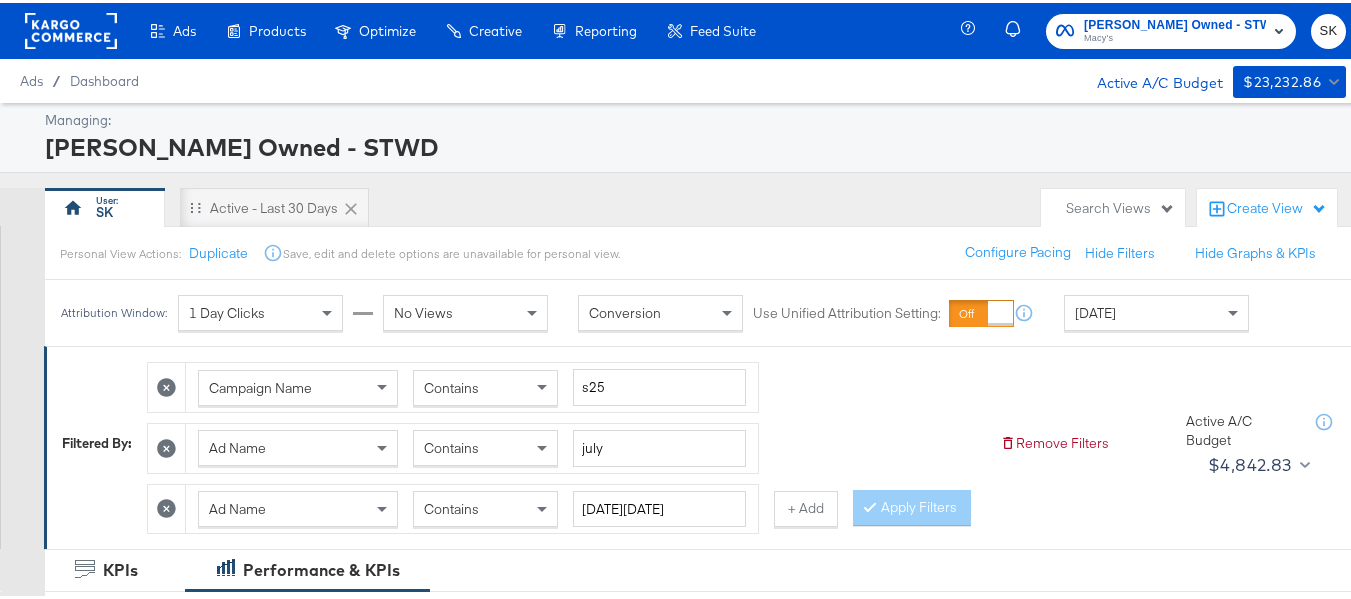click on "Attribution Window:  1 Day Clicks No Views Conversion Use Unified Attribution Setting: If you set use unified attribution setting, your query's conversion metric attribution and campaign optimization will use the attribution setting of the ad object(s) being queried — a single period of time during which conversions are credited to ads and used to inform campaign optimization. Today" at bounding box center (659, 310) 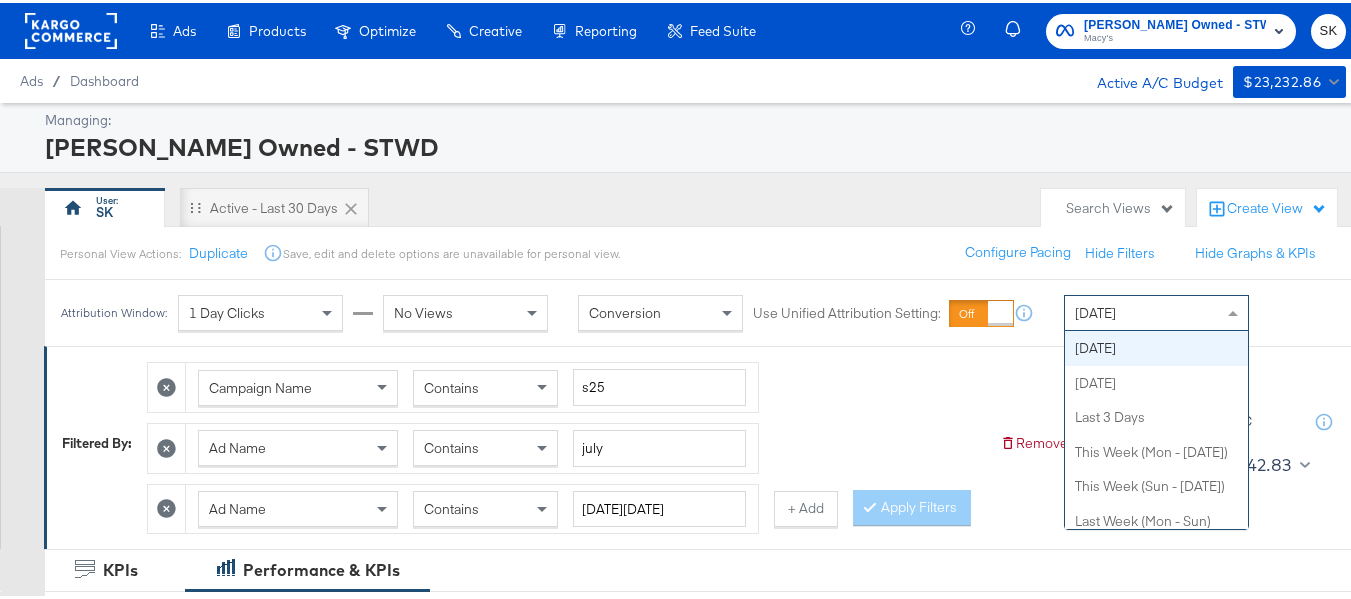 scroll, scrollTop: 0, scrollLeft: 0, axis: both 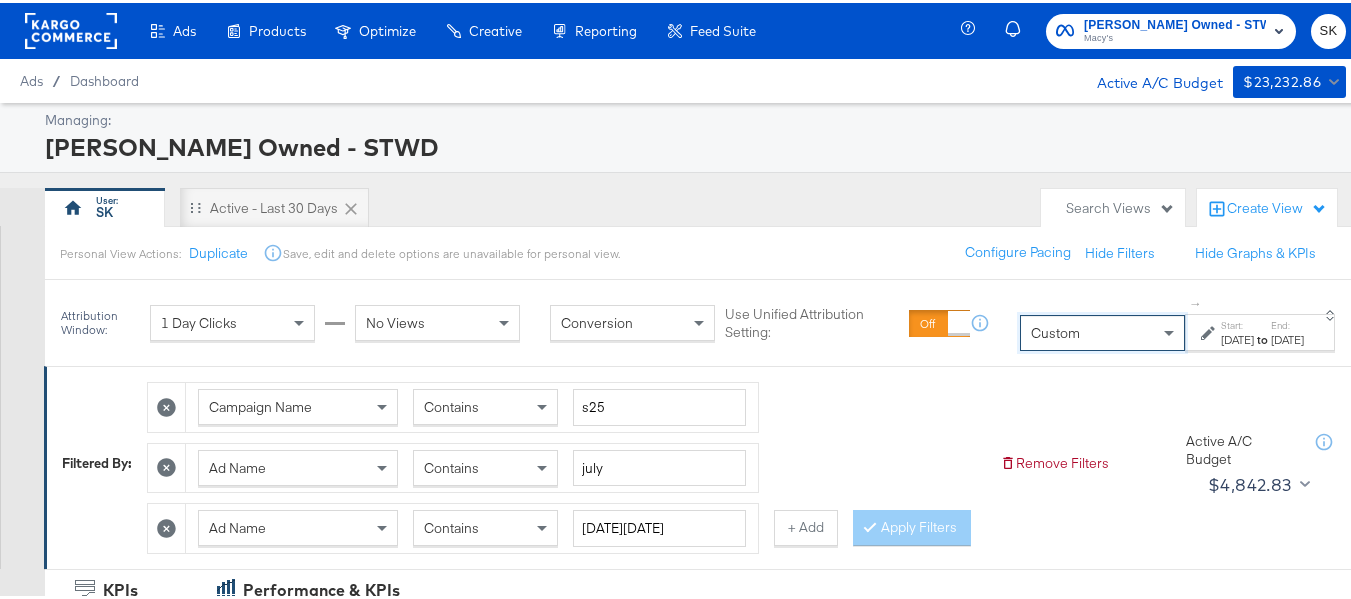 click on "Start:  Jul 14th 2025    to     End:  Jul 14th 2025" at bounding box center (1259, 329) 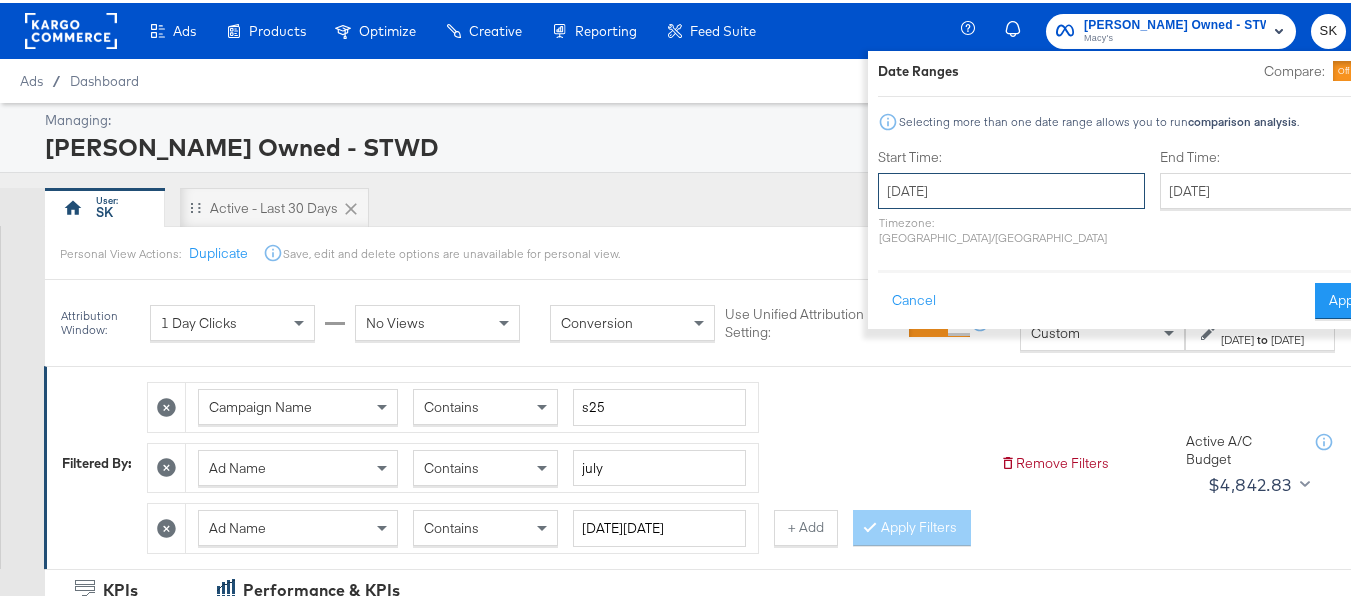click on "July 14th 2025" at bounding box center [1011, 188] 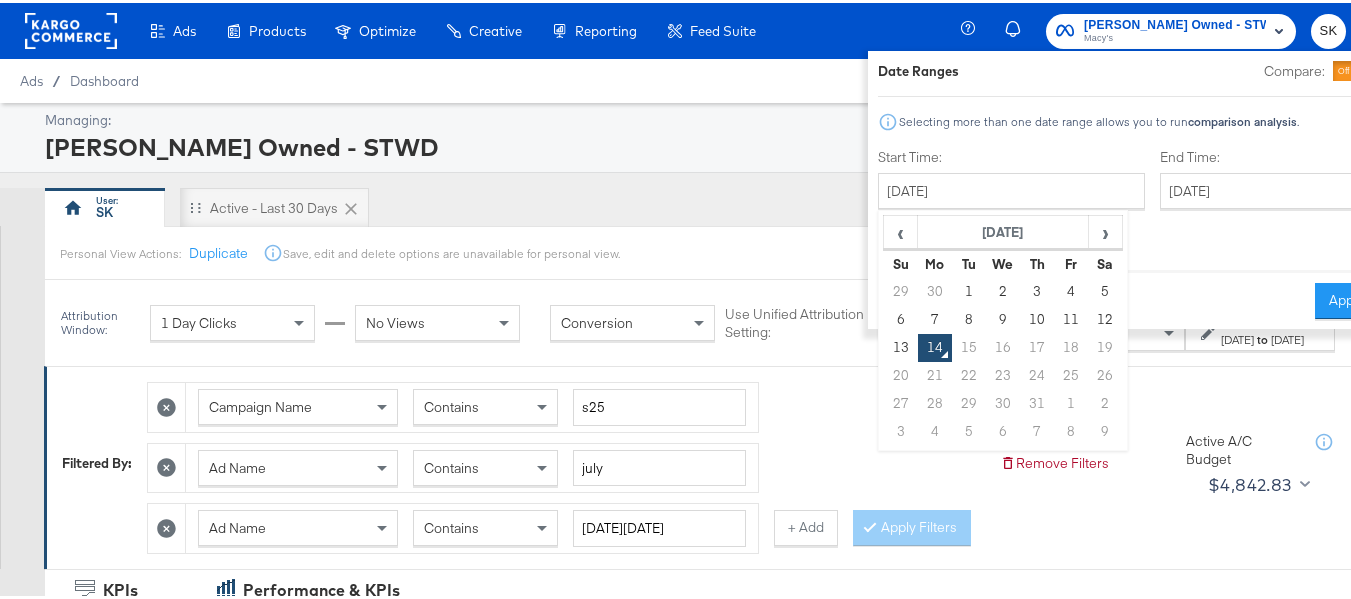 click on "‹ July 2025 › Su Mo Tu We Th Fr Sa 29 30 1 2 3 4 5 6 7 8 9 10 11 12 13 14 15 16 17 18 19 20 21 22 23 24 25 26 27 28 29 30 31 1 2 3 4 5 6 7 8 9" at bounding box center [1003, 327] 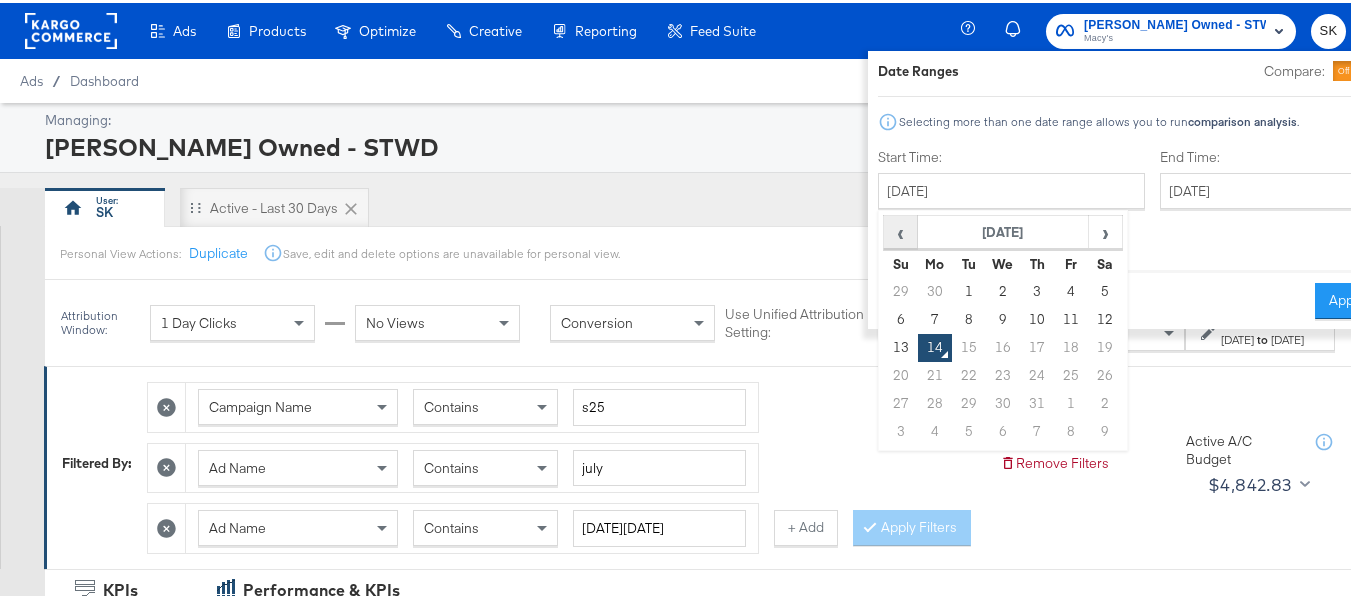 click on "‹" at bounding box center [900, 229] 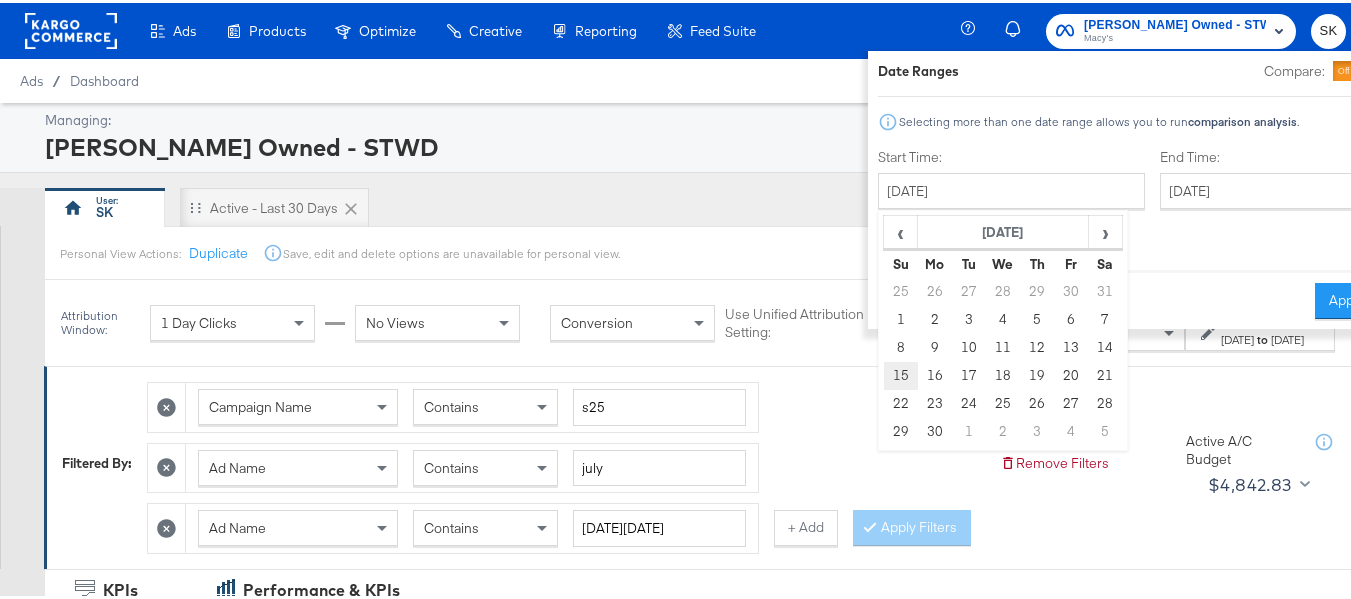 click on "‹ June 2025 › Su Mo Tu We Th Fr Sa 25 26 27 28 29 30 31 1 2 3 4 5 6 7 8 9 10 11 12 13 14 15 16 17 18 19 20 21 22 23 24 25 26 27 28 29 30 1 2 3 4 5" at bounding box center (1003, 327) 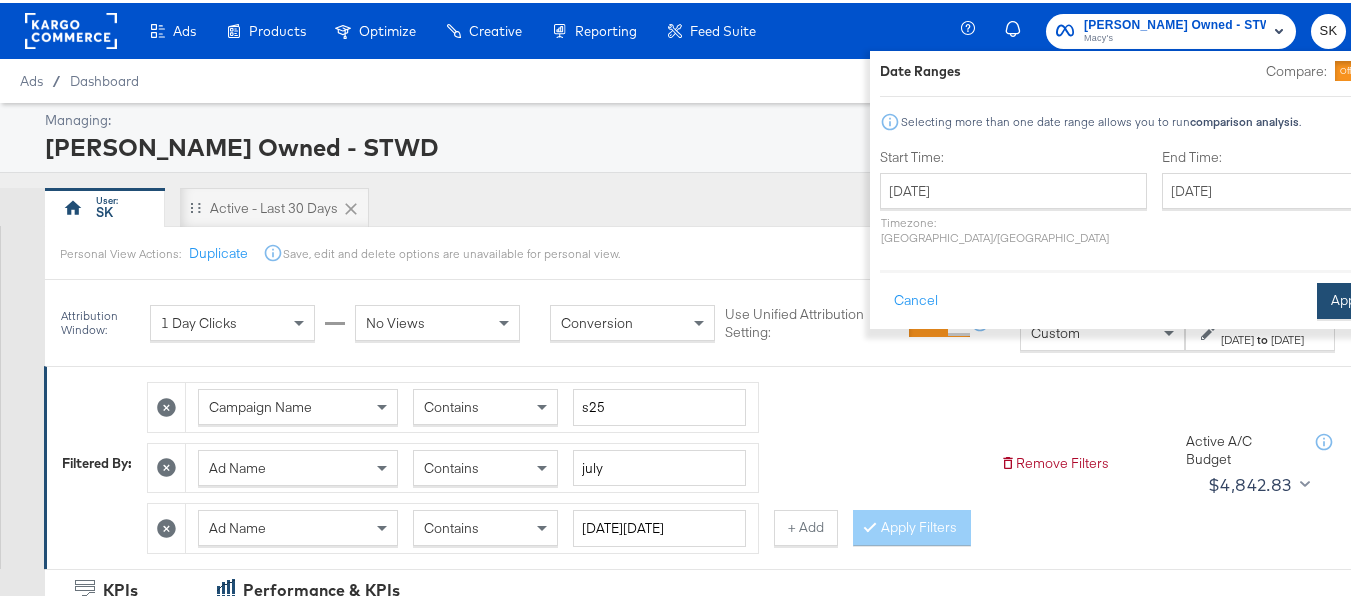click on "Apply" at bounding box center (1348, 298) 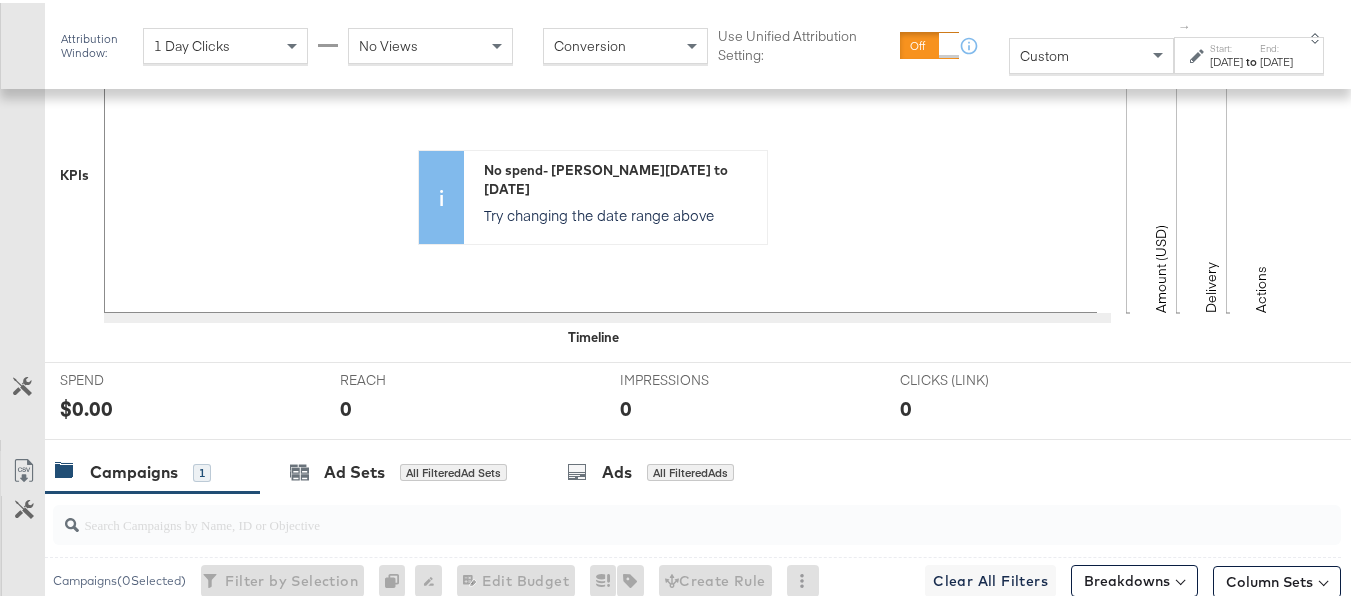 scroll, scrollTop: 1000, scrollLeft: 0, axis: vertical 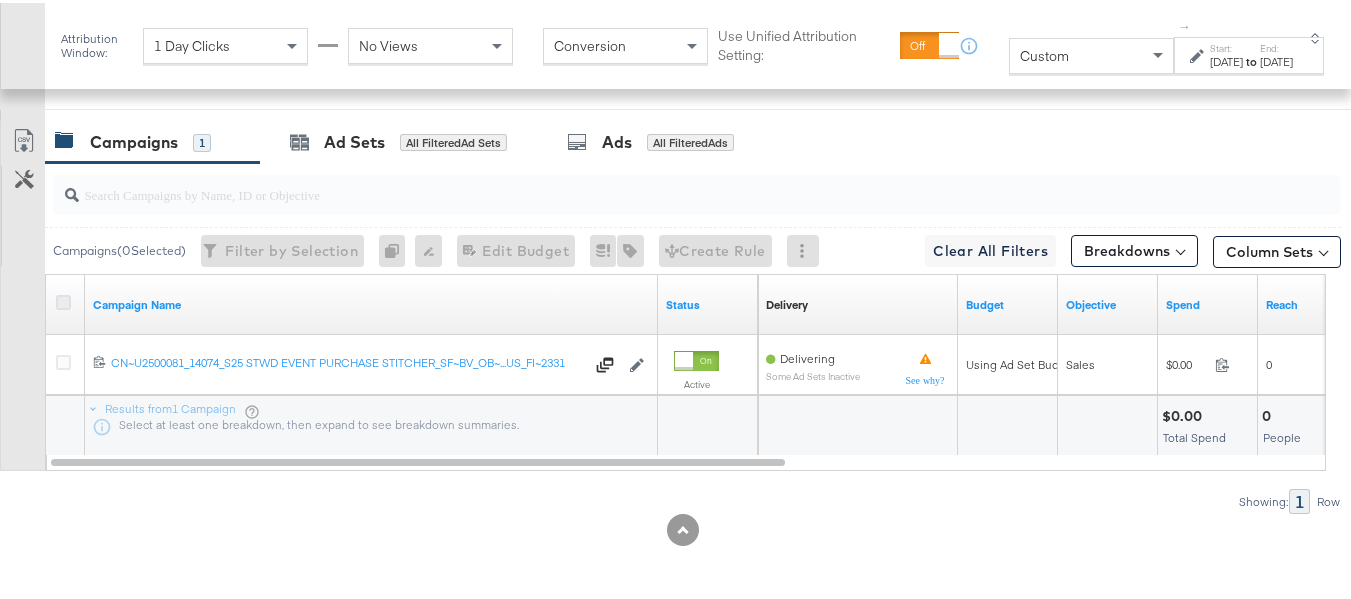 click at bounding box center (63, 299) 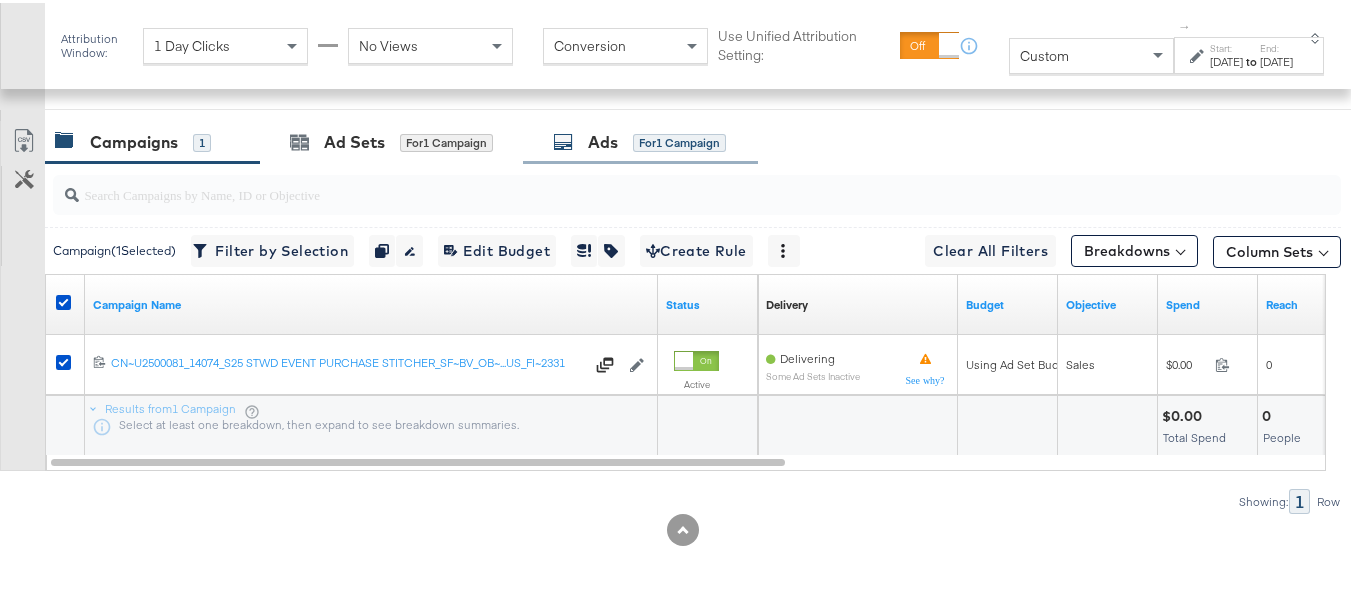 click on "Ads for  1   Campaign" at bounding box center (640, 139) 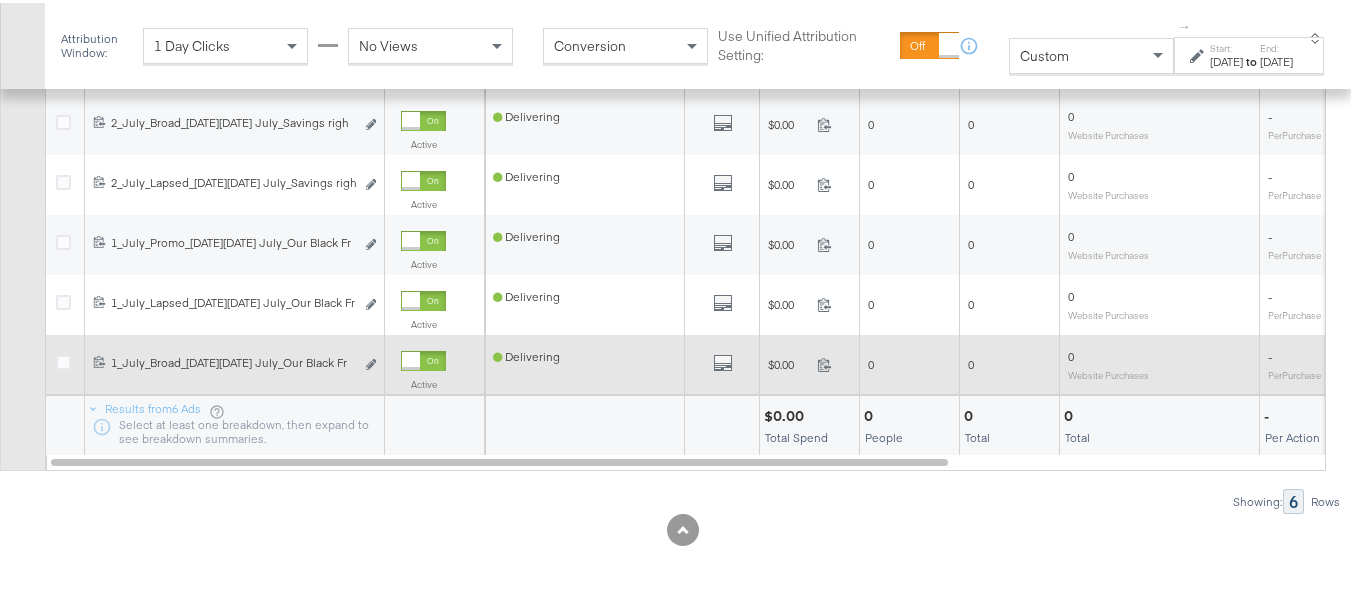 scroll, scrollTop: 1100, scrollLeft: 0, axis: vertical 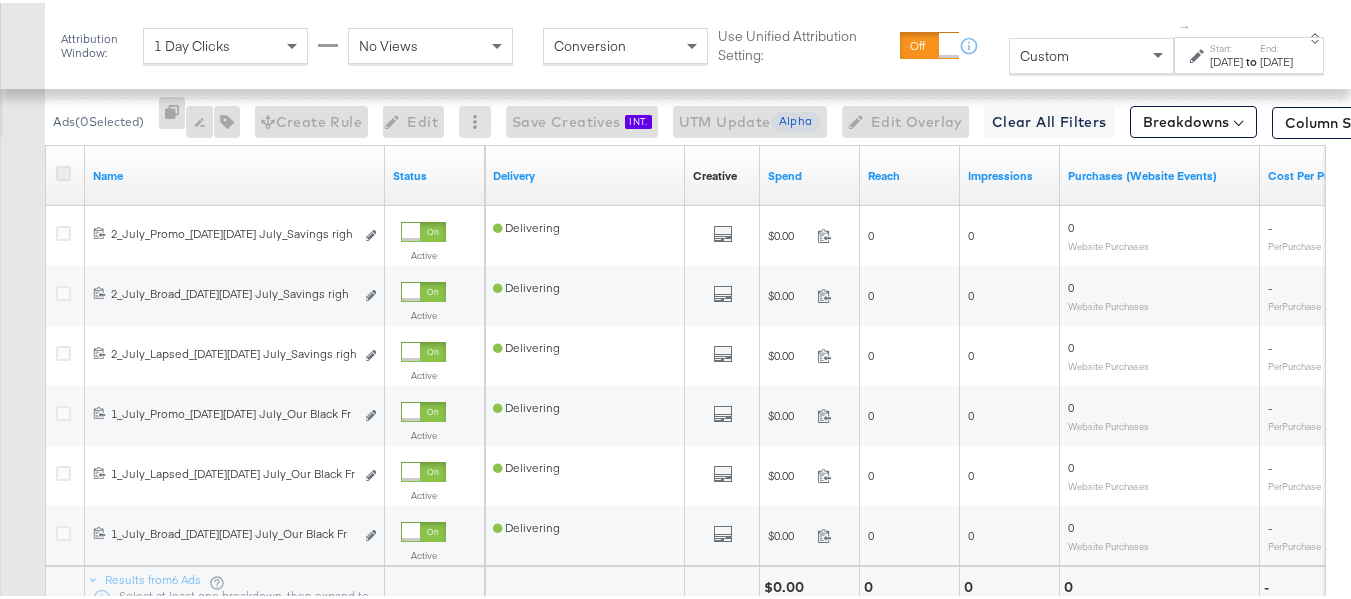 click at bounding box center [63, 170] 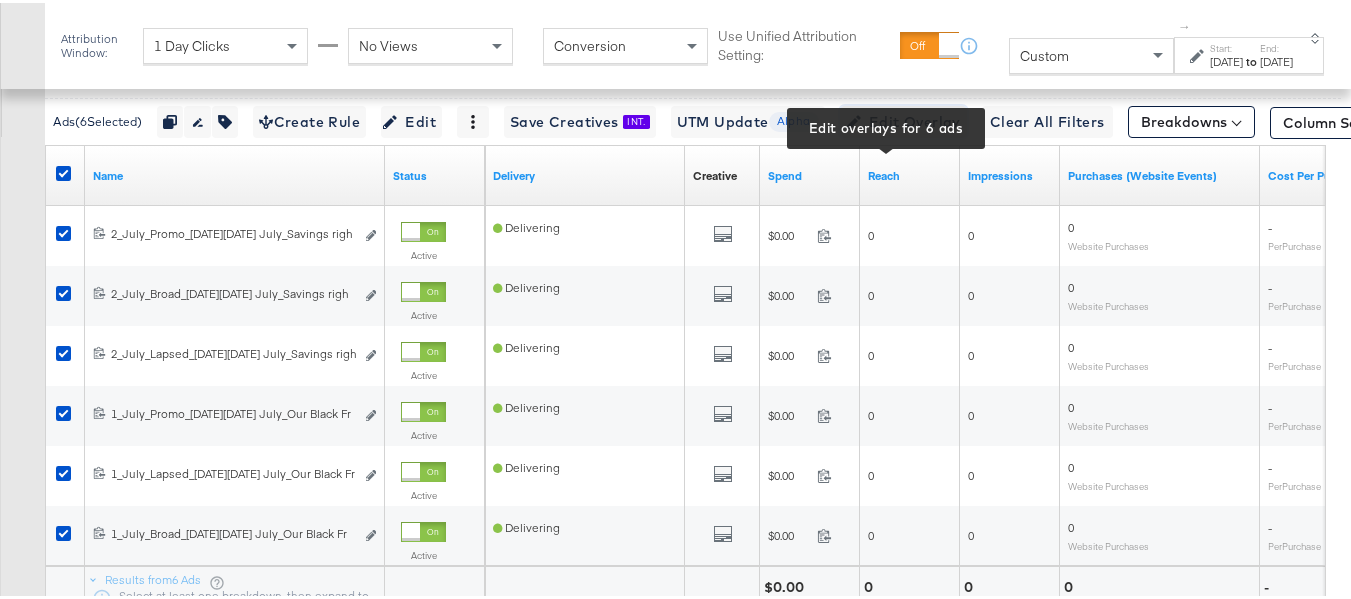 click on "Edit Overlay Edit overlays for 6 ads" at bounding box center (903, 119) 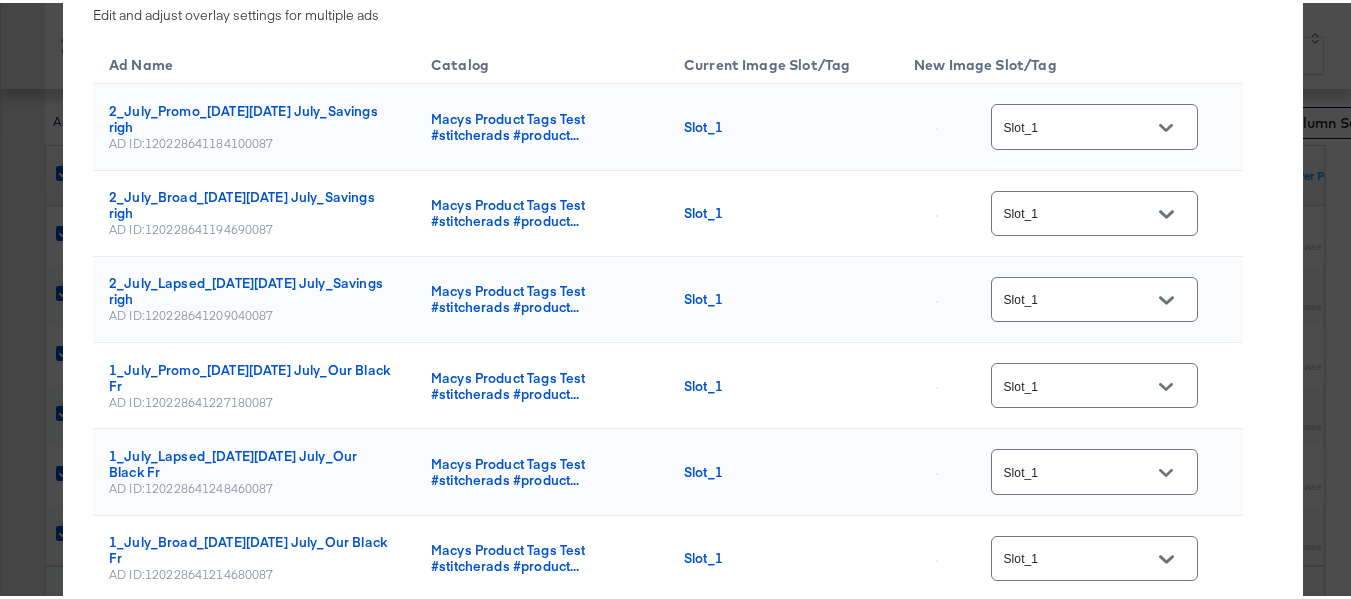 click on "Slot_1" at bounding box center (1094, 123) 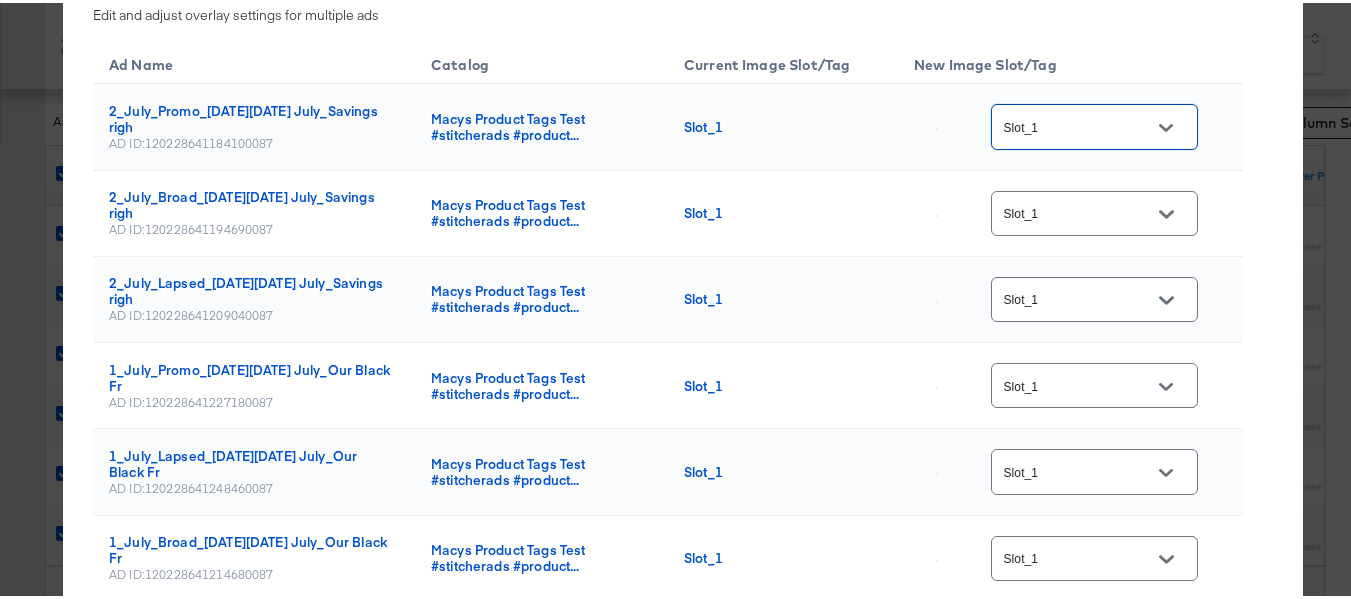 click at bounding box center (1166, 125) 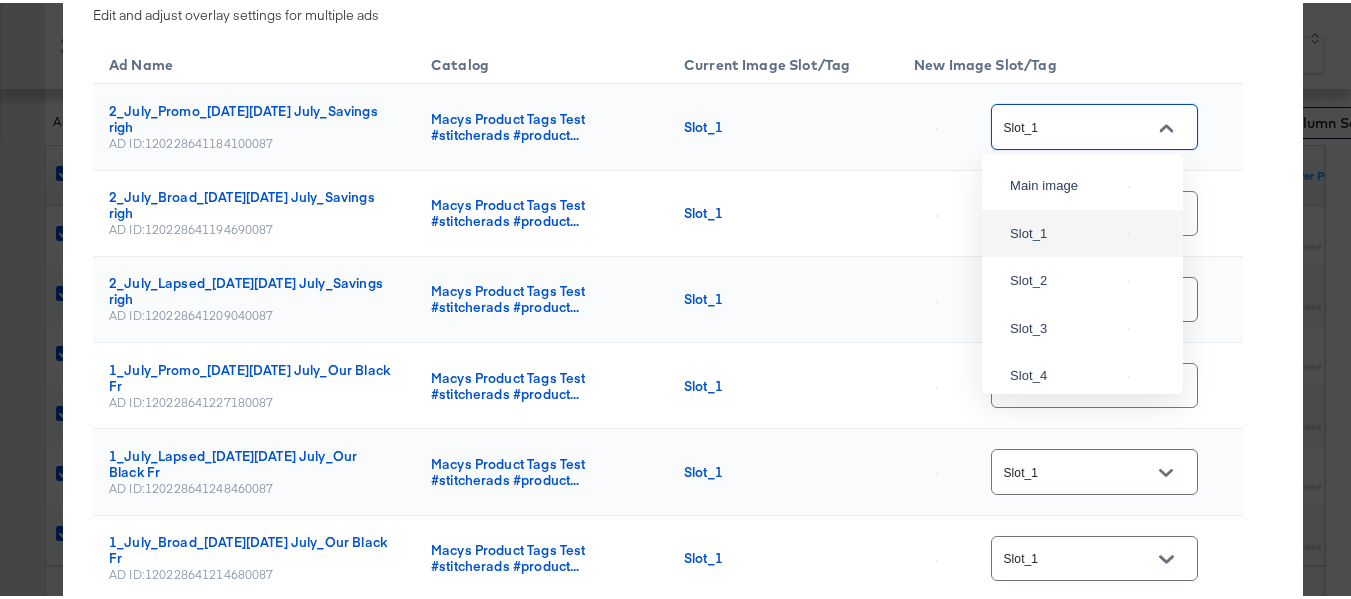 click on "Overlay Edit Edit and adjust overlay settings for multiple ads Ad Name Catalog Current Image Slot/Tag New Image Slot/Tag 2_July_Promo_Black Friday July_Savings righ AD ID:  120228641184100087 Macys Product Tags Test #stitcherads #product... Slot_1 Slot_1 2_July_Broad_Black Friday July_Savings righ AD ID:  120228641194690087 Macys Product Tags Test #stitcherads #product... Slot_1 Slot_1 2_July_Lapsed_Black Friday July_Savings righ AD ID:  120228641209040087 Macys Product Tags Test #stitcherads #product... Slot_1 Slot_1 1_July_Promo_Black Friday July_Our Black Fr AD ID:  120228641227180087 Macys Product Tags Test #stitcherads #product... Slot_1 Slot_1 1_July_Lapsed_Black Friday July_Our Black Fr AD ID:  120228641248460087 Macys Product Tags Test #stitcherads #product... Slot_1 Slot_1 1_July_Broad_Black Friday July_Our Black Fr AD ID:  120228641214680087 Macys Product Tags Test #stitcherads #product... Slot_1 Slot_1 Cancel Save Changes" at bounding box center [683, 274] 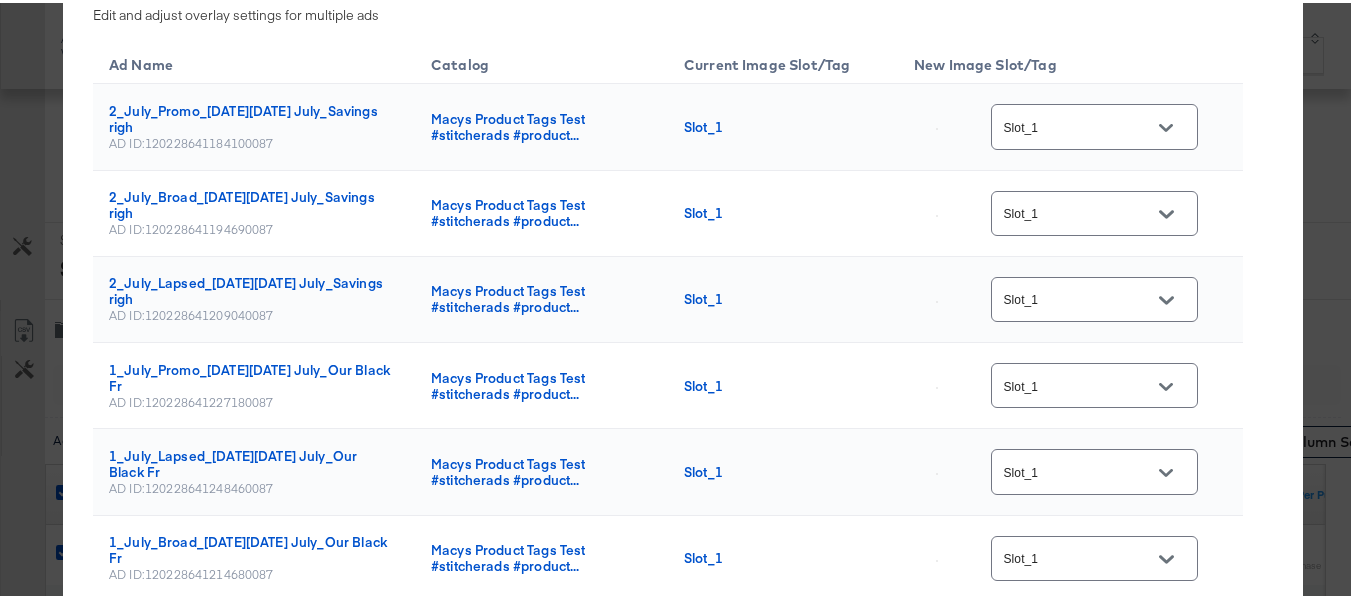 scroll, scrollTop: 700, scrollLeft: 0, axis: vertical 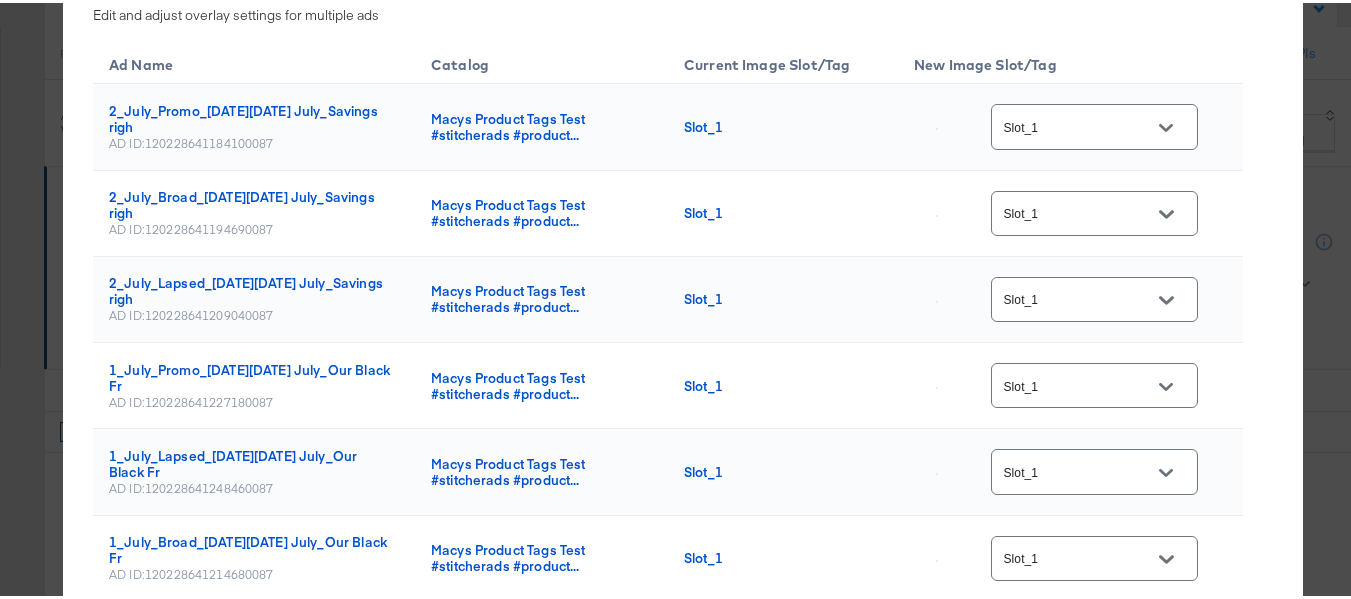 click on "× Overlay Edit Edit and adjust overlay settings for multiple ads Ad Name Catalog Current Image Slot/Tag New Image Slot/Tag 2_July_Promo_Black Friday July_Savings righ AD ID:  120228641184100087 Macys Product Tags Test #stitcherads #product... Slot_1 Slot_1 2_July_Broad_Black Friday July_Savings righ AD ID:  120228641194690087 Macys Product Tags Test #stitcherads #product... Slot_1 Slot_1 2_July_Lapsed_Black Friday July_Savings righ AD ID:  120228641209040087 Macys Product Tags Test #stitcherads #product... Slot_1 Slot_1 1_July_Promo_Black Friday July_Our Black Fr AD ID:  120228641227180087 Macys Product Tags Test #stitcherads #product... Slot_1 Slot_1 1_July_Lapsed_Black Friday July_Our Black Fr AD ID:  120228641248460087 Macys Product Tags Test #stitcherads #product... Slot_1 Slot_1 1_July_Broad_Black Friday July_Our Black Fr AD ID:  120228641214680087 Macys Product Tags Test #stitcherads #product... Slot_1 Slot_1 Cancel Save Changes" at bounding box center [683, 299] 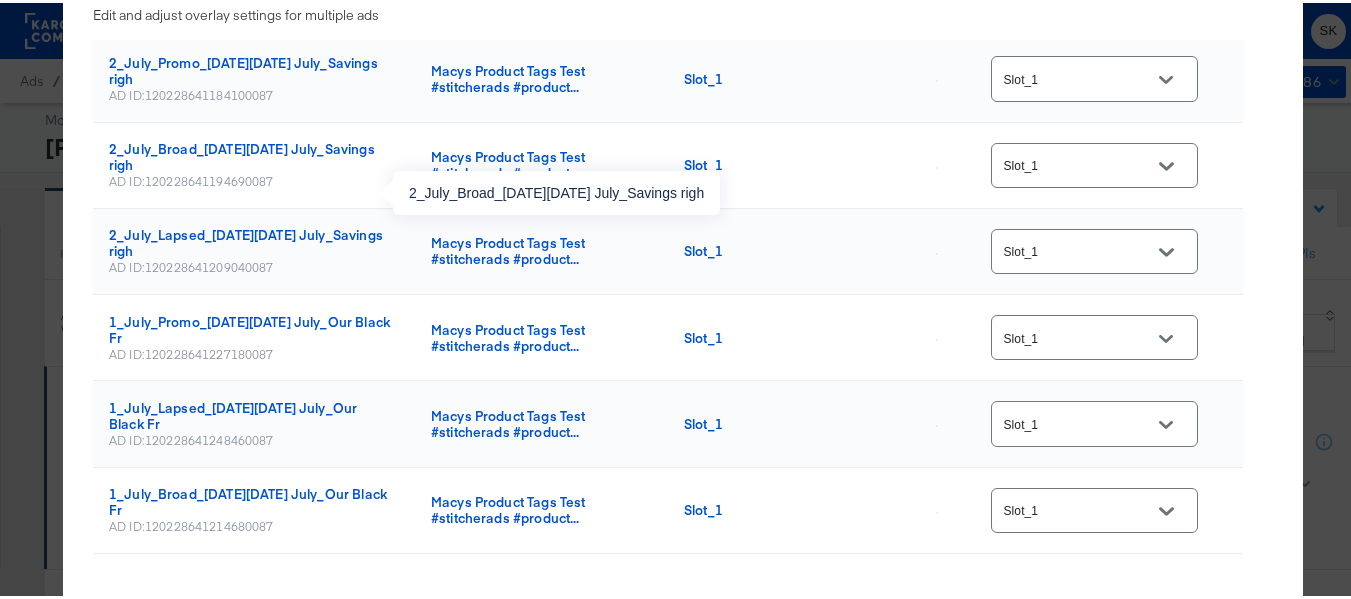 scroll, scrollTop: 112, scrollLeft: 0, axis: vertical 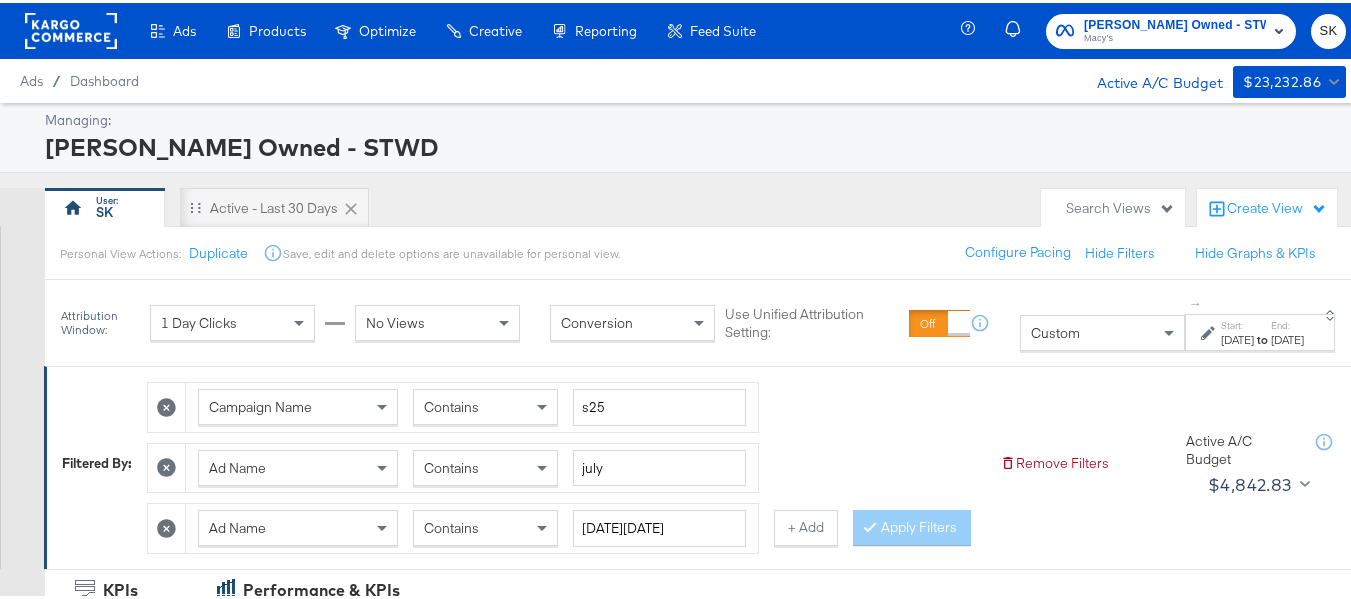 click 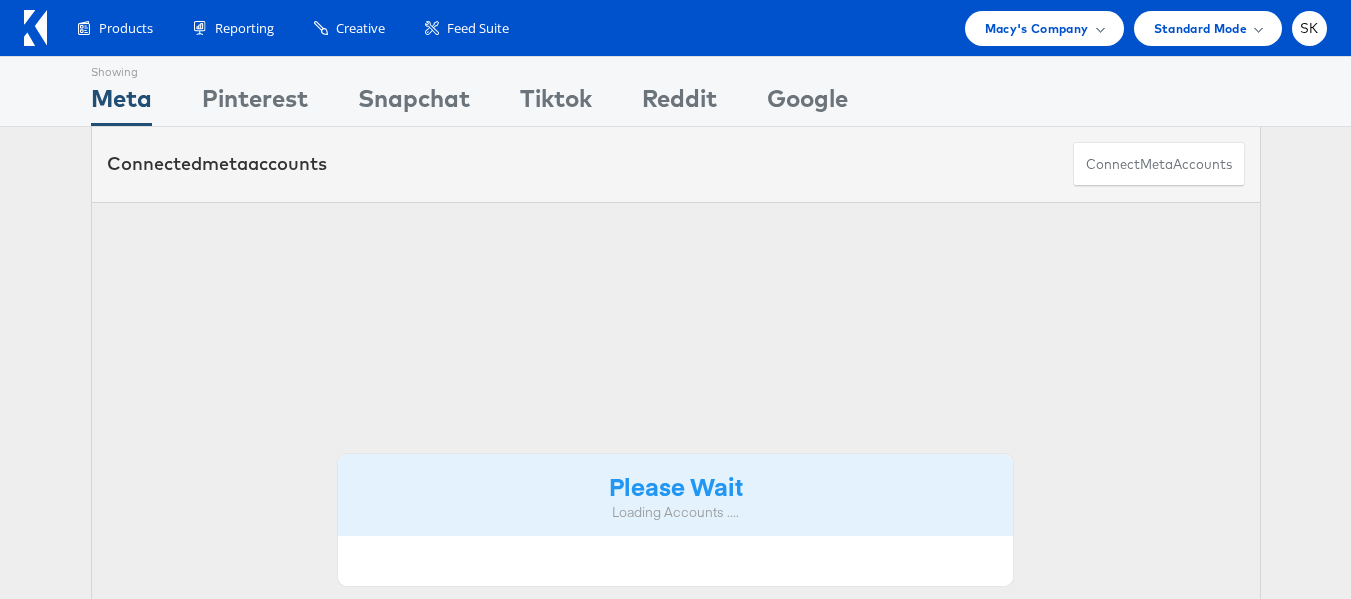 scroll, scrollTop: 0, scrollLeft: 0, axis: both 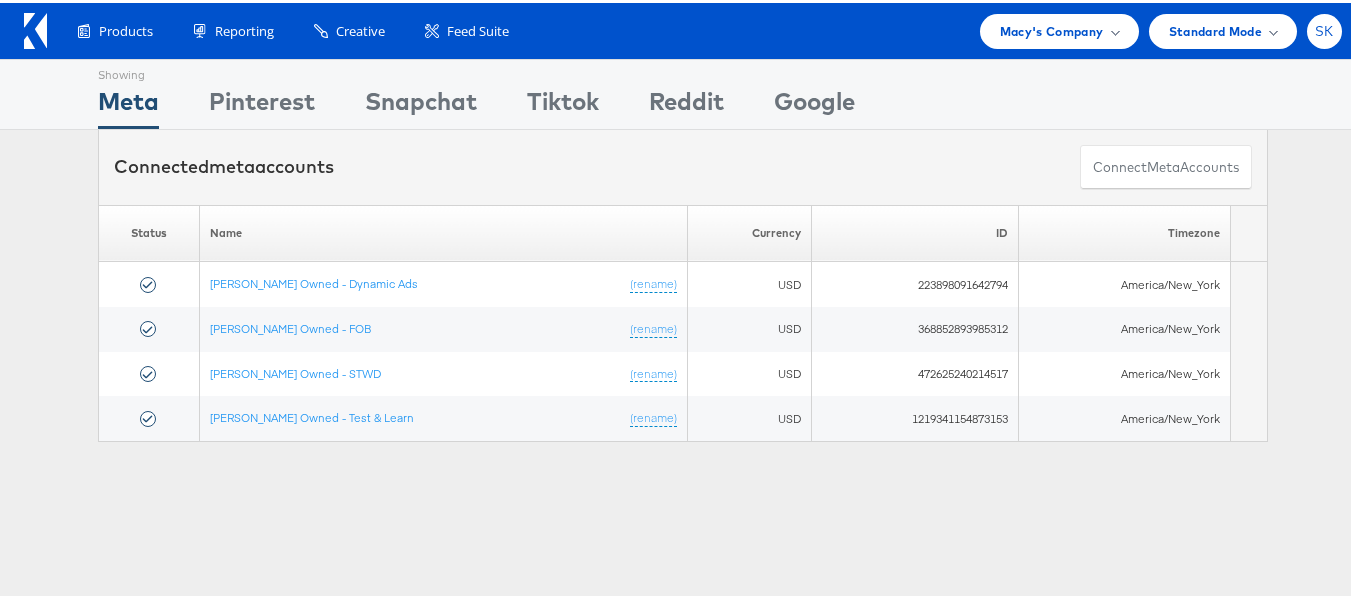 click on "SK" at bounding box center (1324, 28) 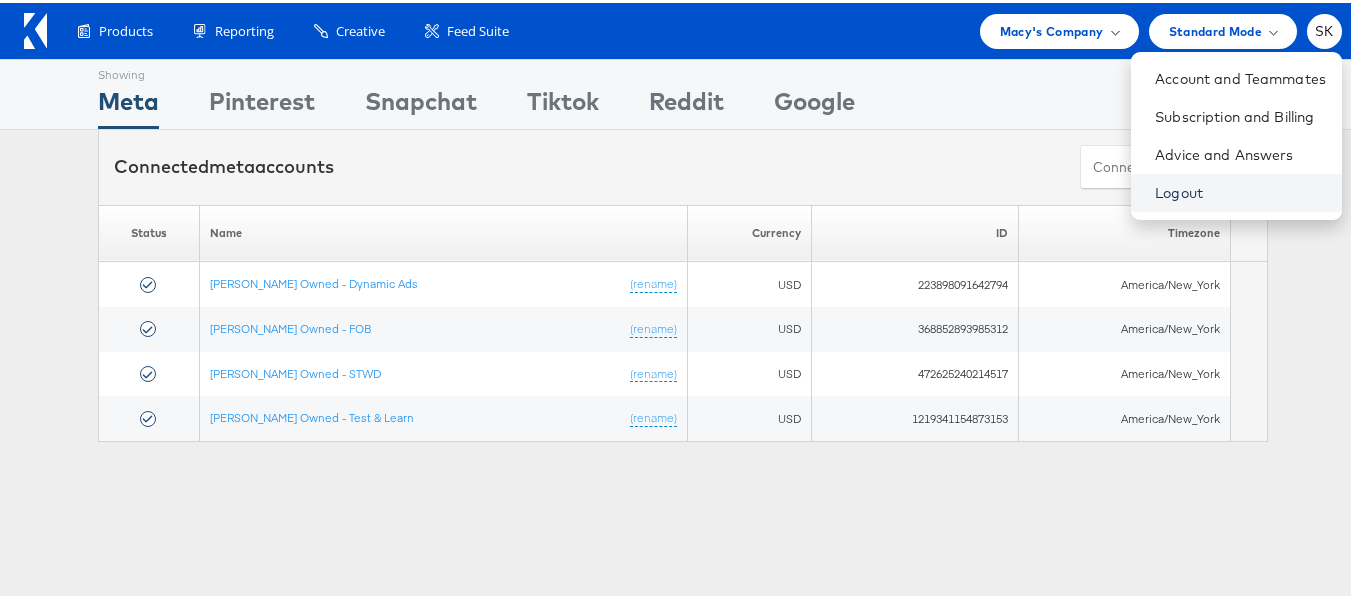 click on "Logout" at bounding box center (1240, 190) 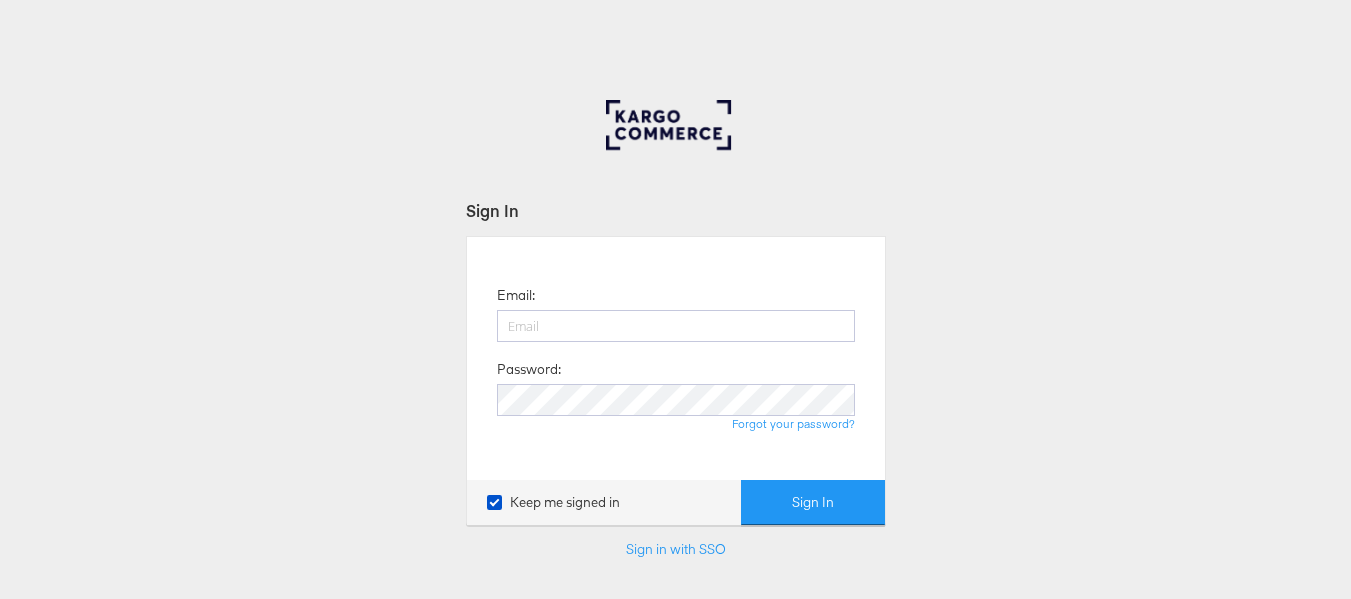 scroll, scrollTop: 0, scrollLeft: 0, axis: both 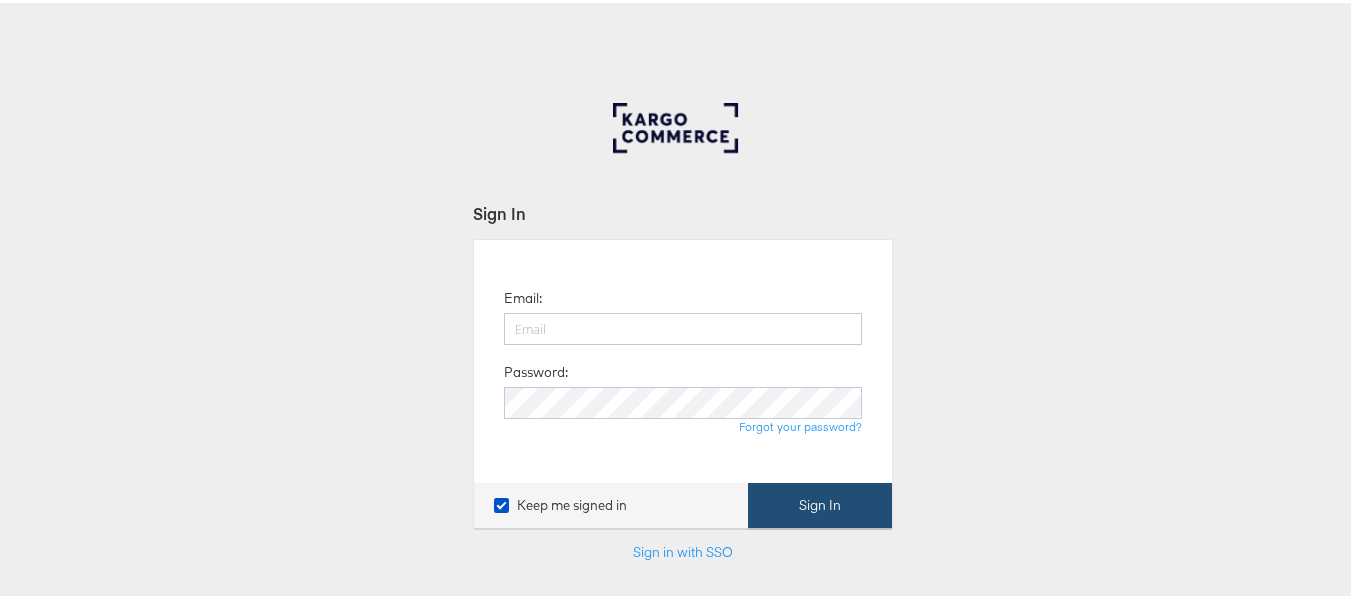type on "[PERSON_NAME][EMAIL_ADDRESS][DOMAIN_NAME]" 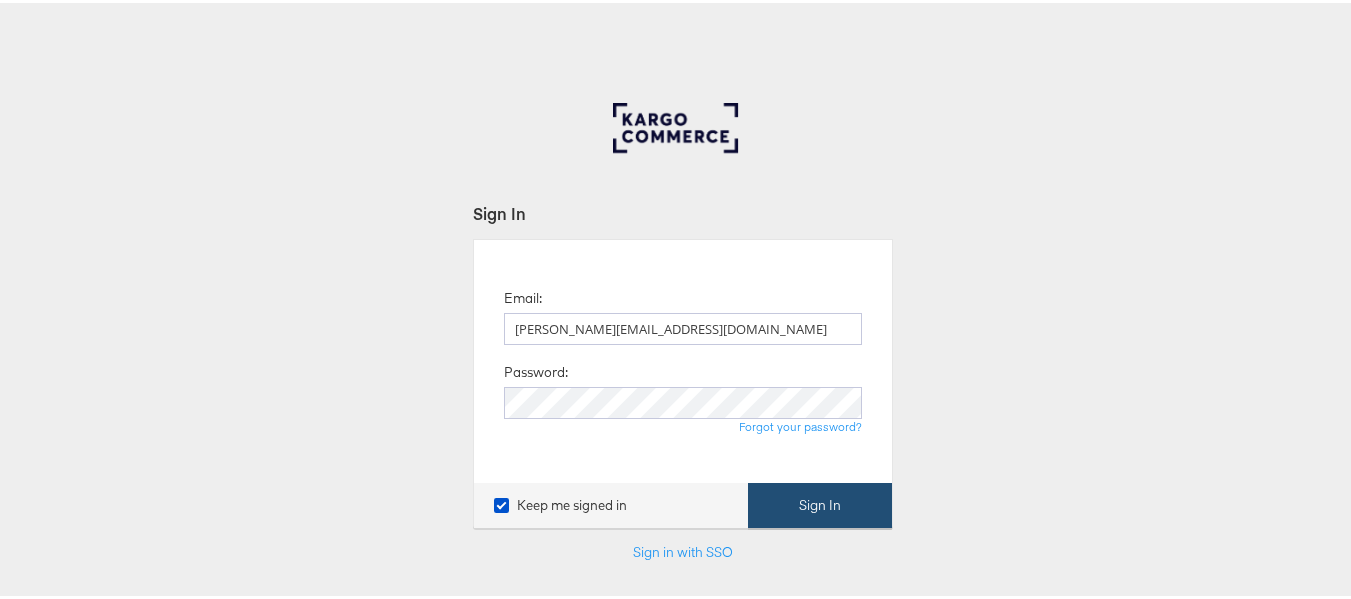 click on "Sign In" at bounding box center (820, 502) 